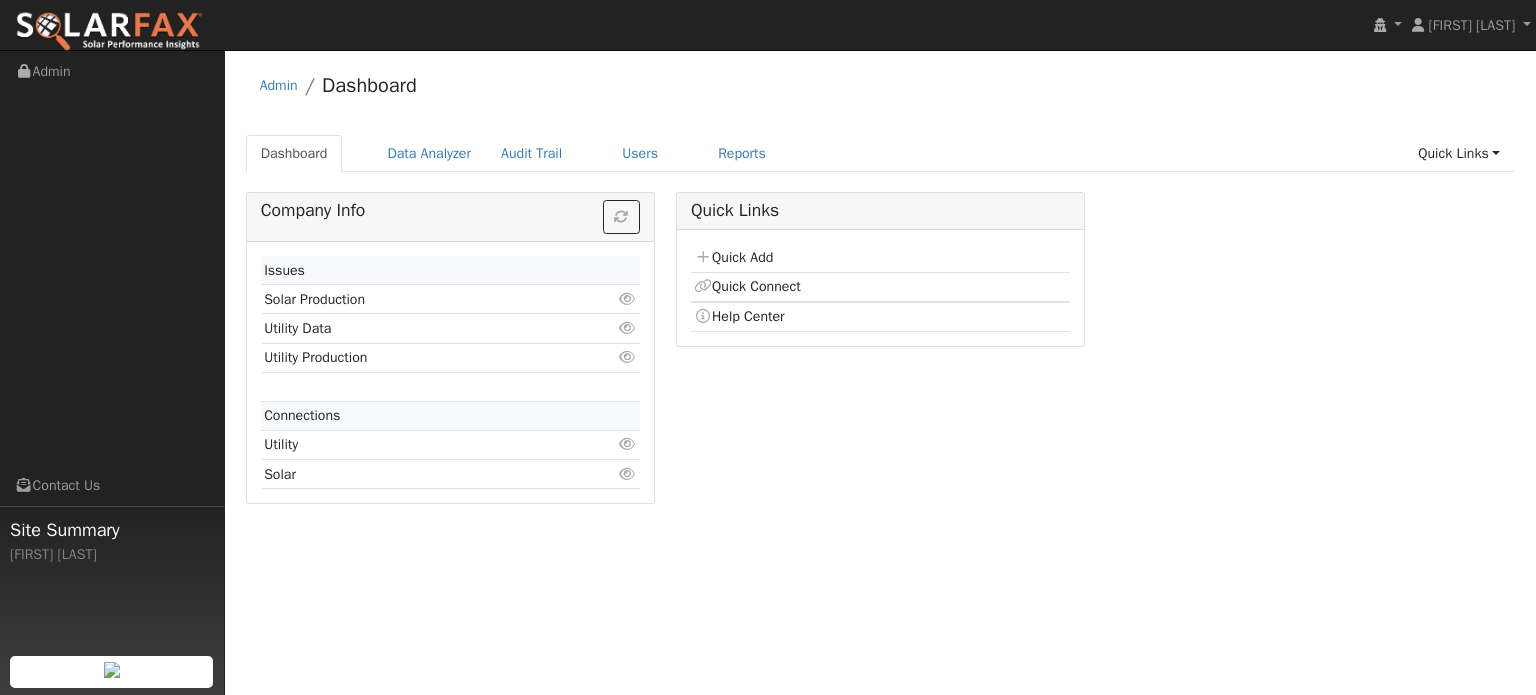scroll, scrollTop: 0, scrollLeft: 0, axis: both 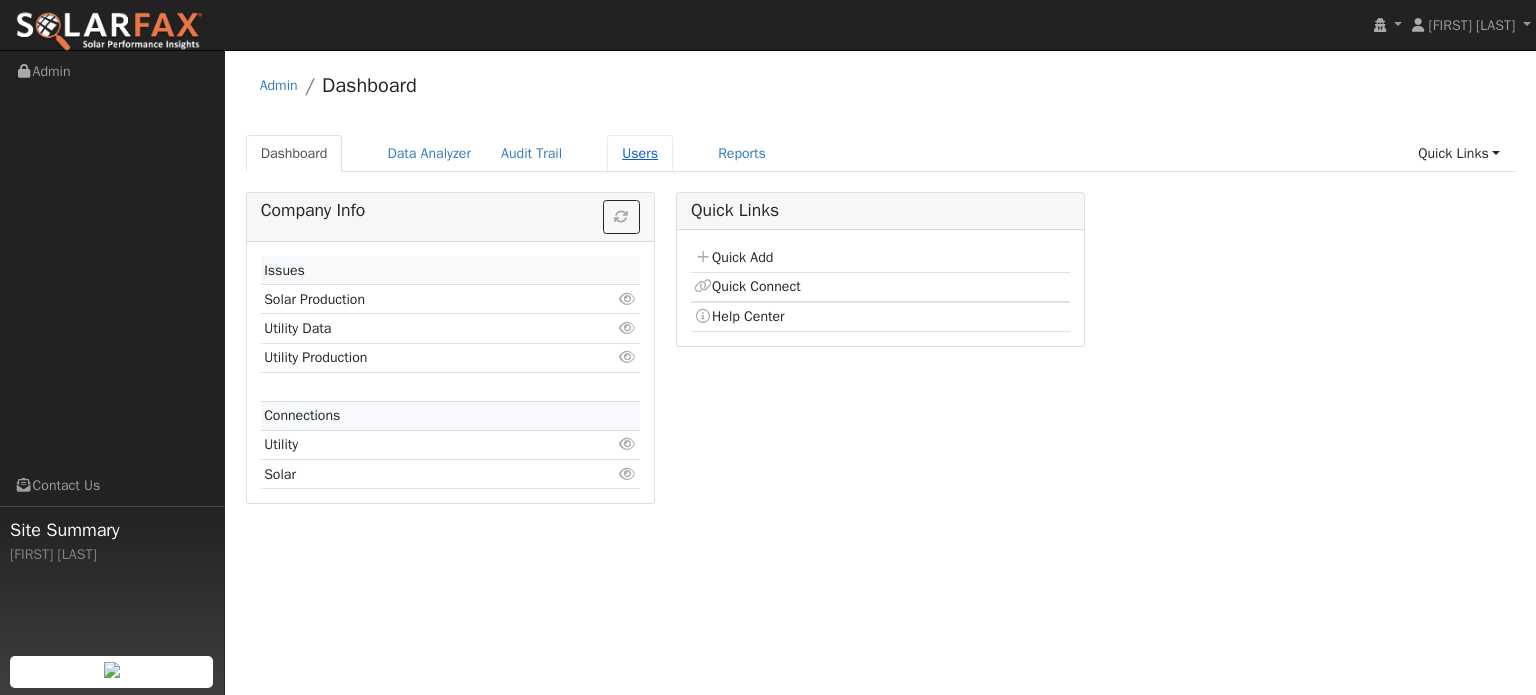click on "Users" at bounding box center (640, 153) 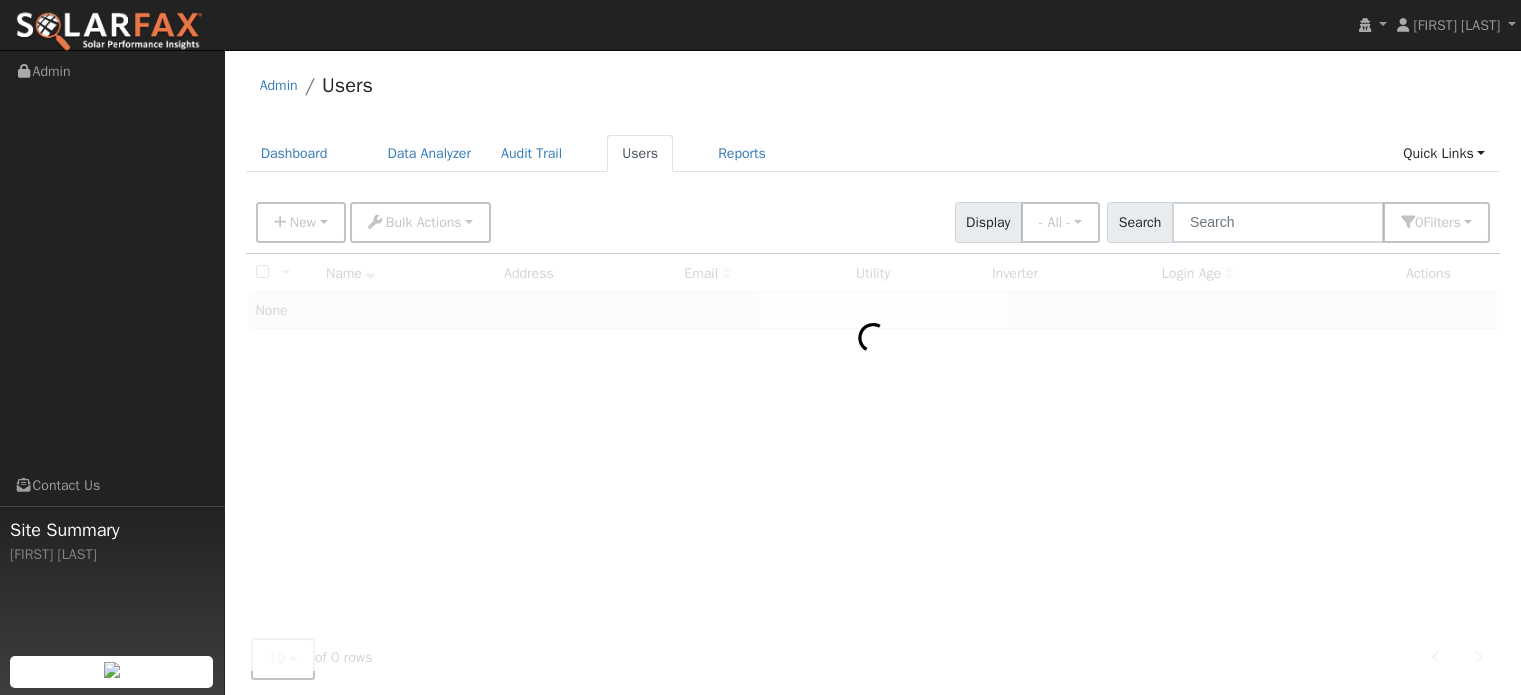 scroll, scrollTop: 0, scrollLeft: 0, axis: both 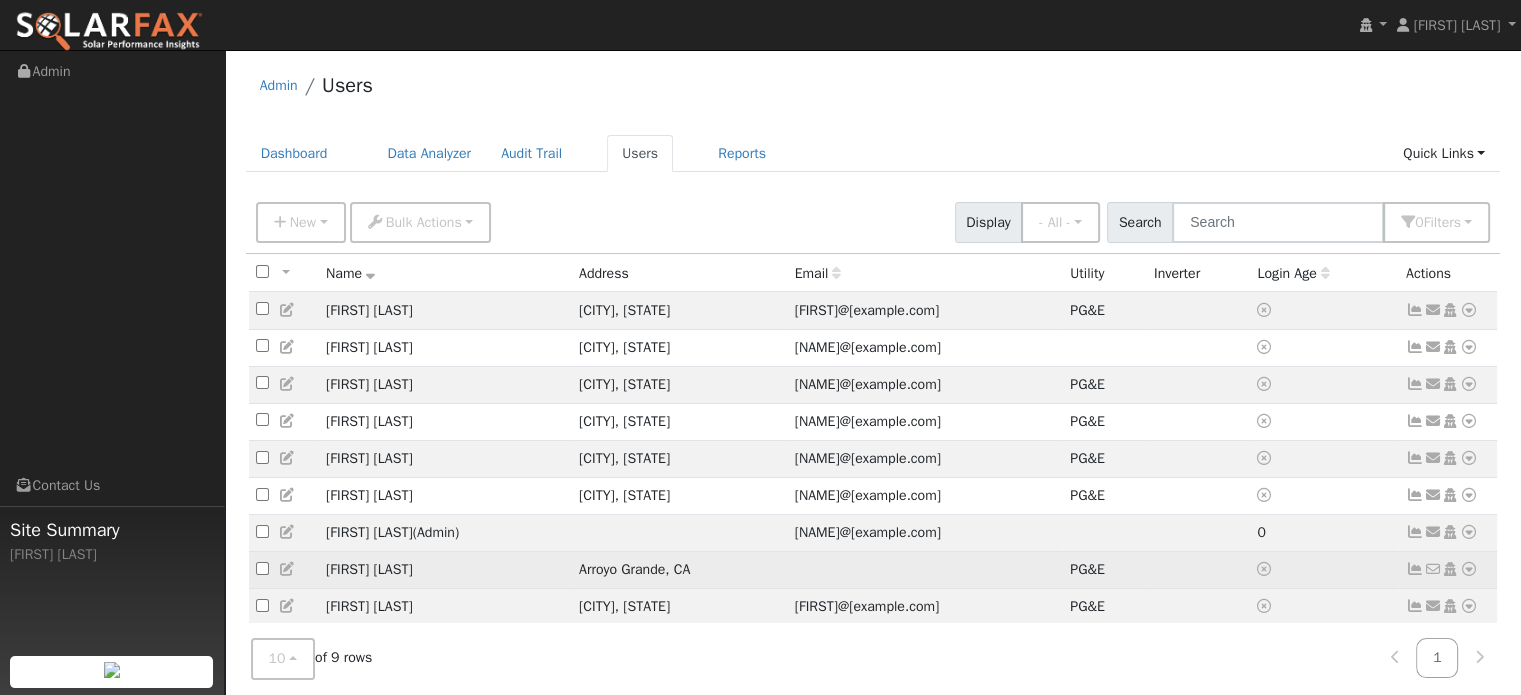 click at bounding box center (1469, 569) 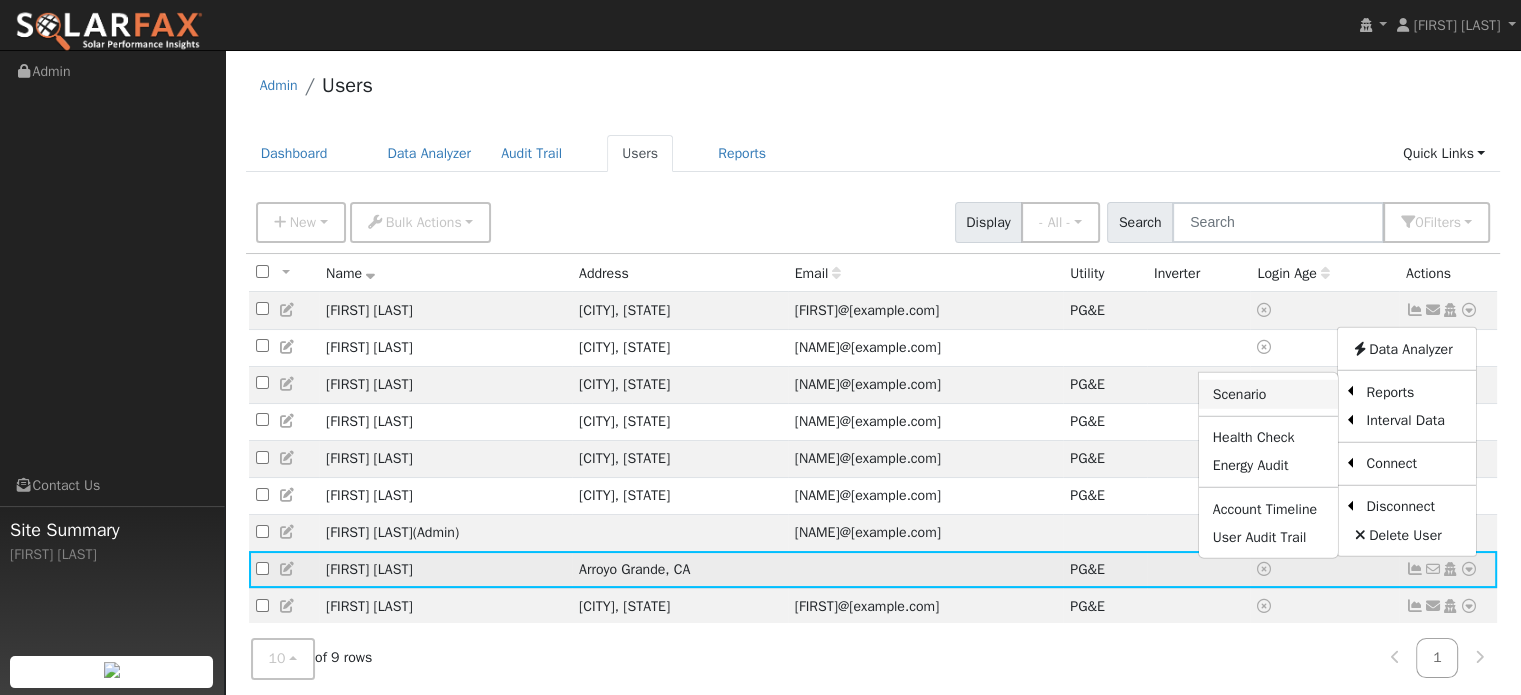 click on "Scenario" at bounding box center [1268, 394] 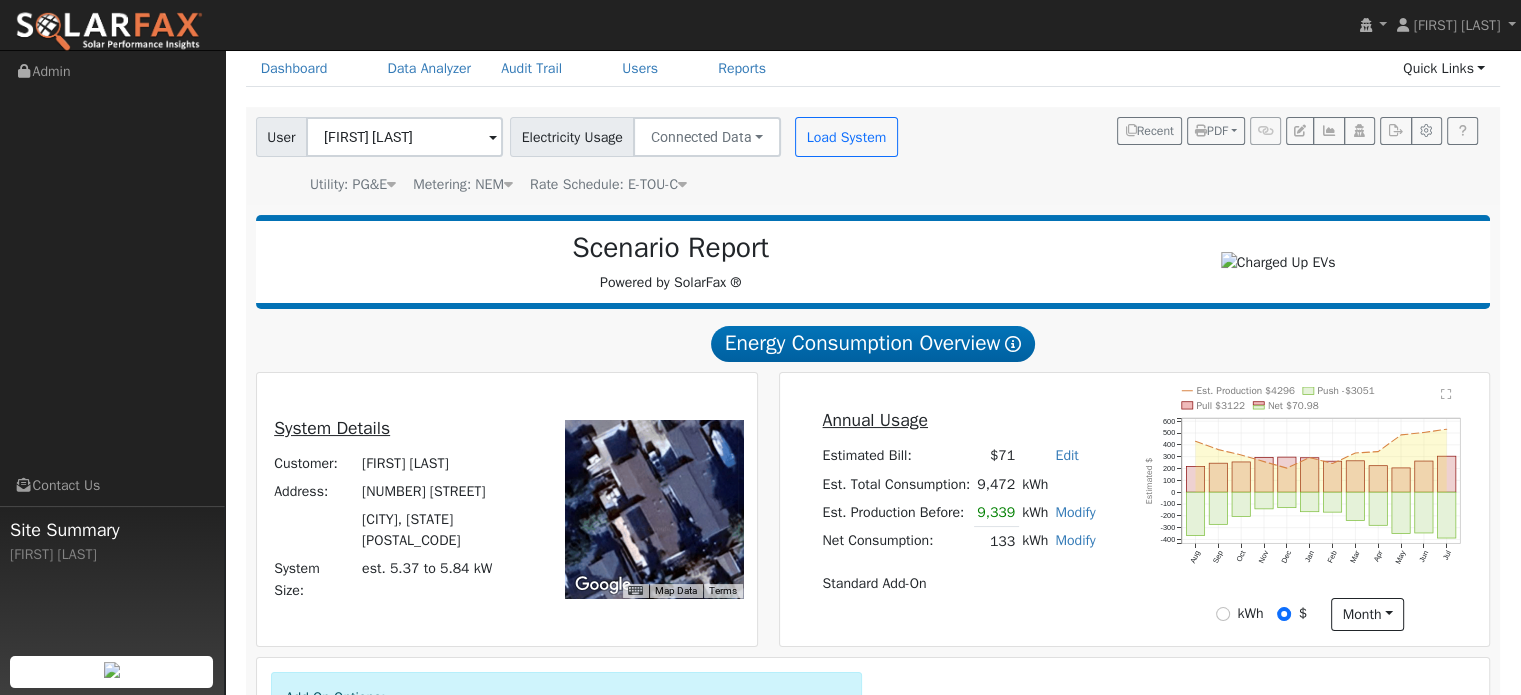 scroll, scrollTop: 100, scrollLeft: 0, axis: vertical 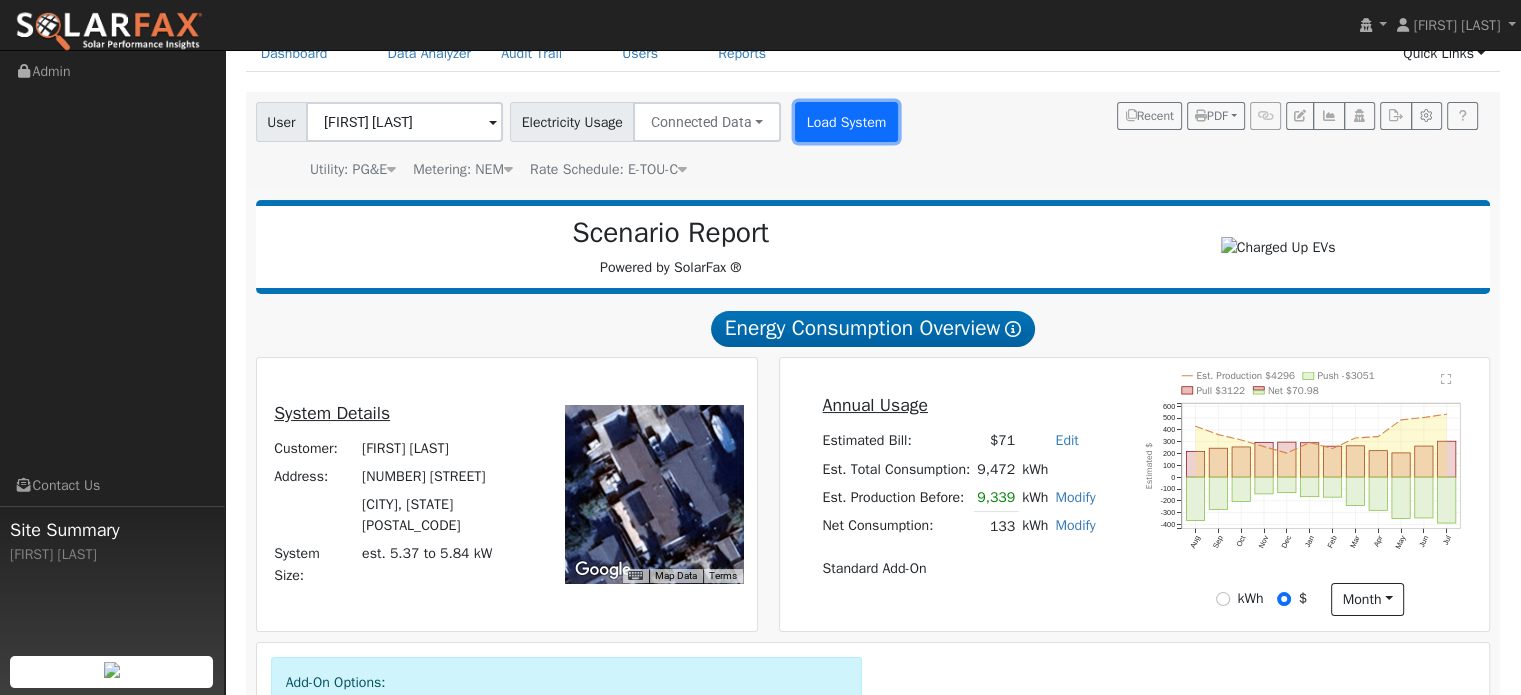 click on "Load System" at bounding box center [846, 122] 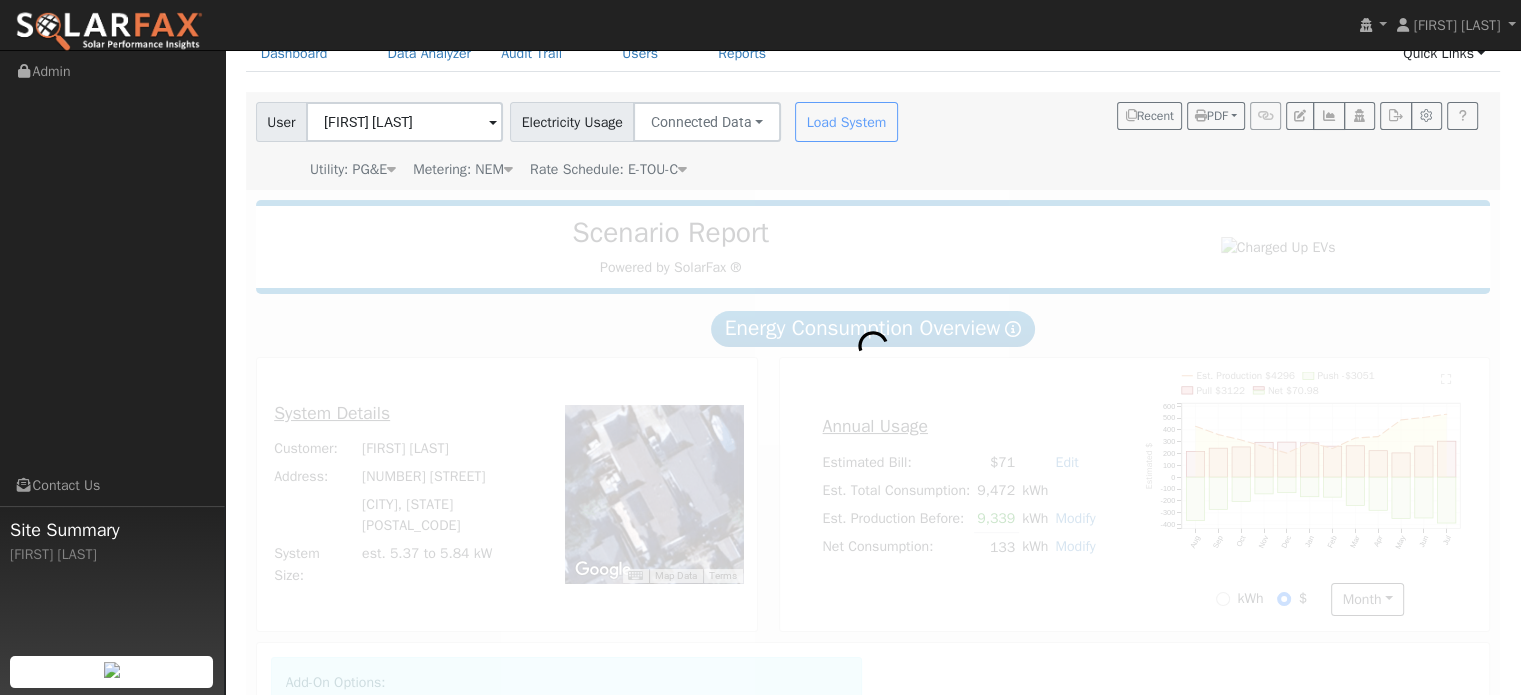 radio on "true" 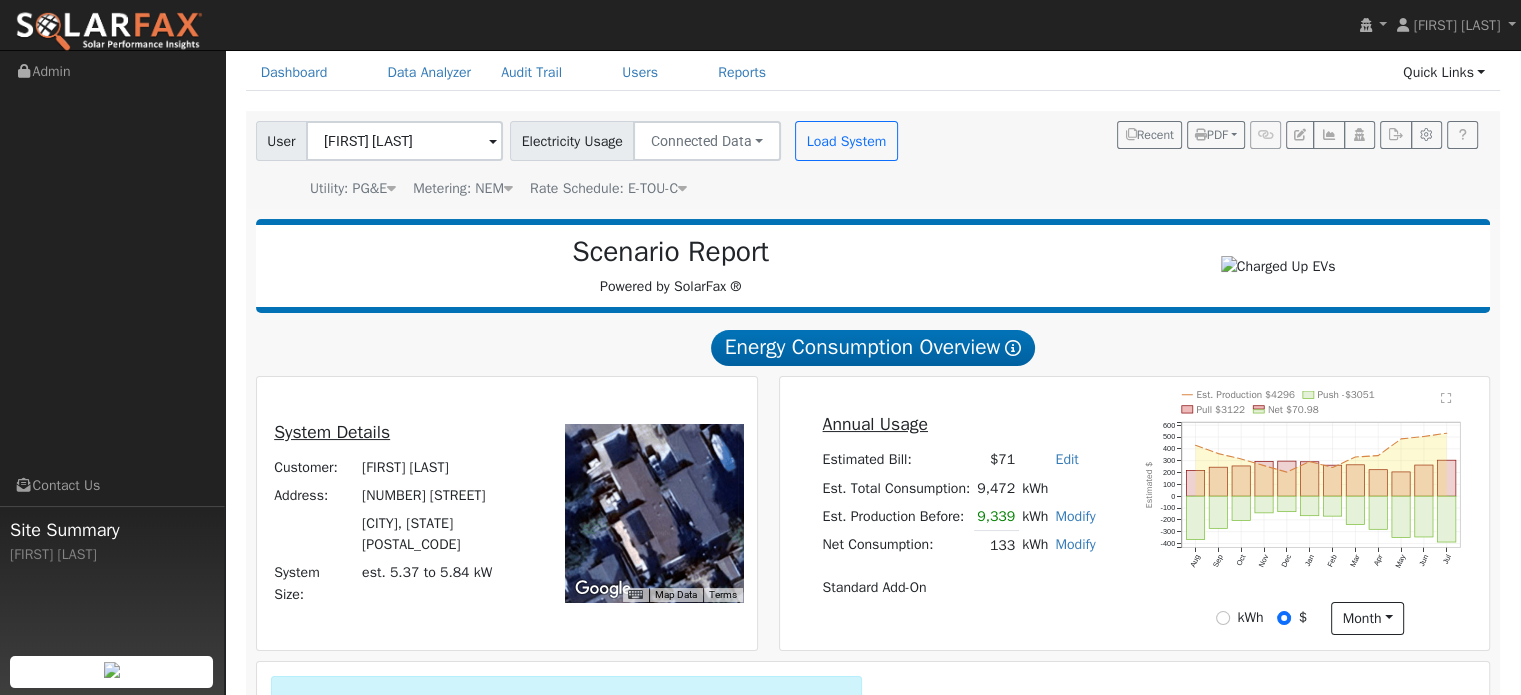 scroll, scrollTop: 100, scrollLeft: 0, axis: vertical 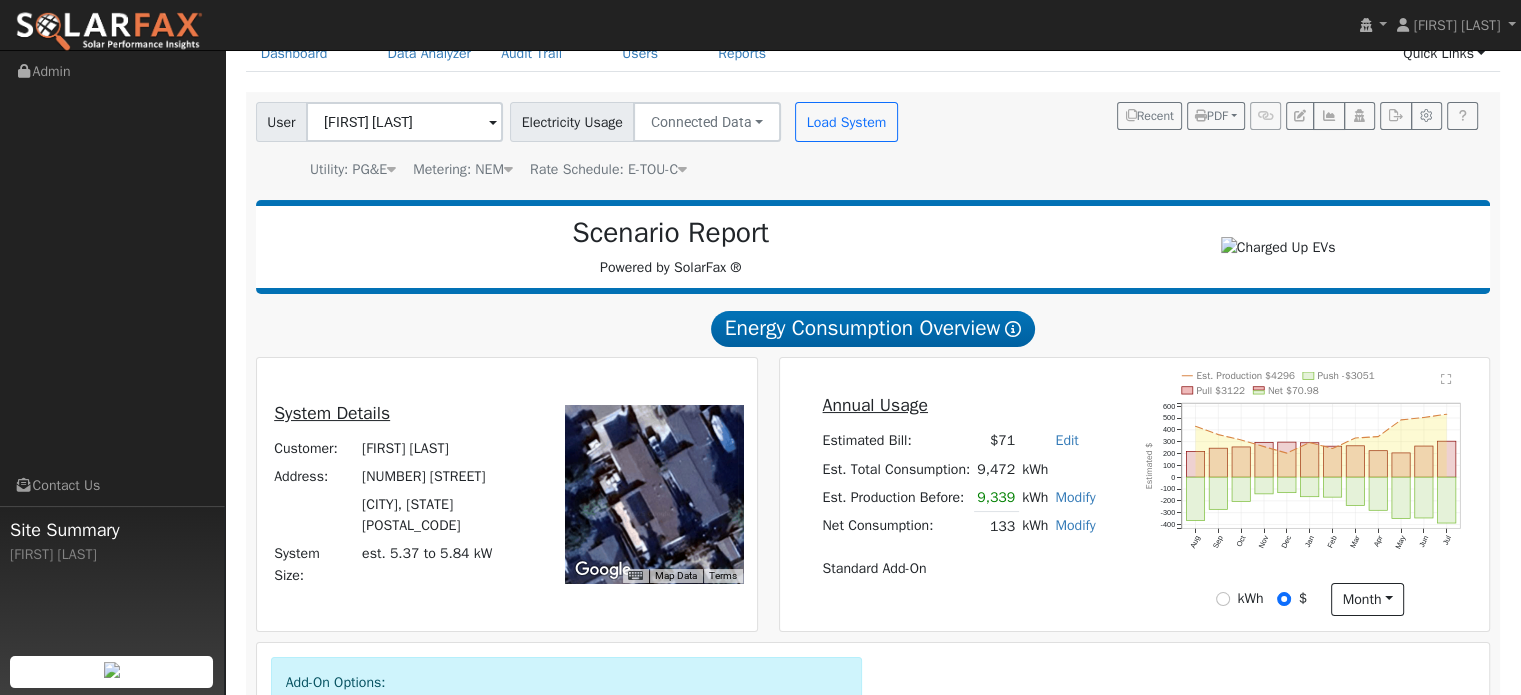 click on "Modify" at bounding box center (1075, 525) 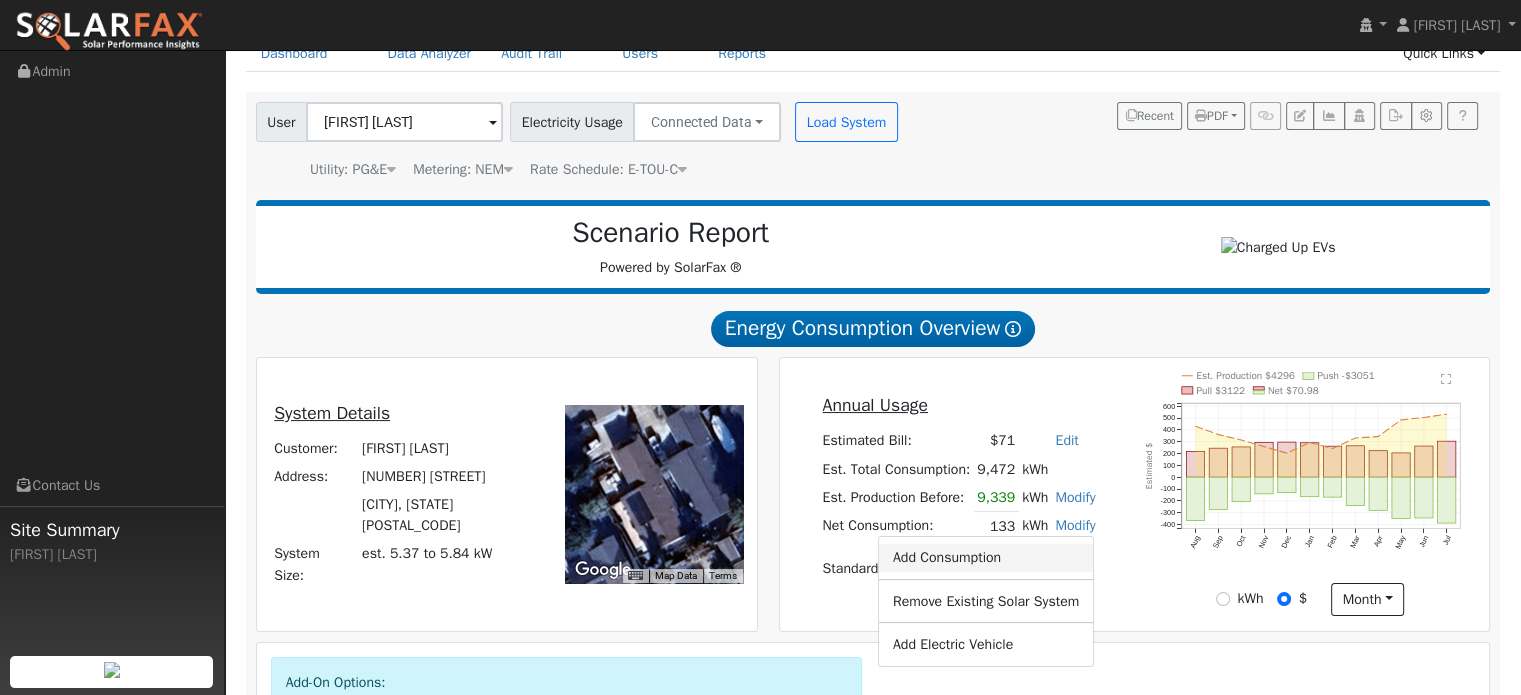 click on "Add Consumption" at bounding box center (986, 558) 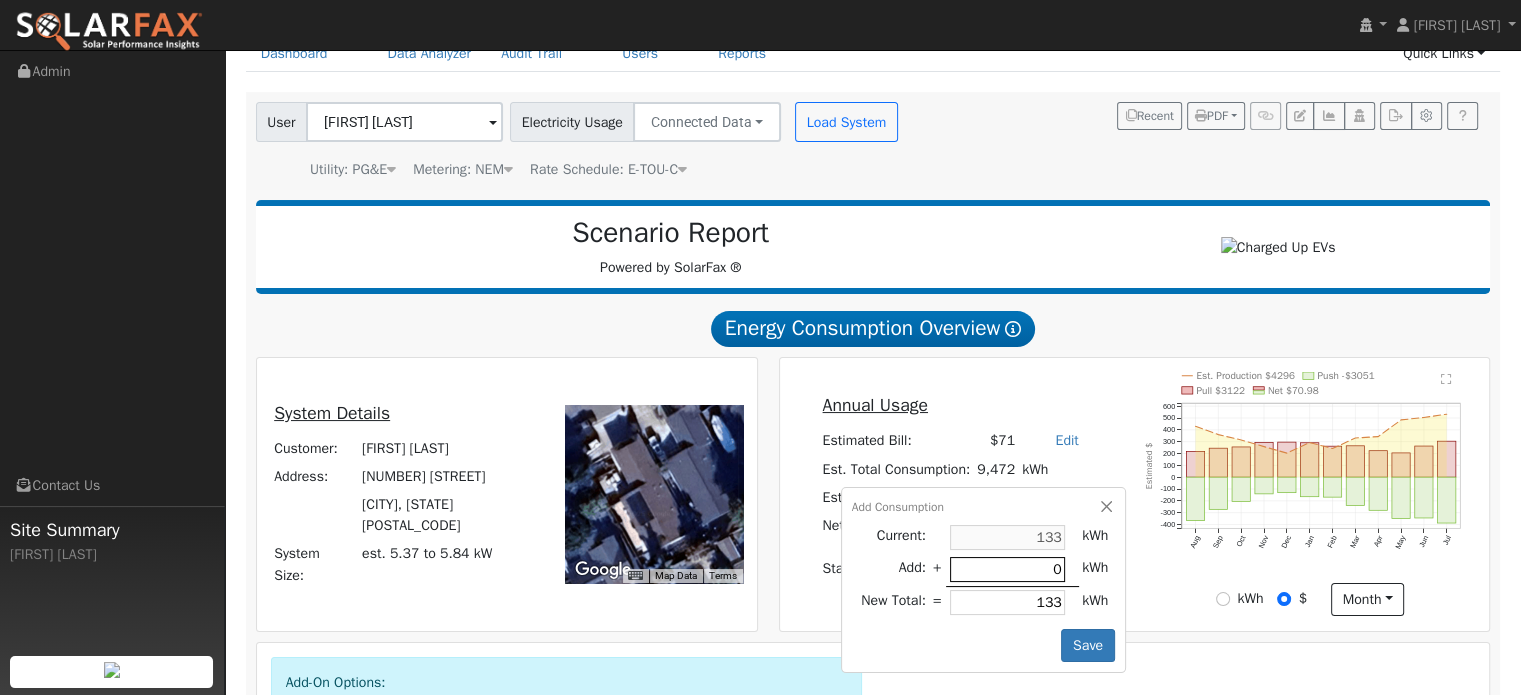 type on "1" 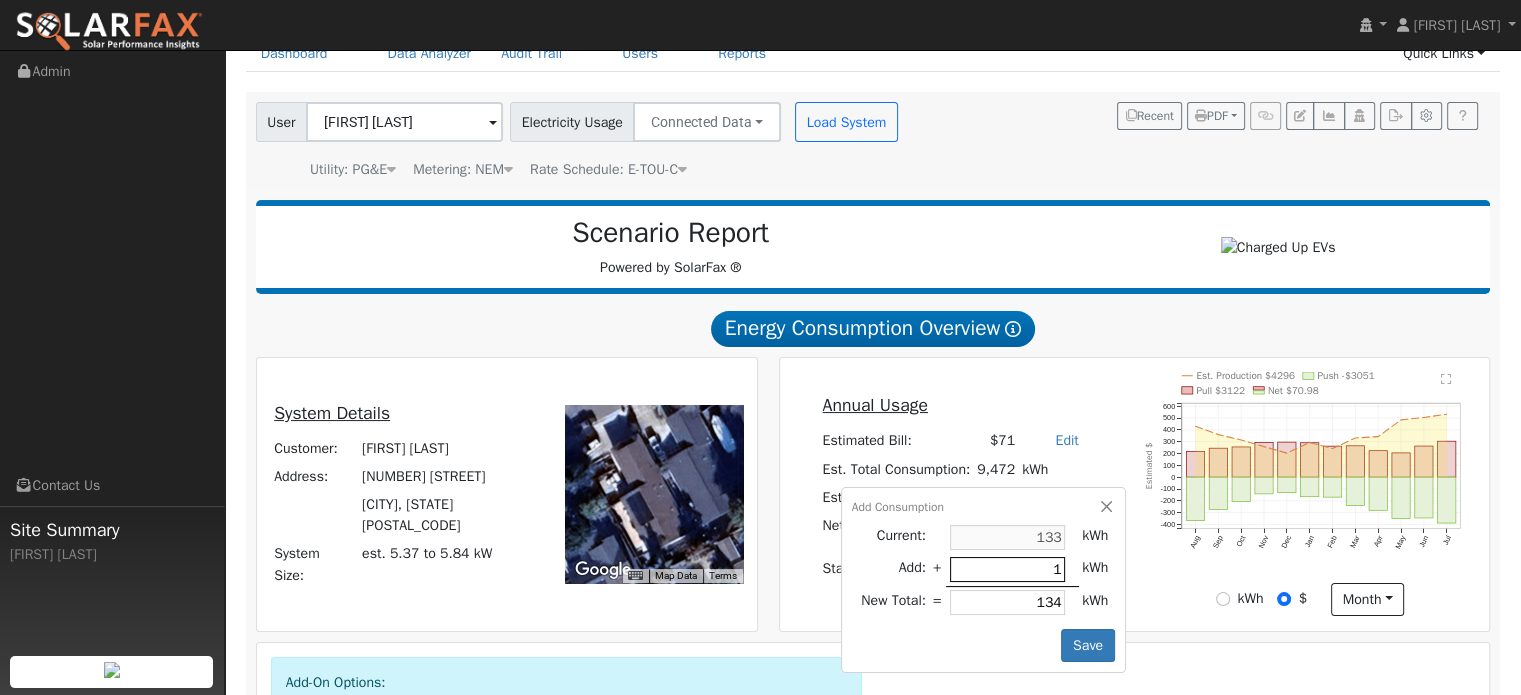 type on "19" 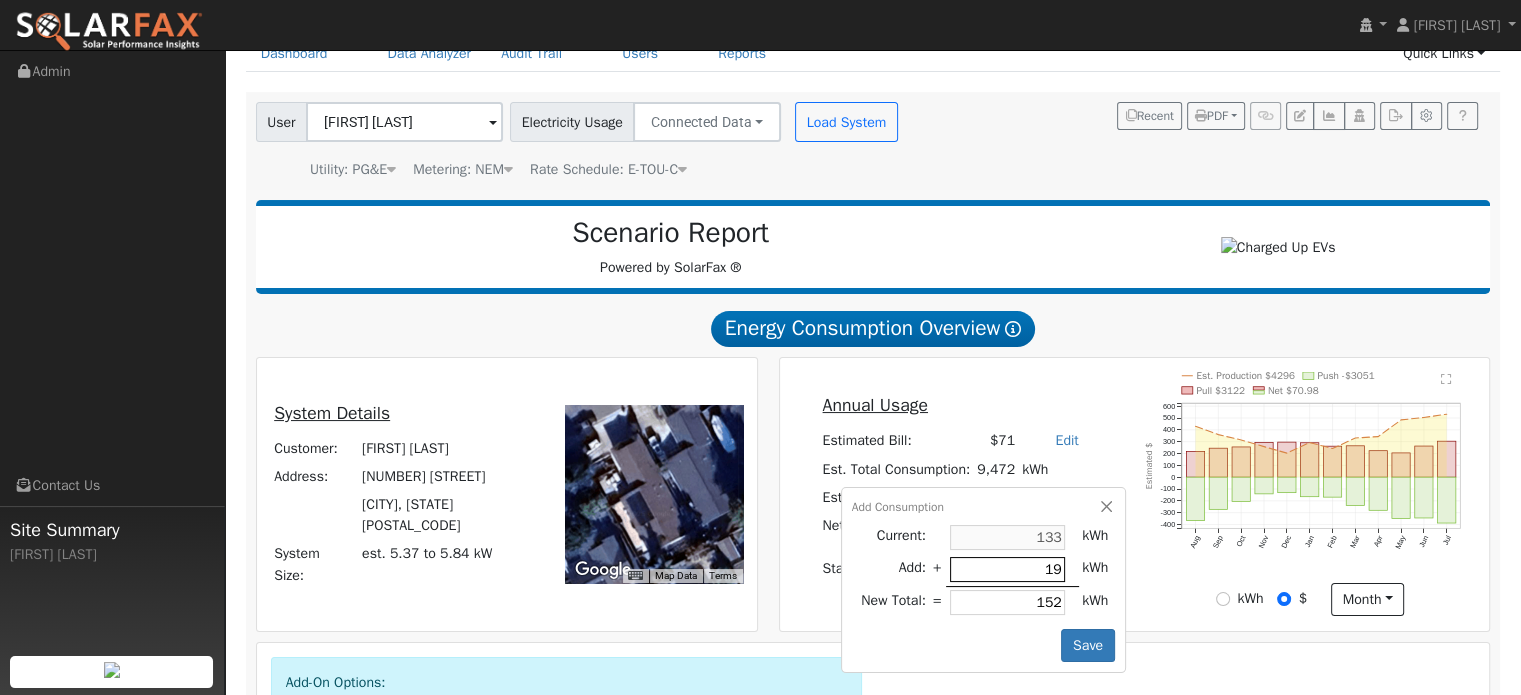 type on "192" 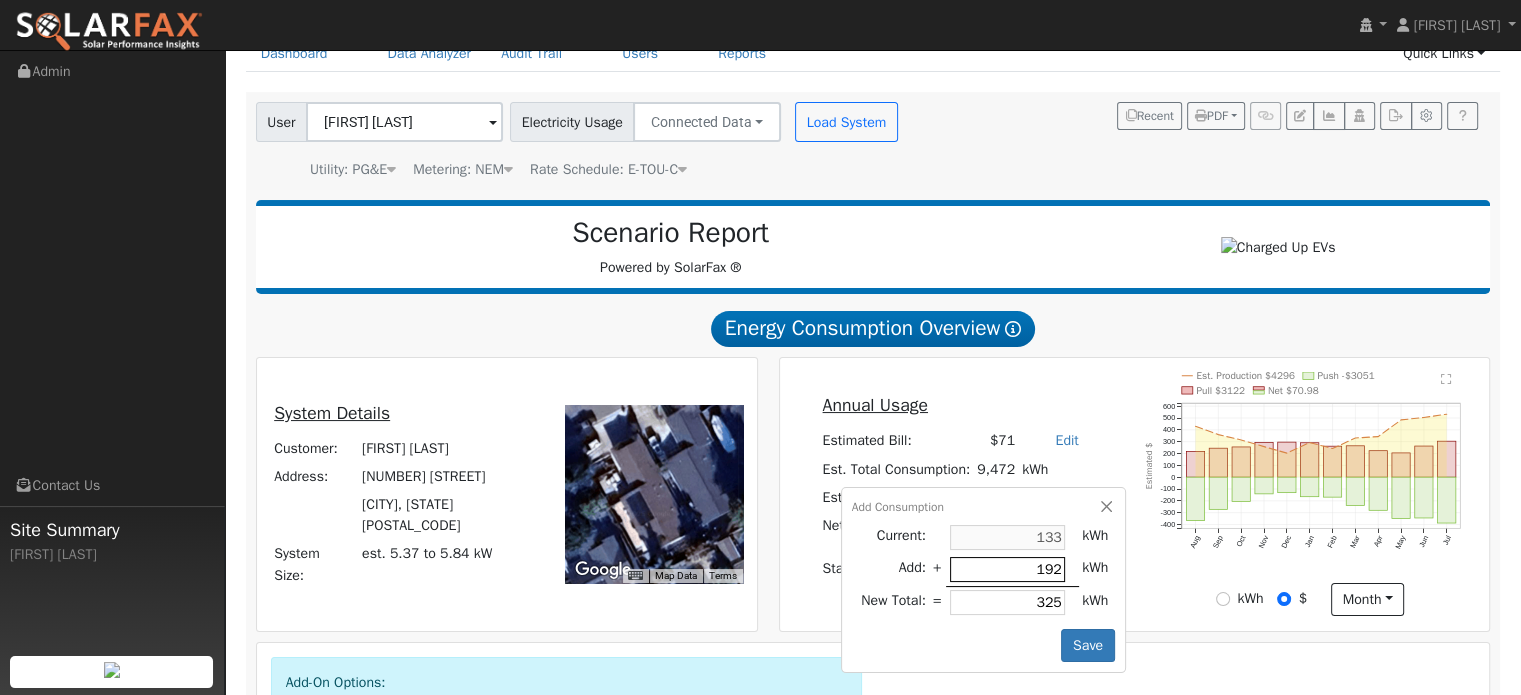 type on "1925" 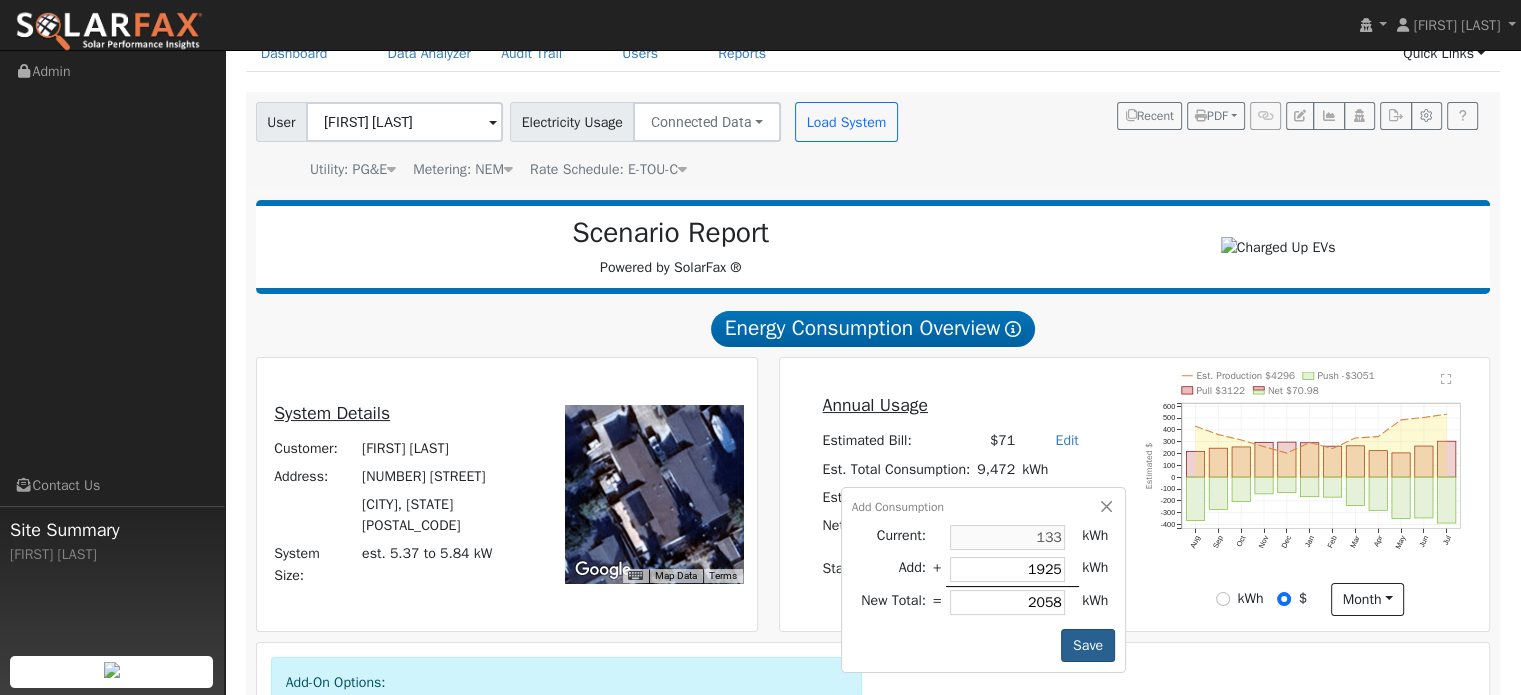 type on "1925" 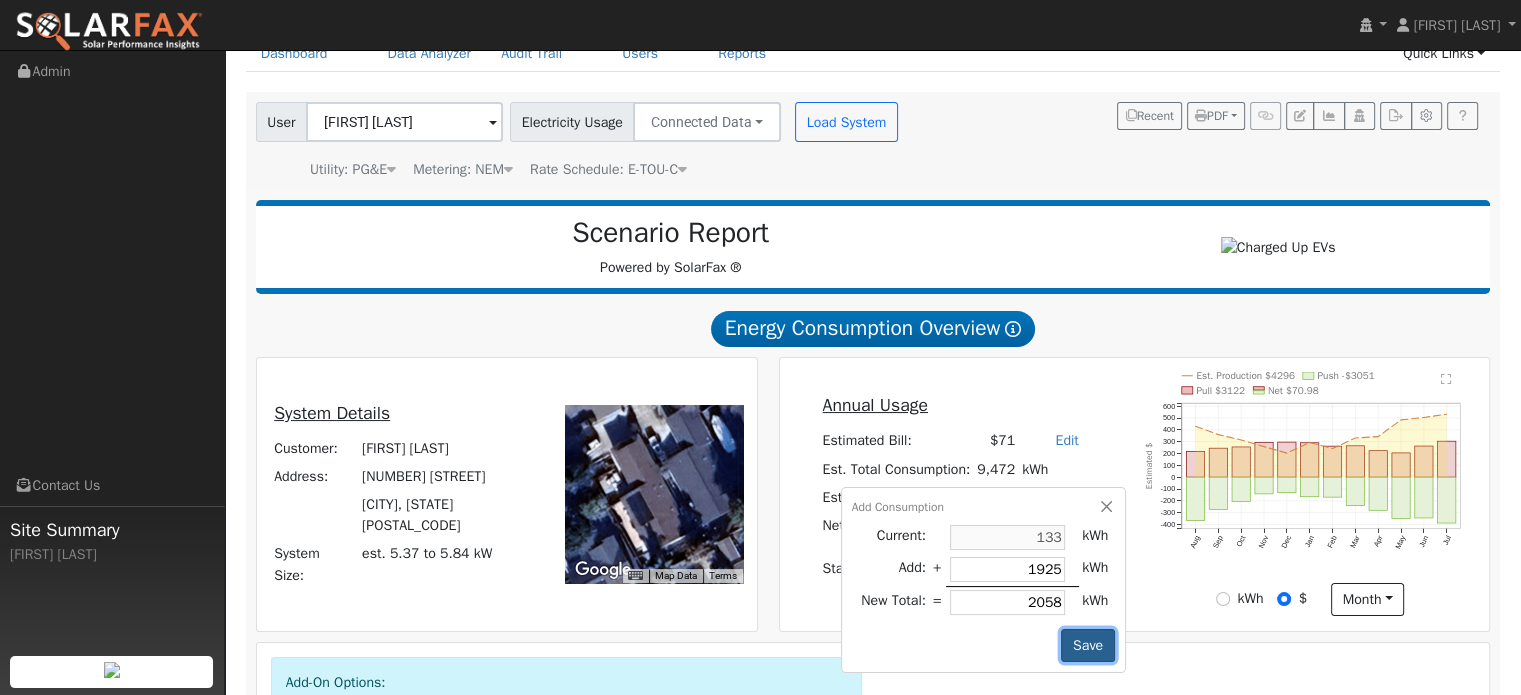 click on "Save" at bounding box center [1087, 646] 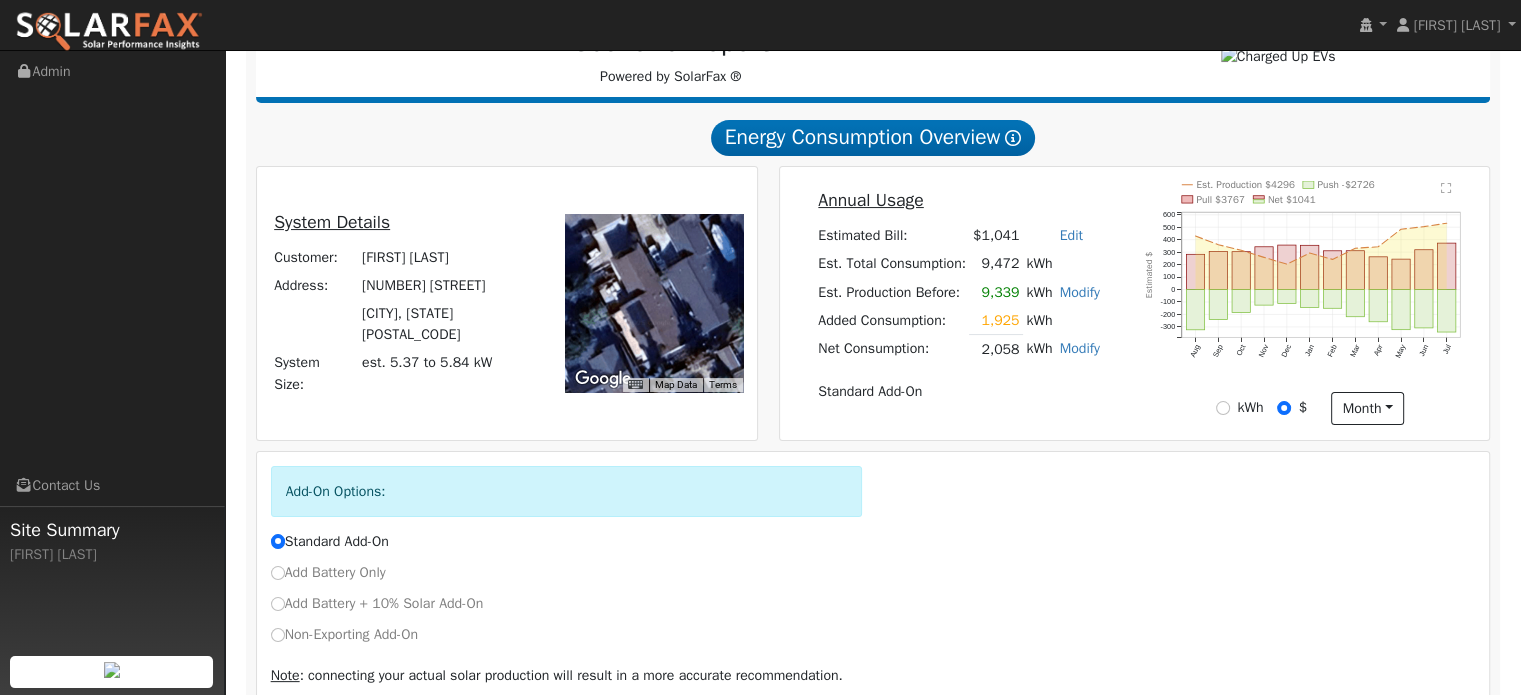 scroll, scrollTop: 377, scrollLeft: 0, axis: vertical 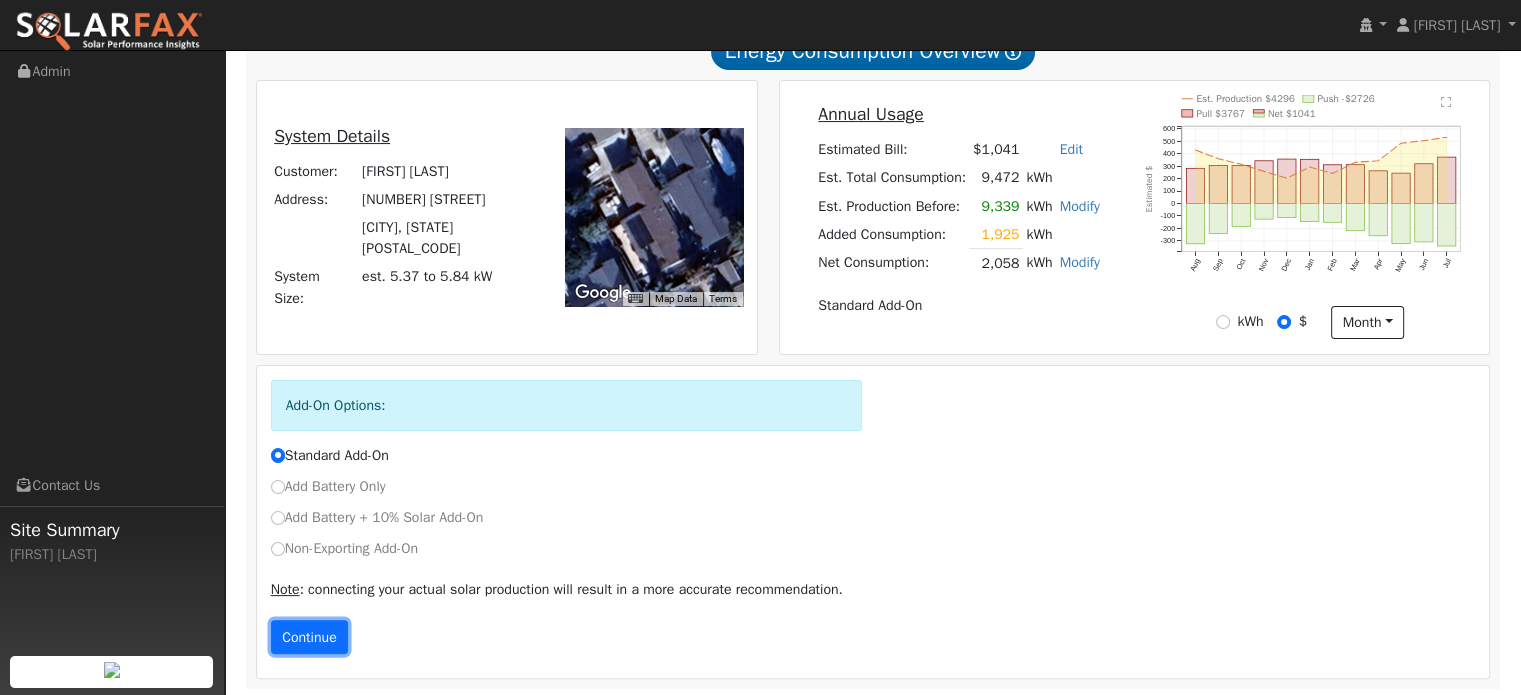 click on "Continue" at bounding box center (310, 637) 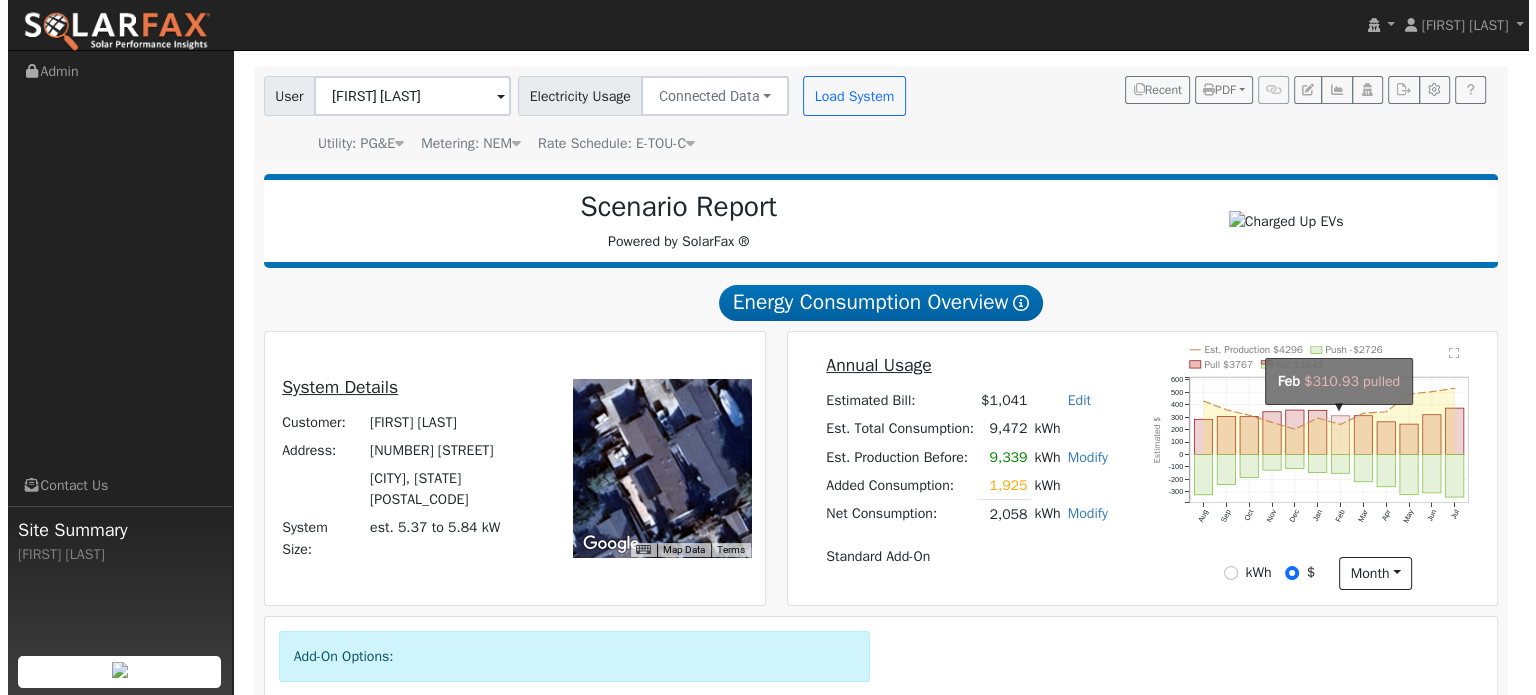 scroll, scrollTop: 0, scrollLeft: 0, axis: both 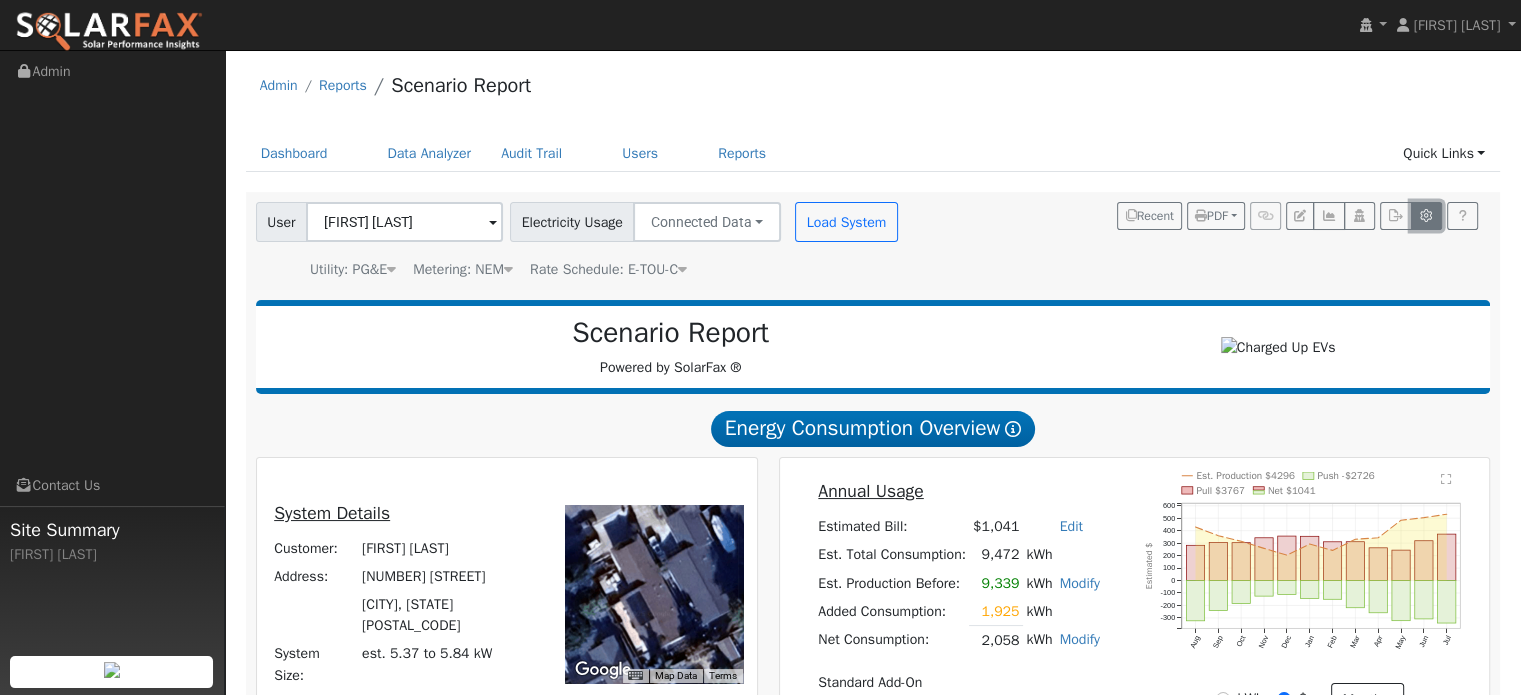 click at bounding box center [1426, 216] 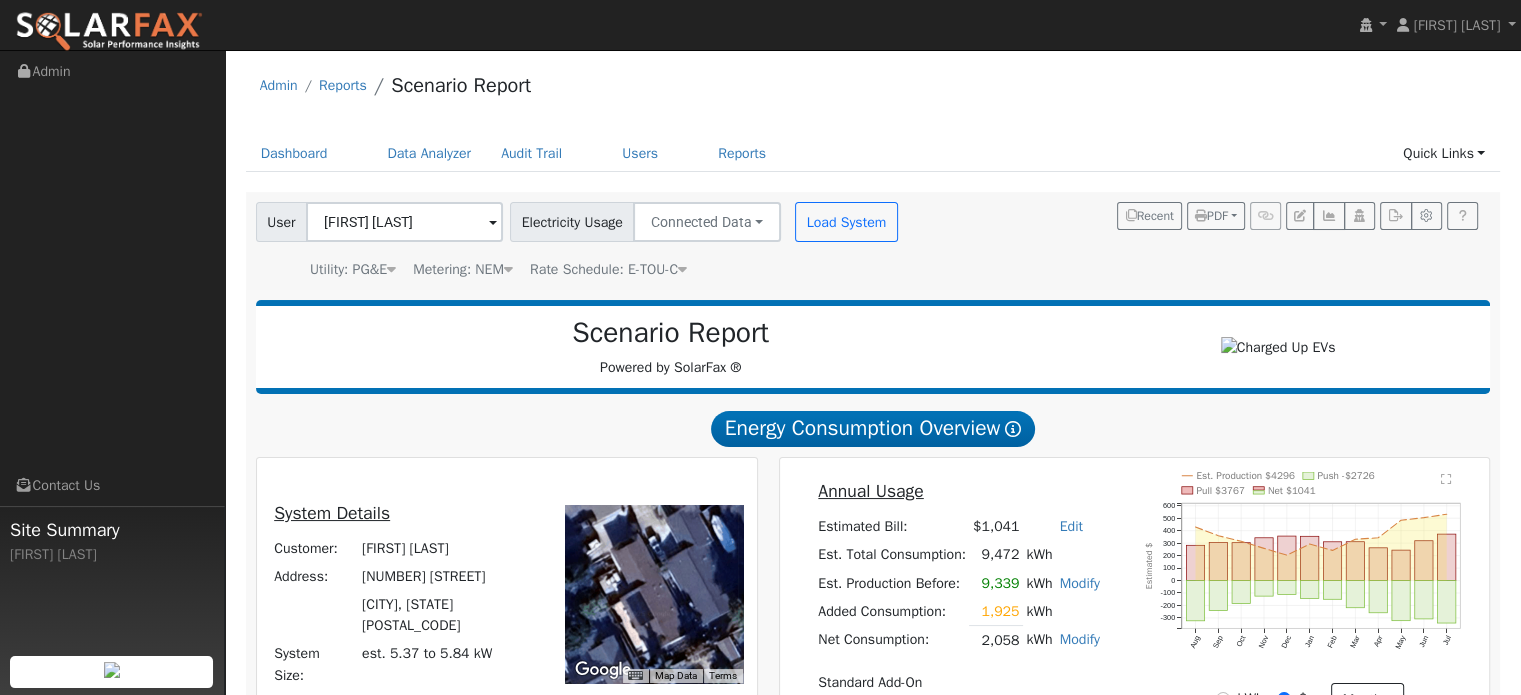type on "125" 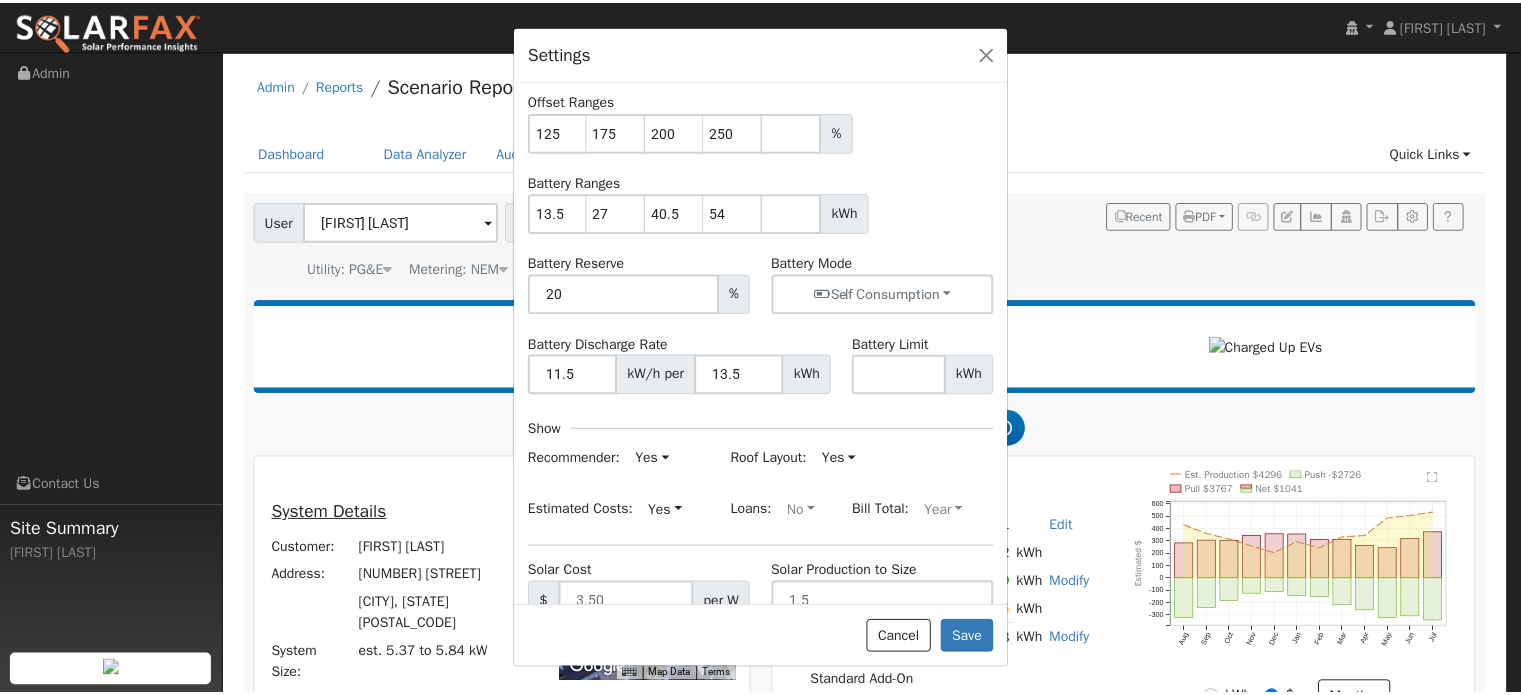 scroll, scrollTop: 0, scrollLeft: 0, axis: both 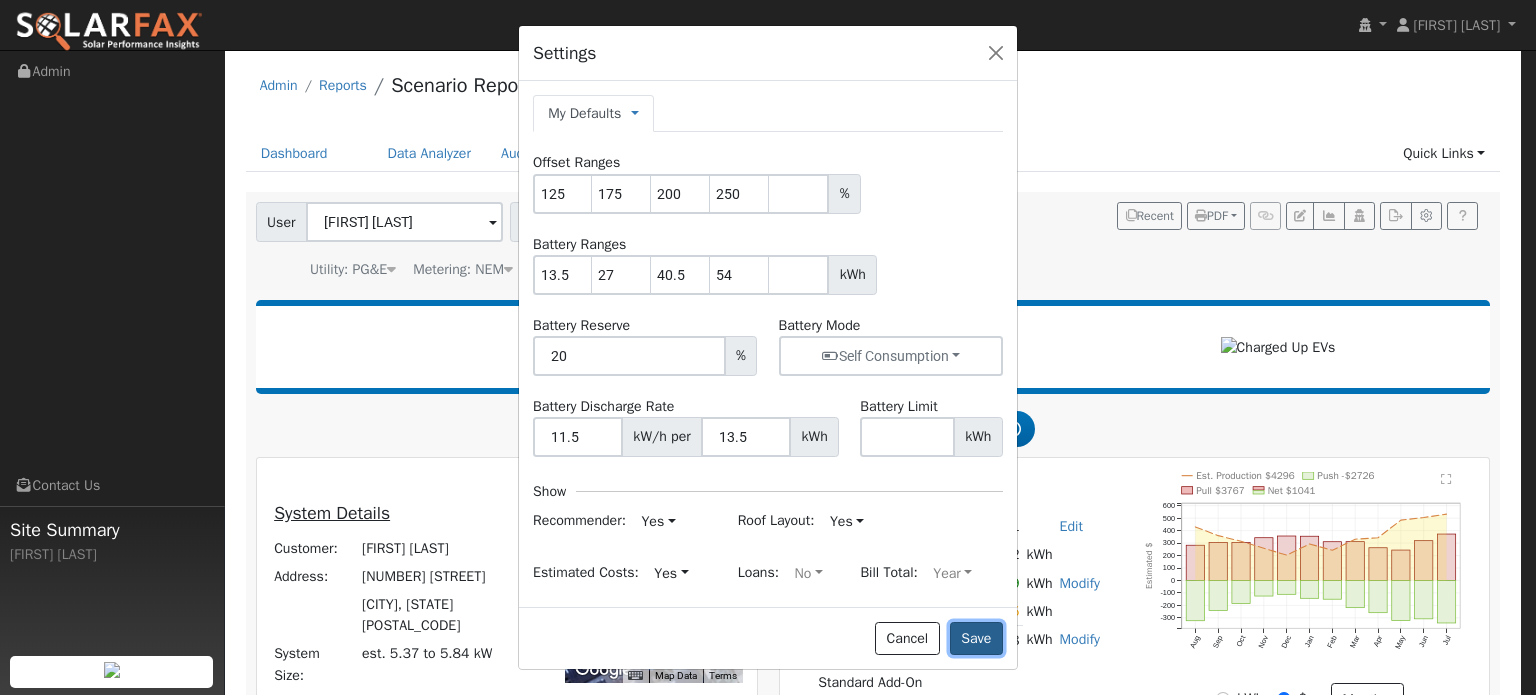 click on "Save" at bounding box center [976, 639] 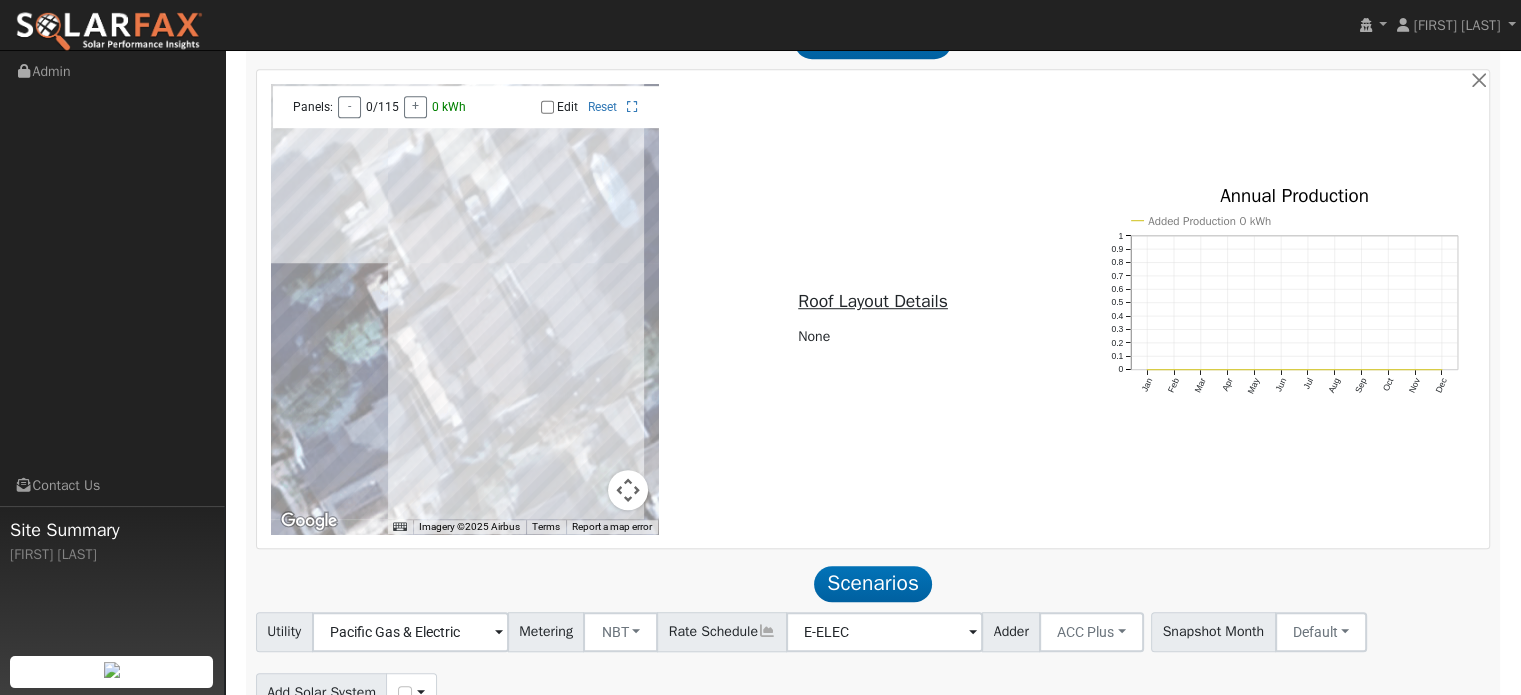 scroll, scrollTop: 1439, scrollLeft: 0, axis: vertical 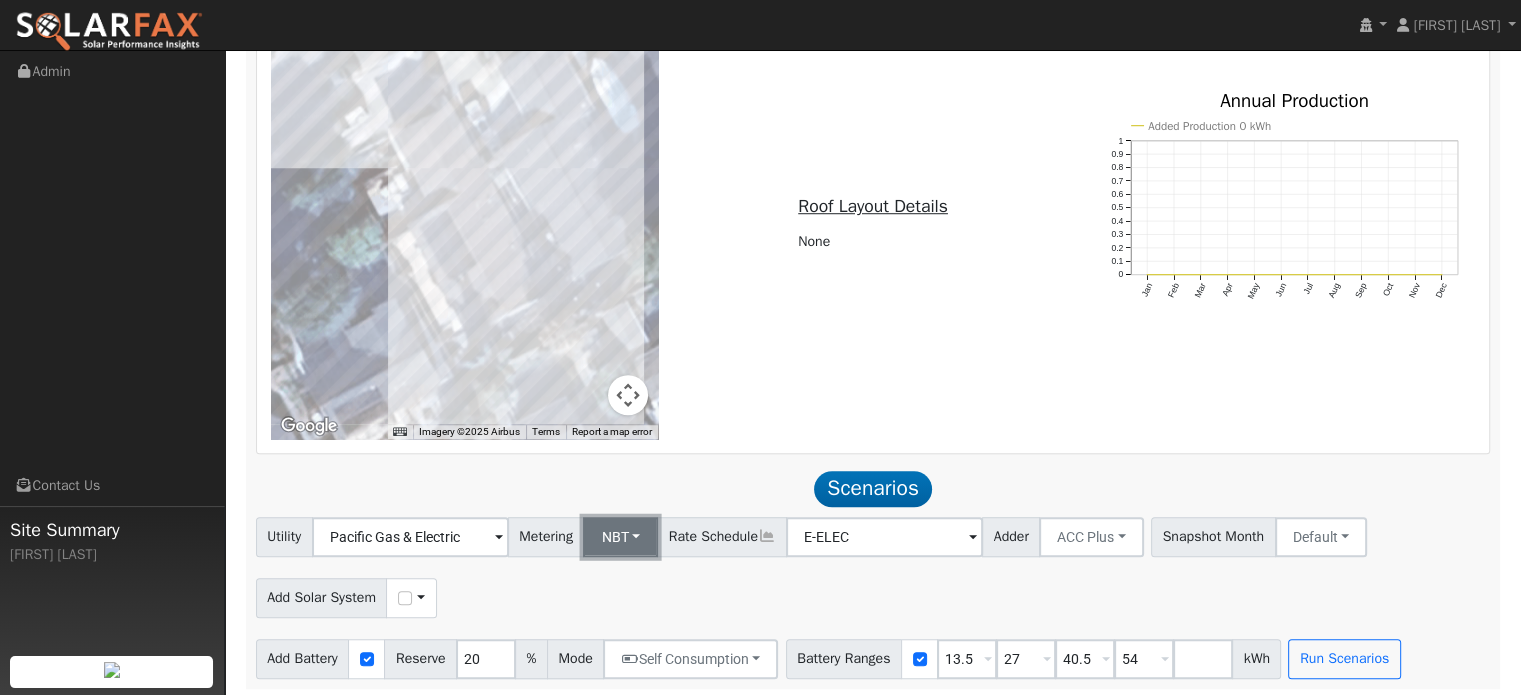 click on "NBT" at bounding box center [620, 537] 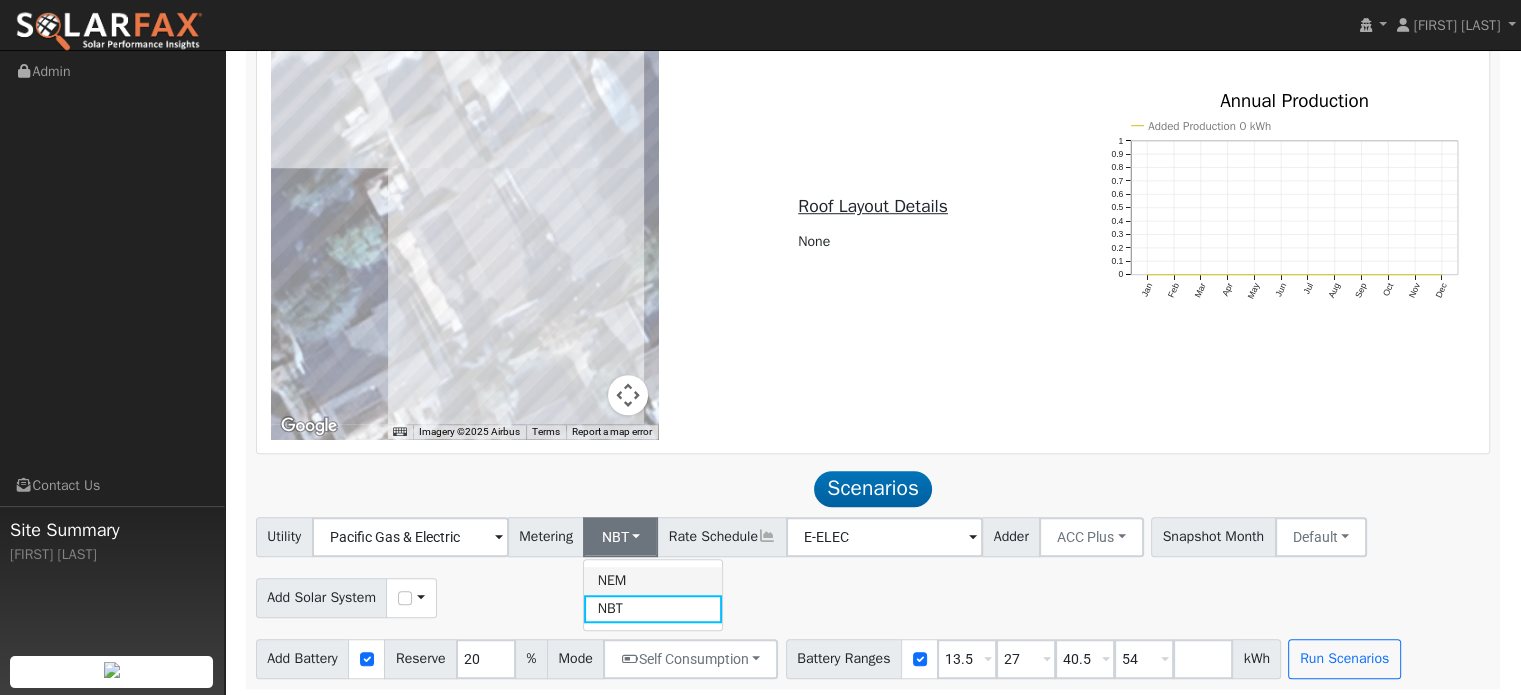 click on "NEM" at bounding box center [653, 581] 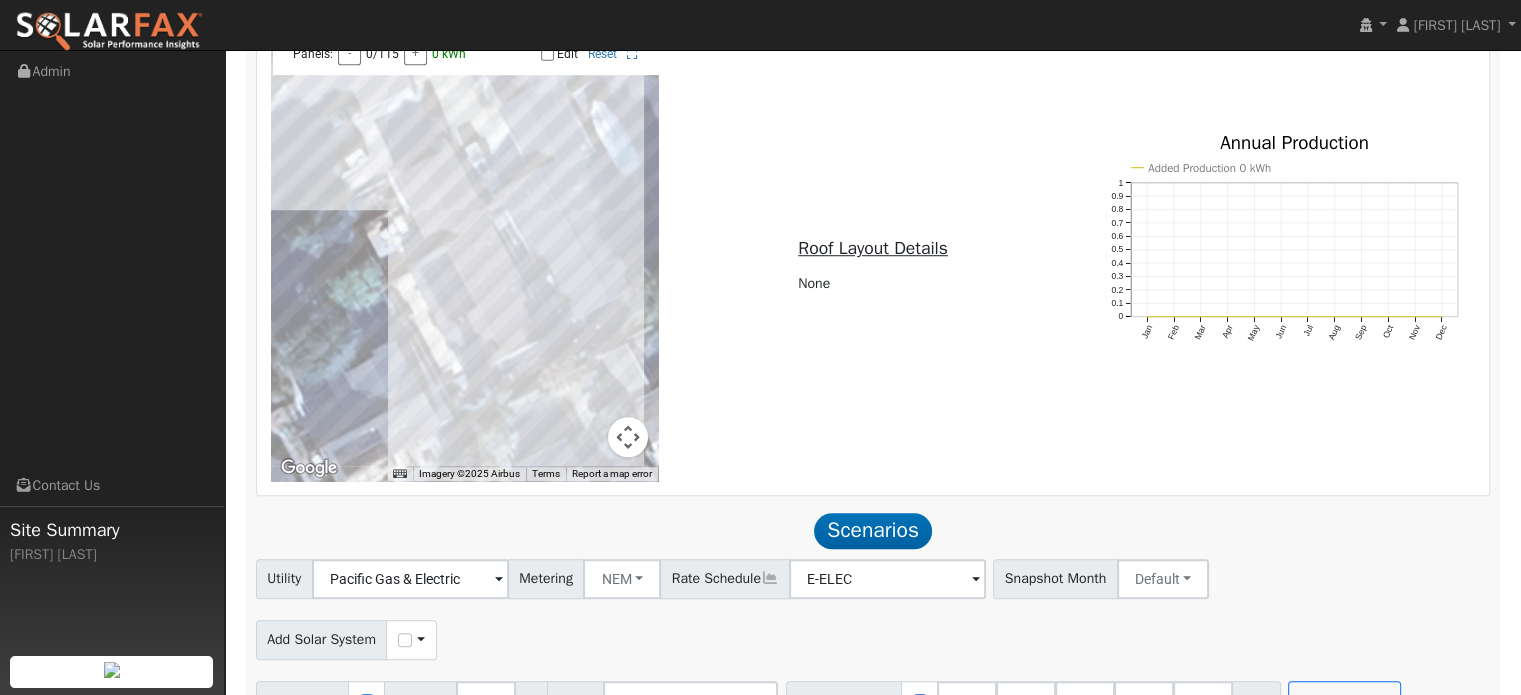 scroll, scrollTop: 1439, scrollLeft: 0, axis: vertical 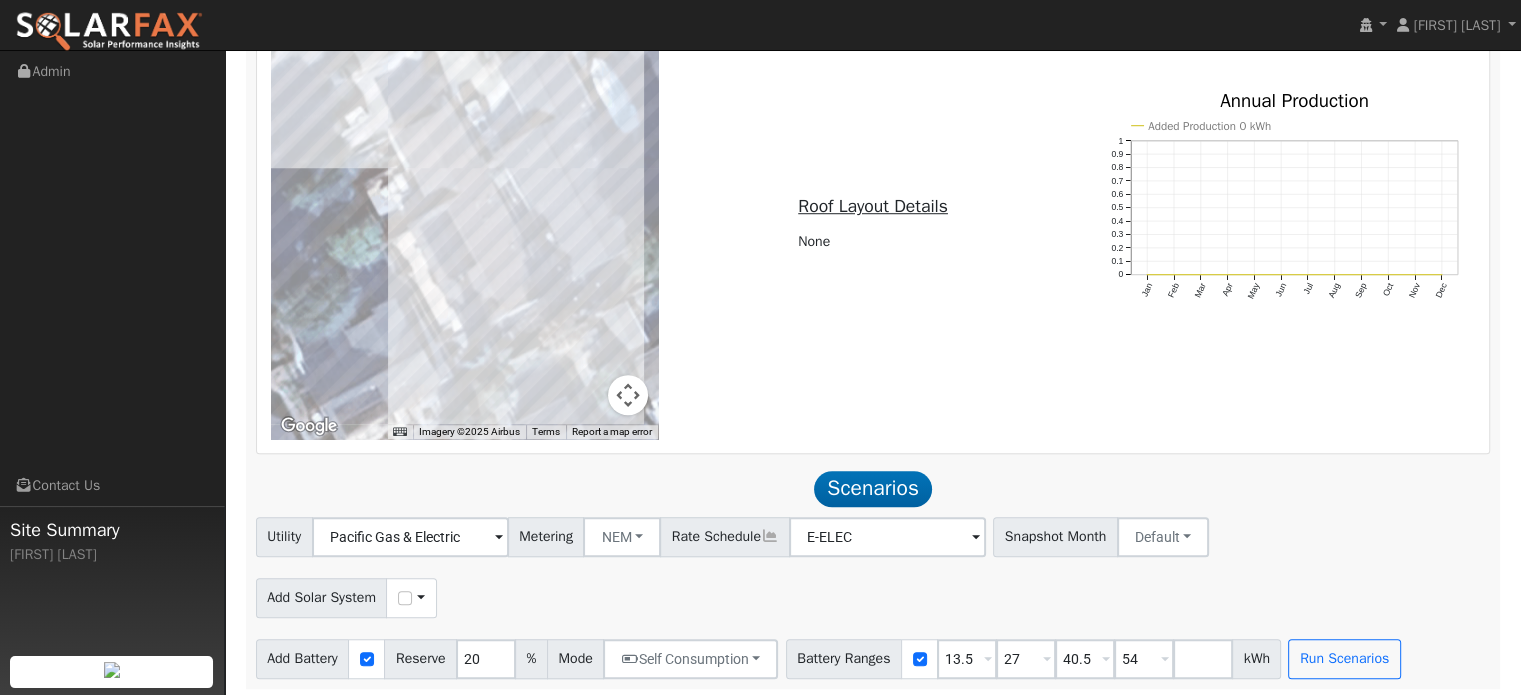 click at bounding box center [499, 538] 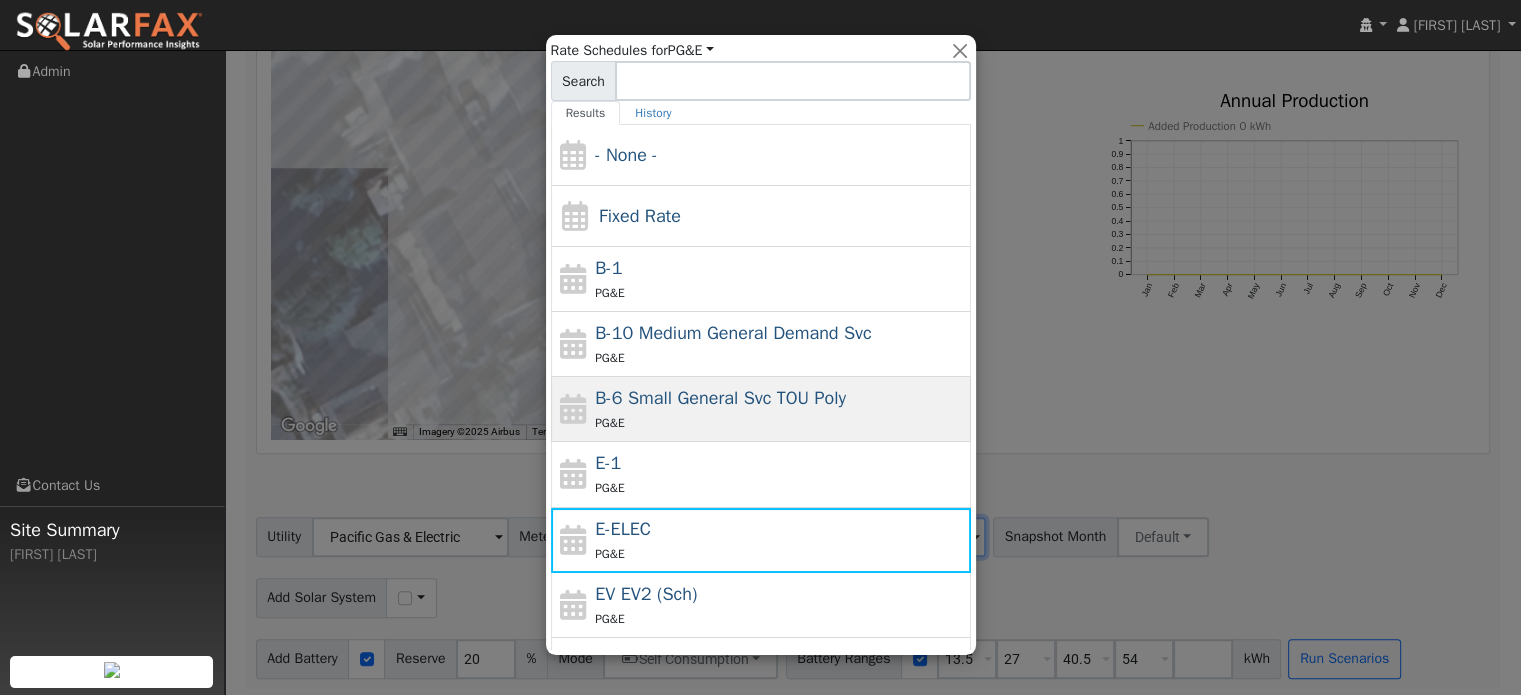 scroll, scrollTop: 100, scrollLeft: 0, axis: vertical 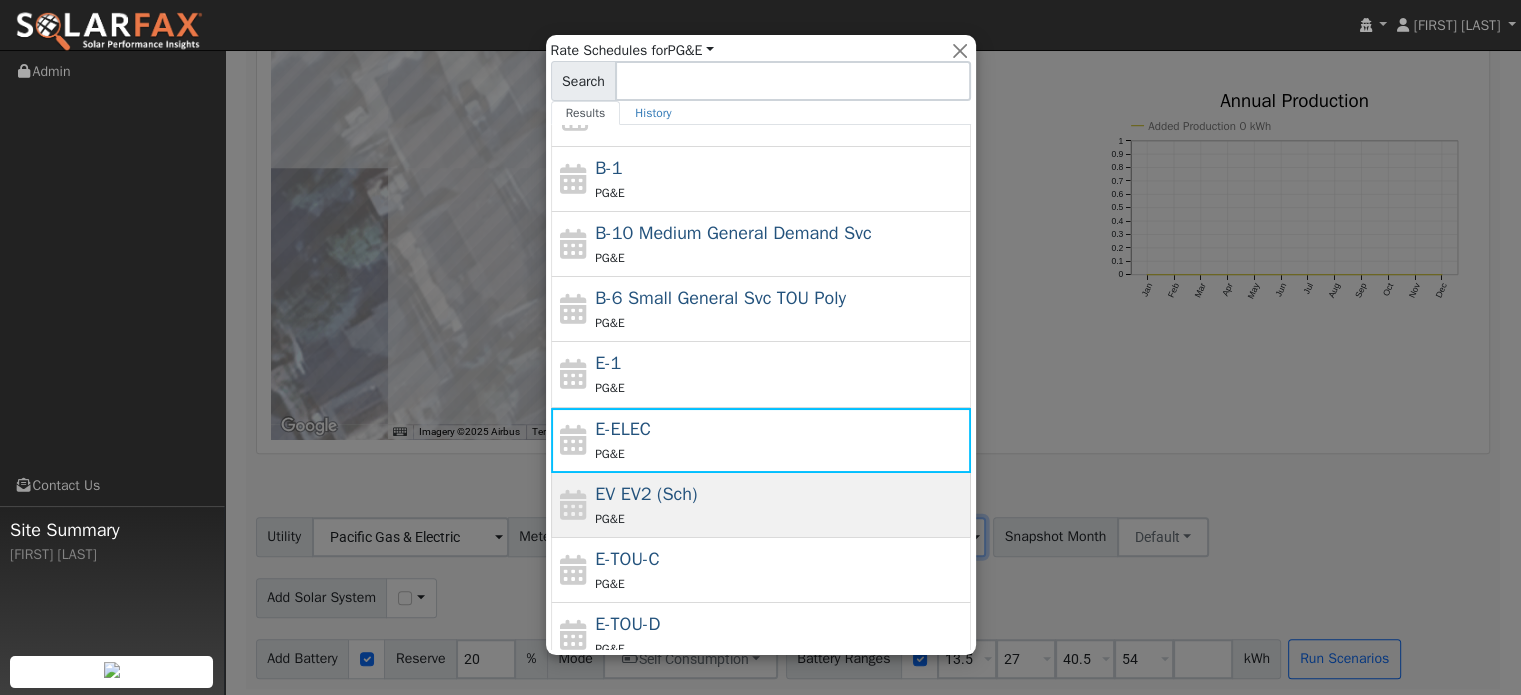 click on "PG&E" at bounding box center (780, 518) 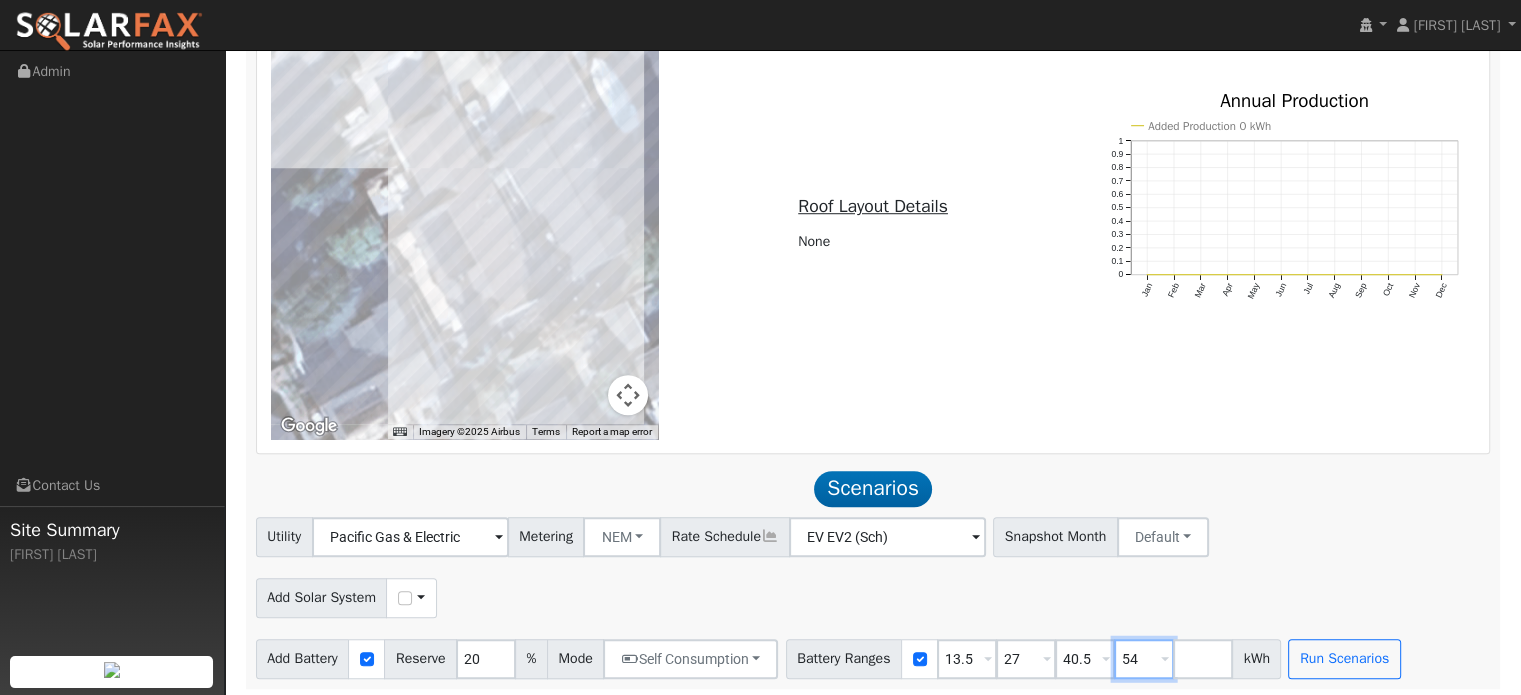 drag, startPoint x: 1148, startPoint y: 653, endPoint x: 1127, endPoint y: 653, distance: 21 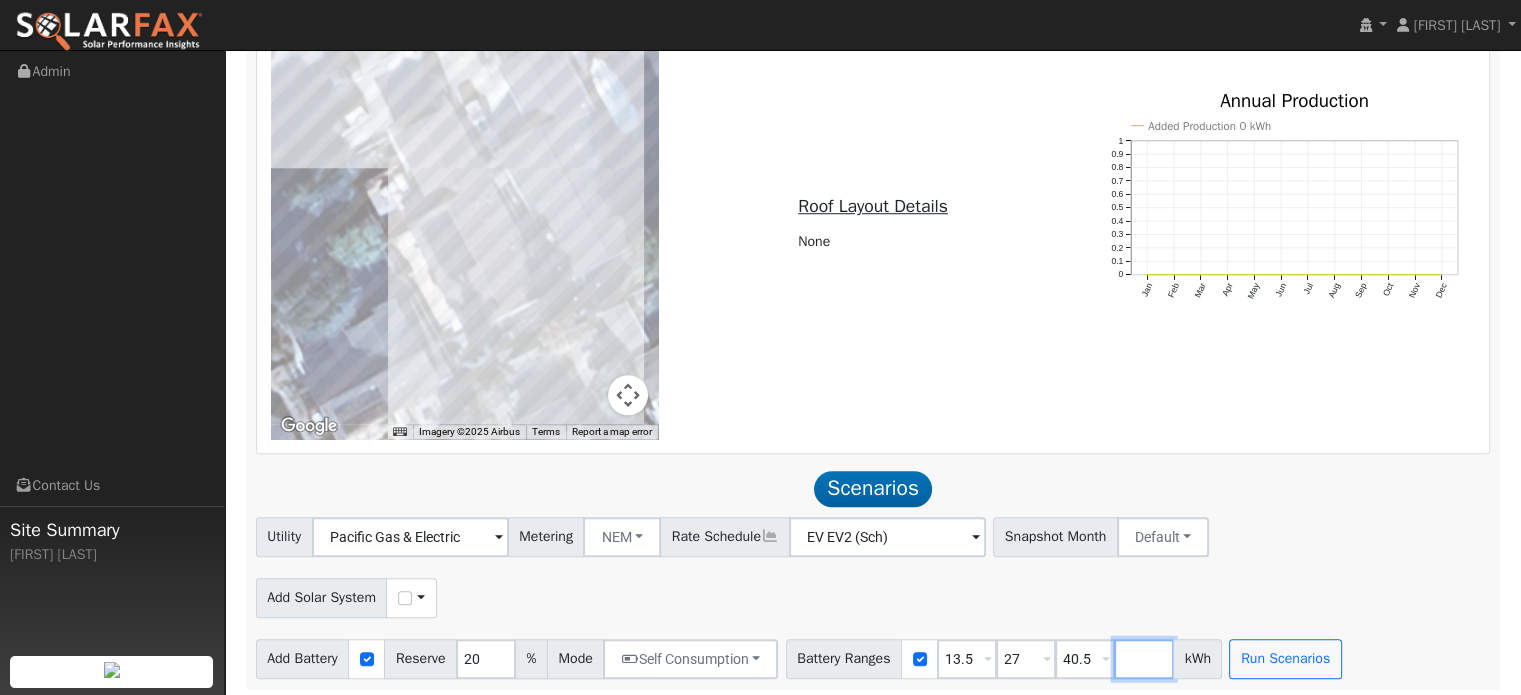 type 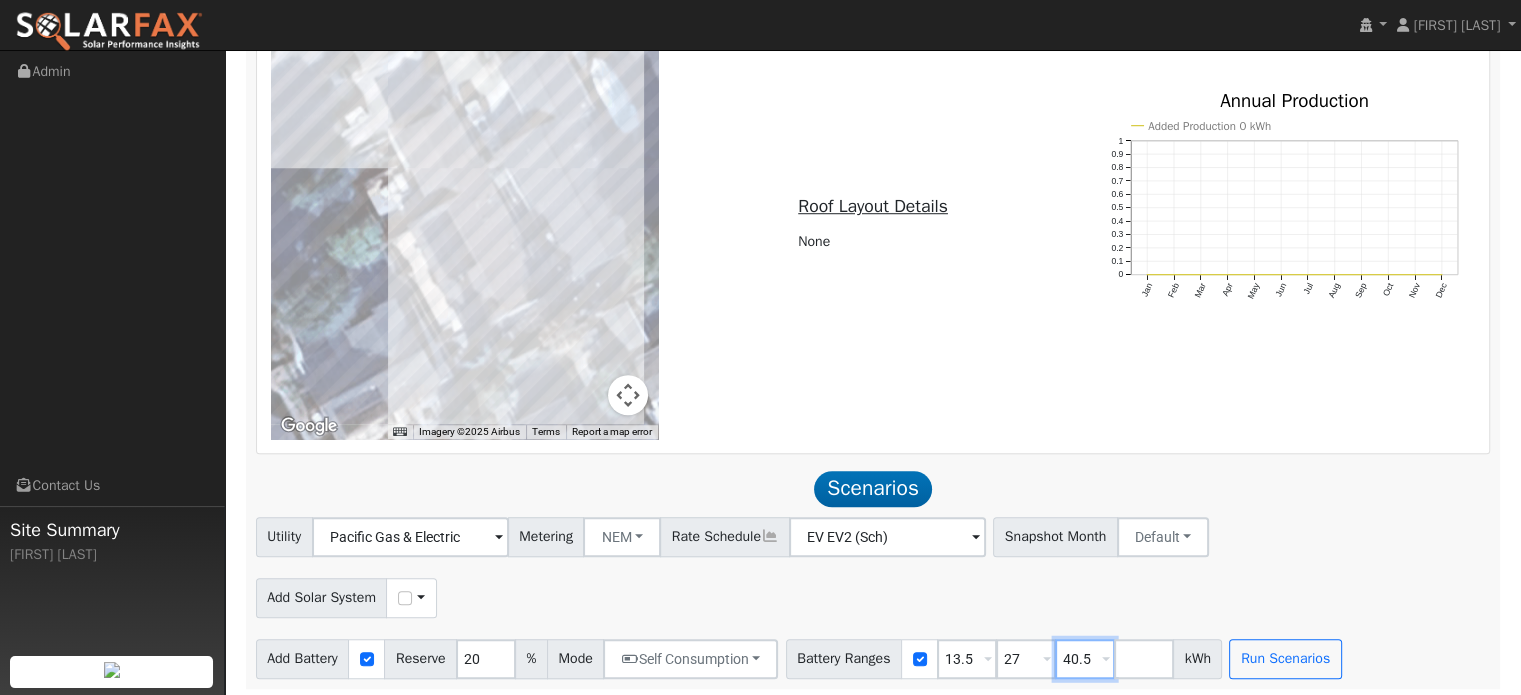 drag, startPoint x: 1099, startPoint y: 655, endPoint x: 1059, endPoint y: 657, distance: 40.04997 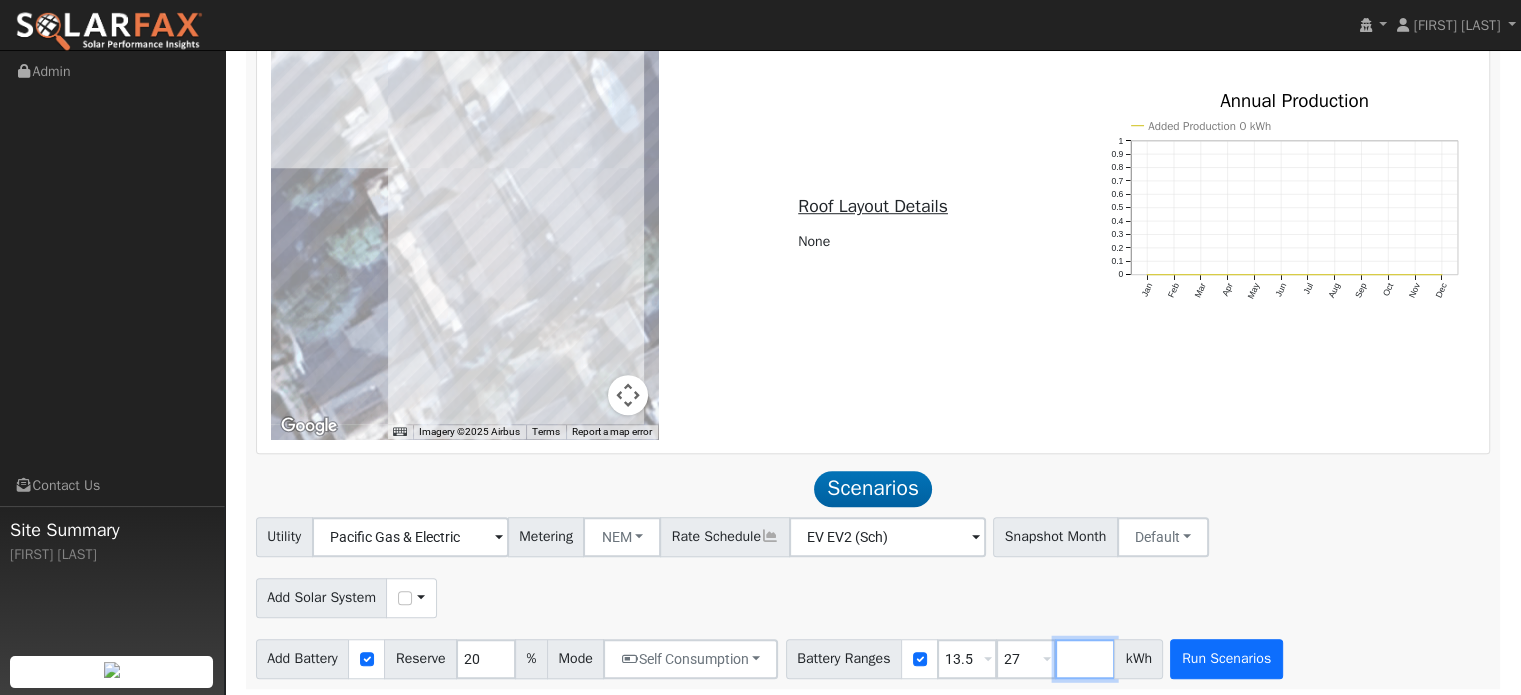 type 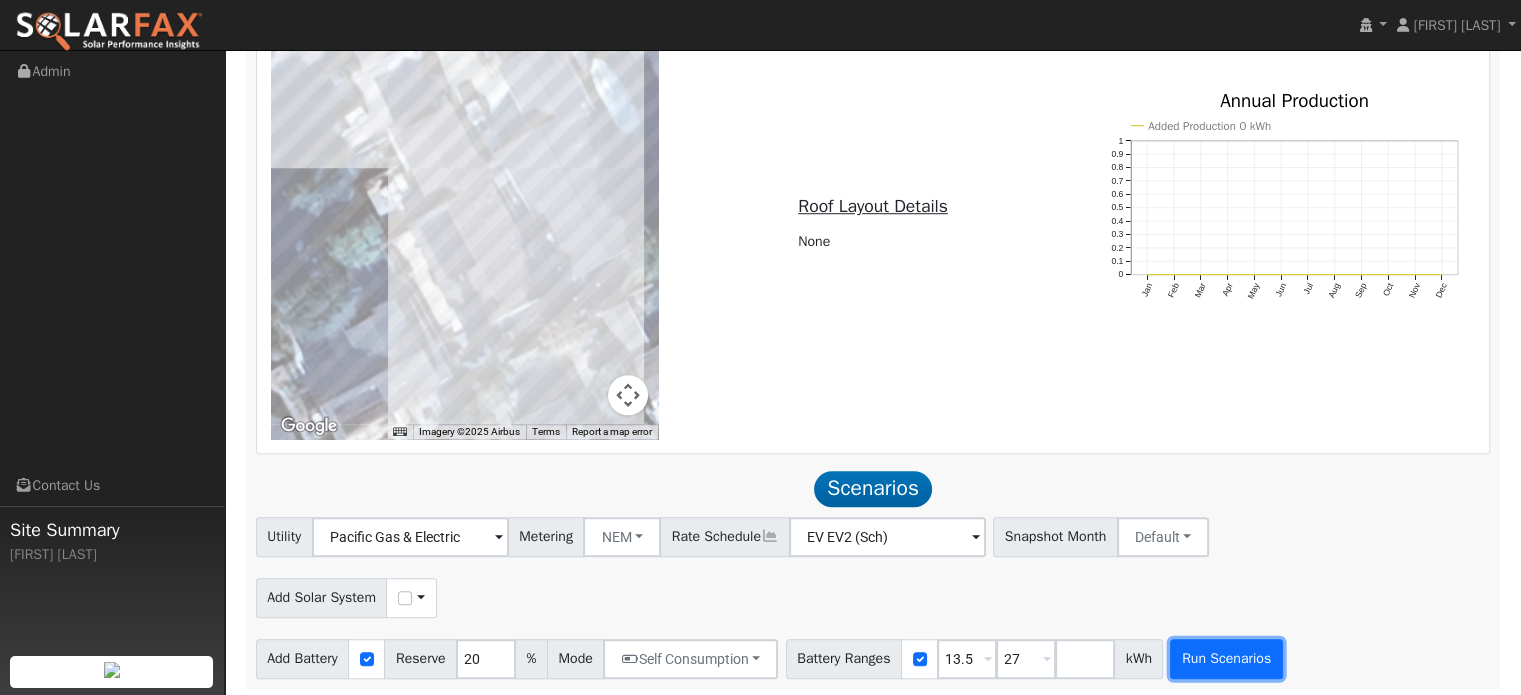 click on "Run Scenarios" at bounding box center (1226, 659) 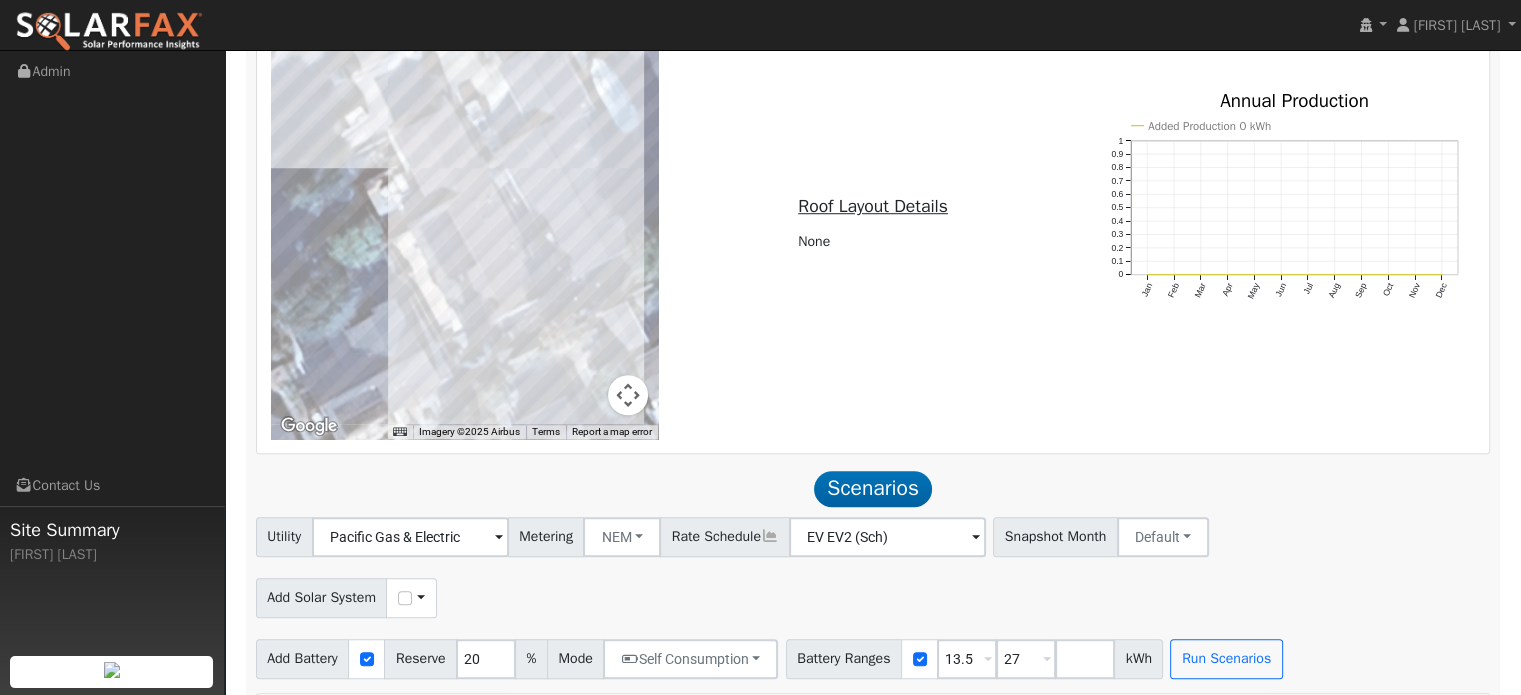 scroll, scrollTop: 1844, scrollLeft: 0, axis: vertical 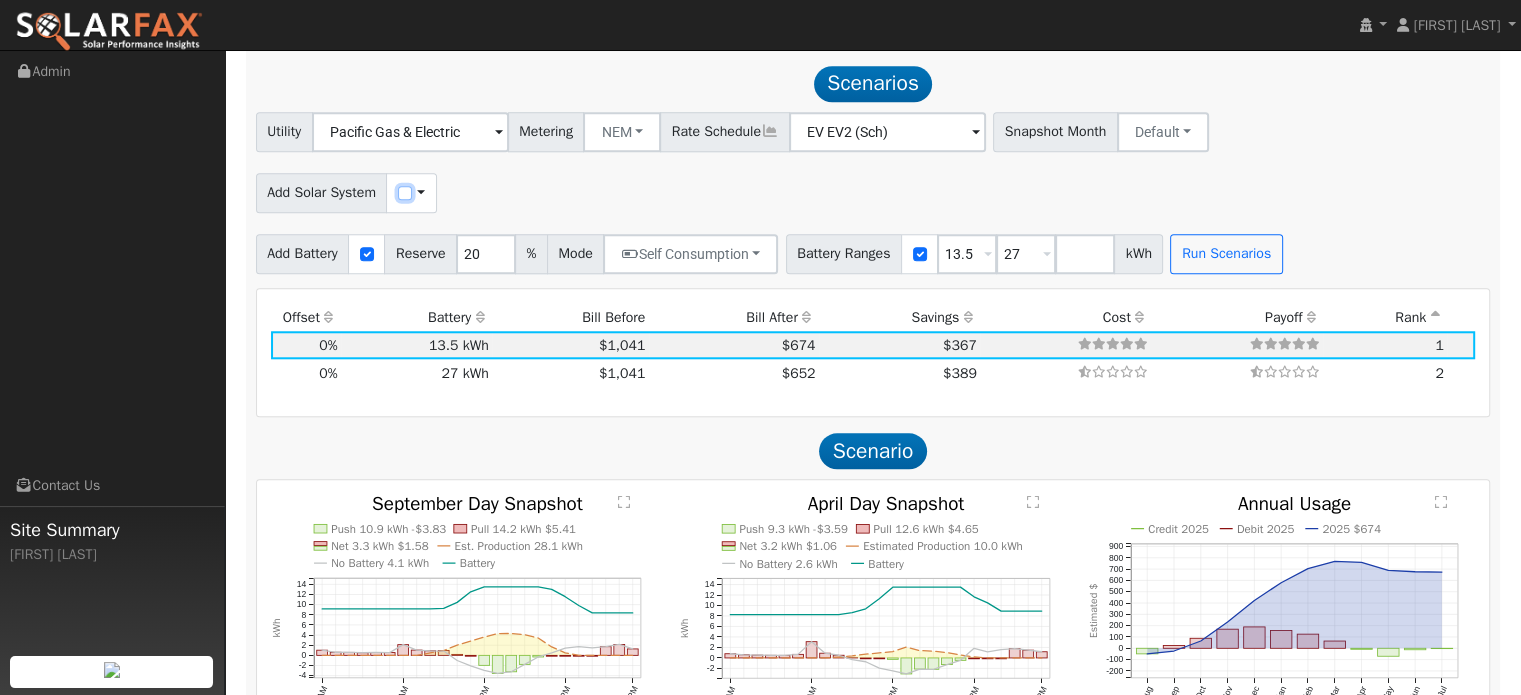 click at bounding box center [405, 193] 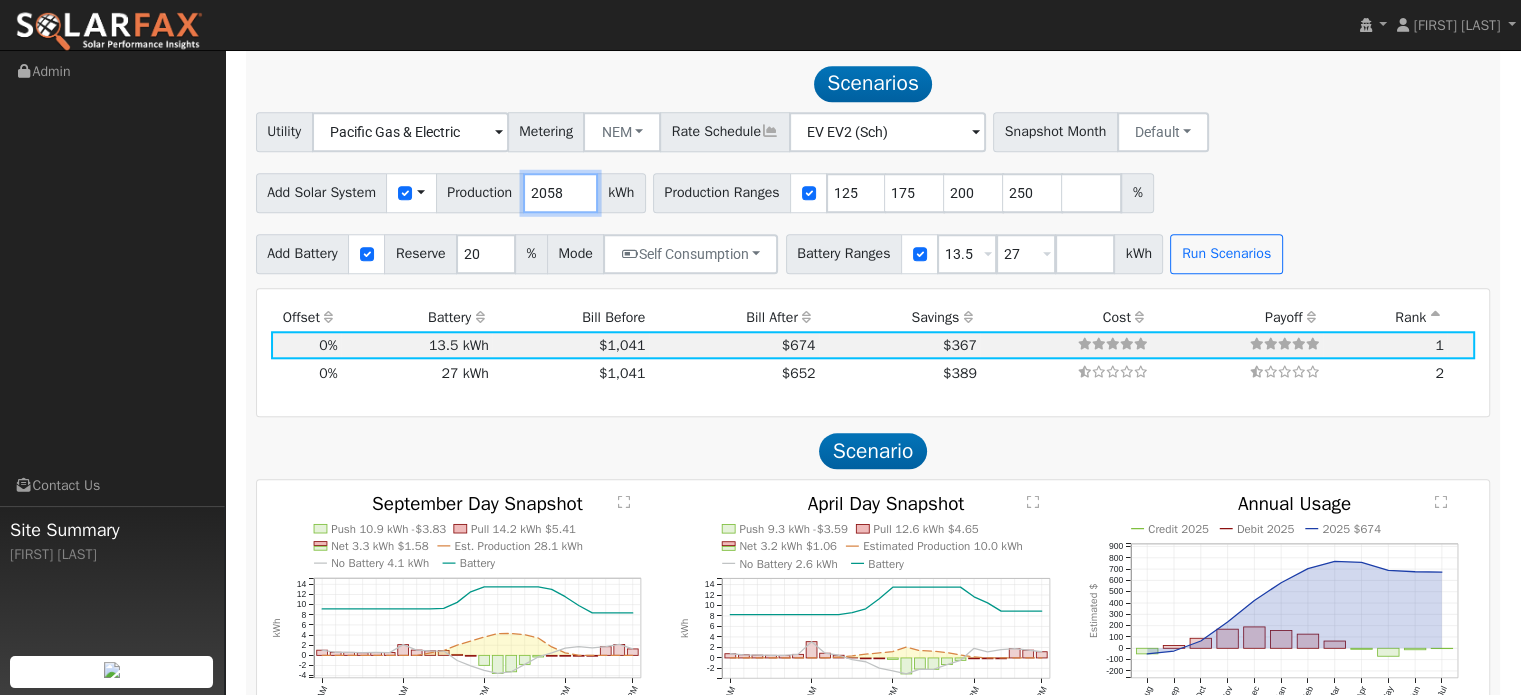 drag, startPoint x: 569, startPoint y: 187, endPoint x: 527, endPoint y: 190, distance: 42.107006 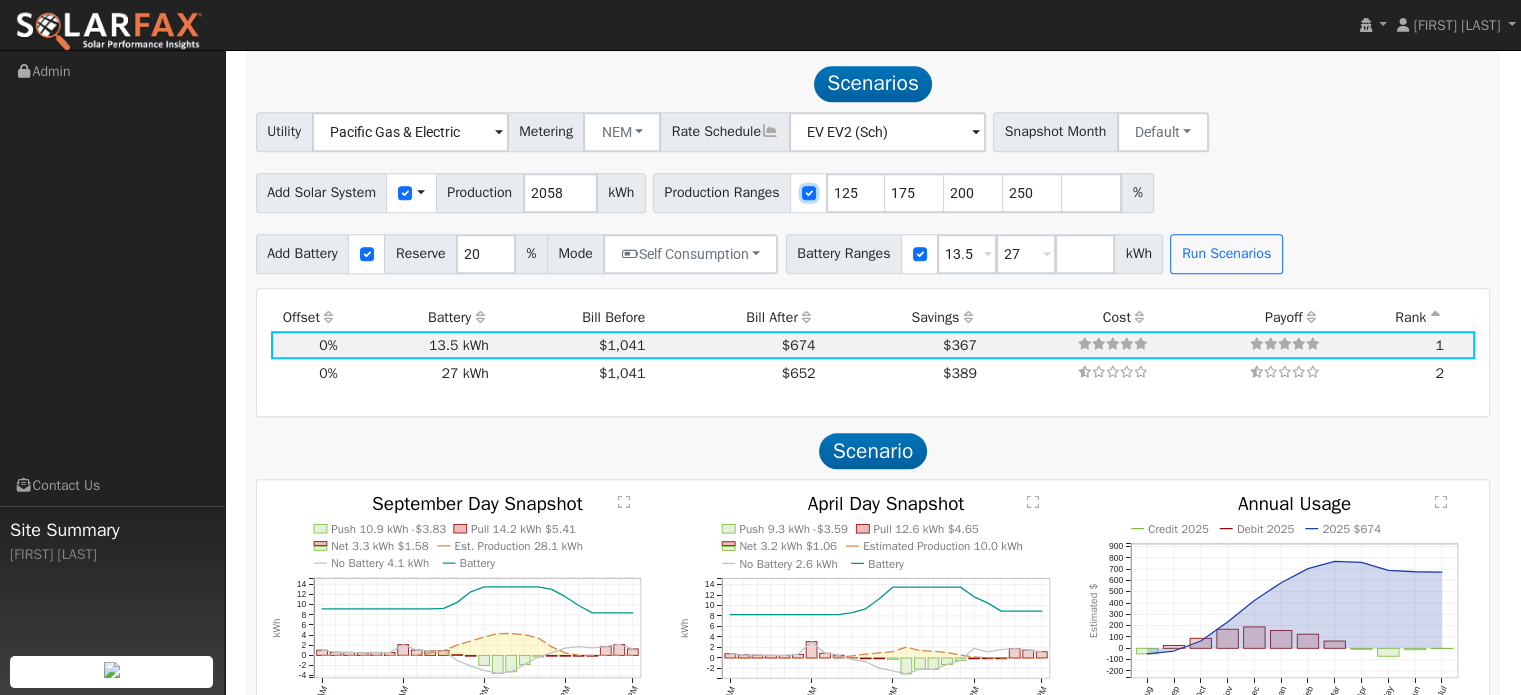 click at bounding box center (809, 193) 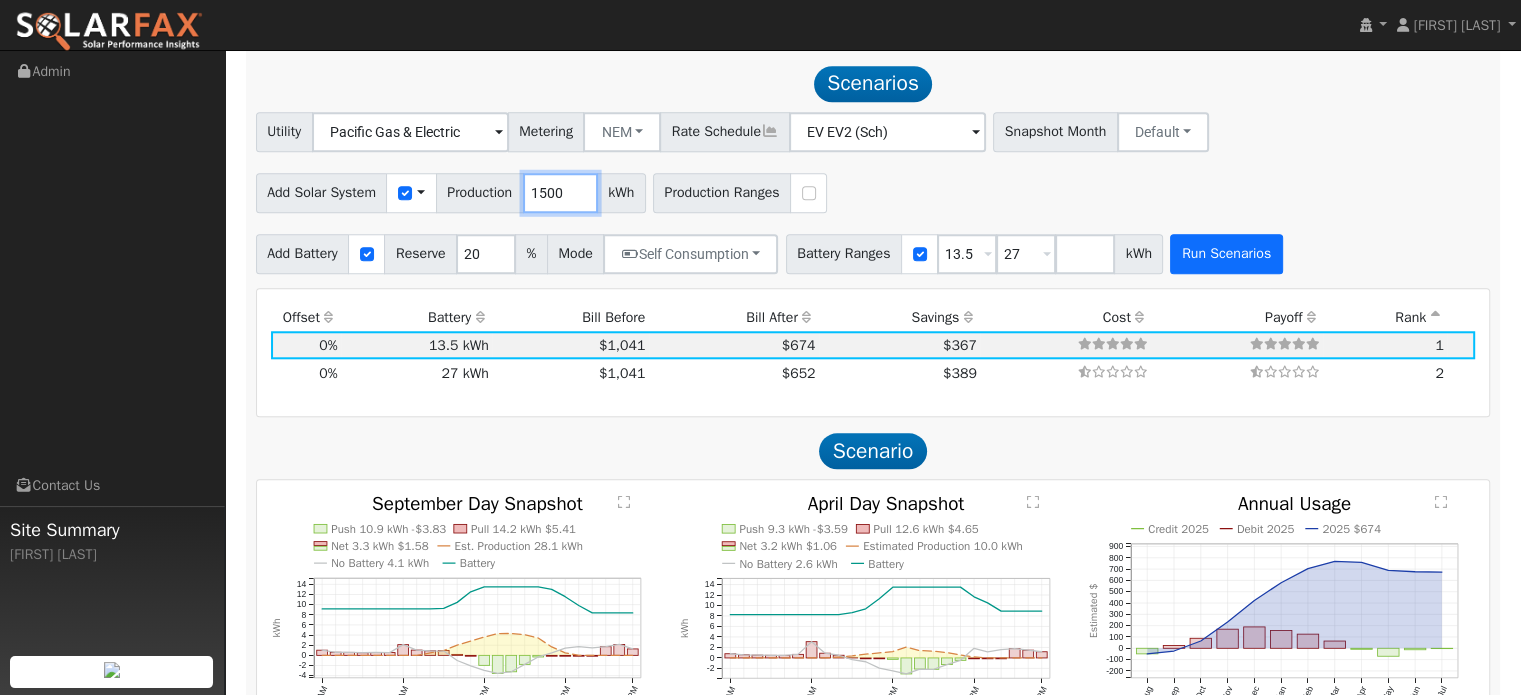 type on "1500" 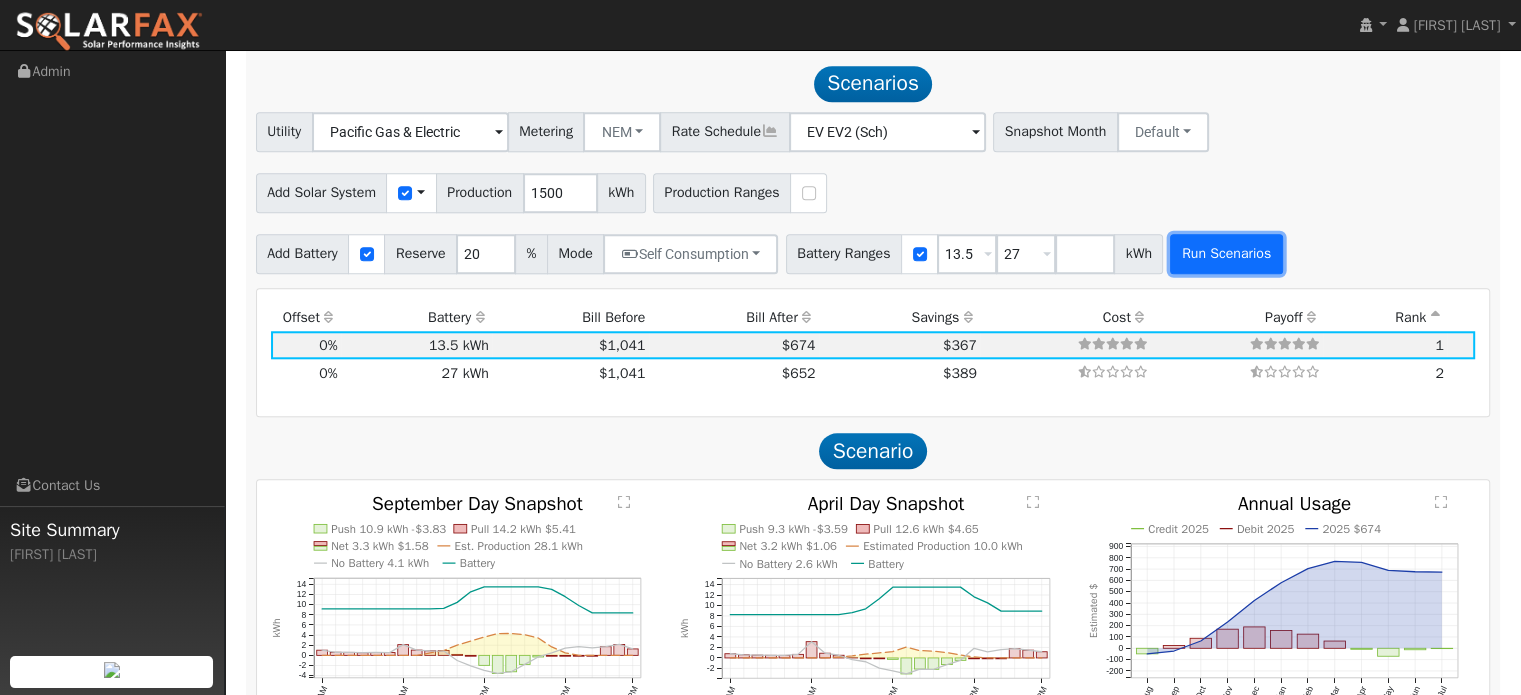 click on "Run Scenarios" at bounding box center [1226, 254] 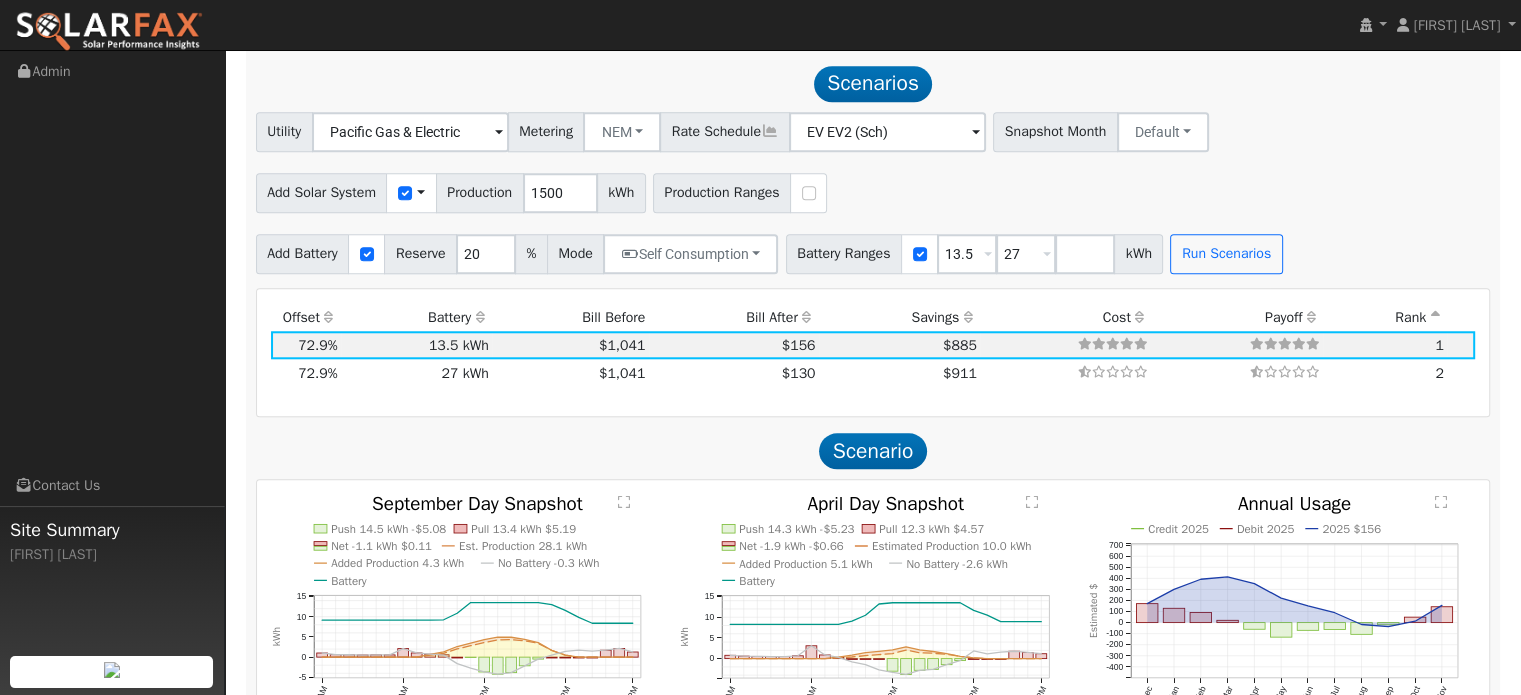 type on "1.0" 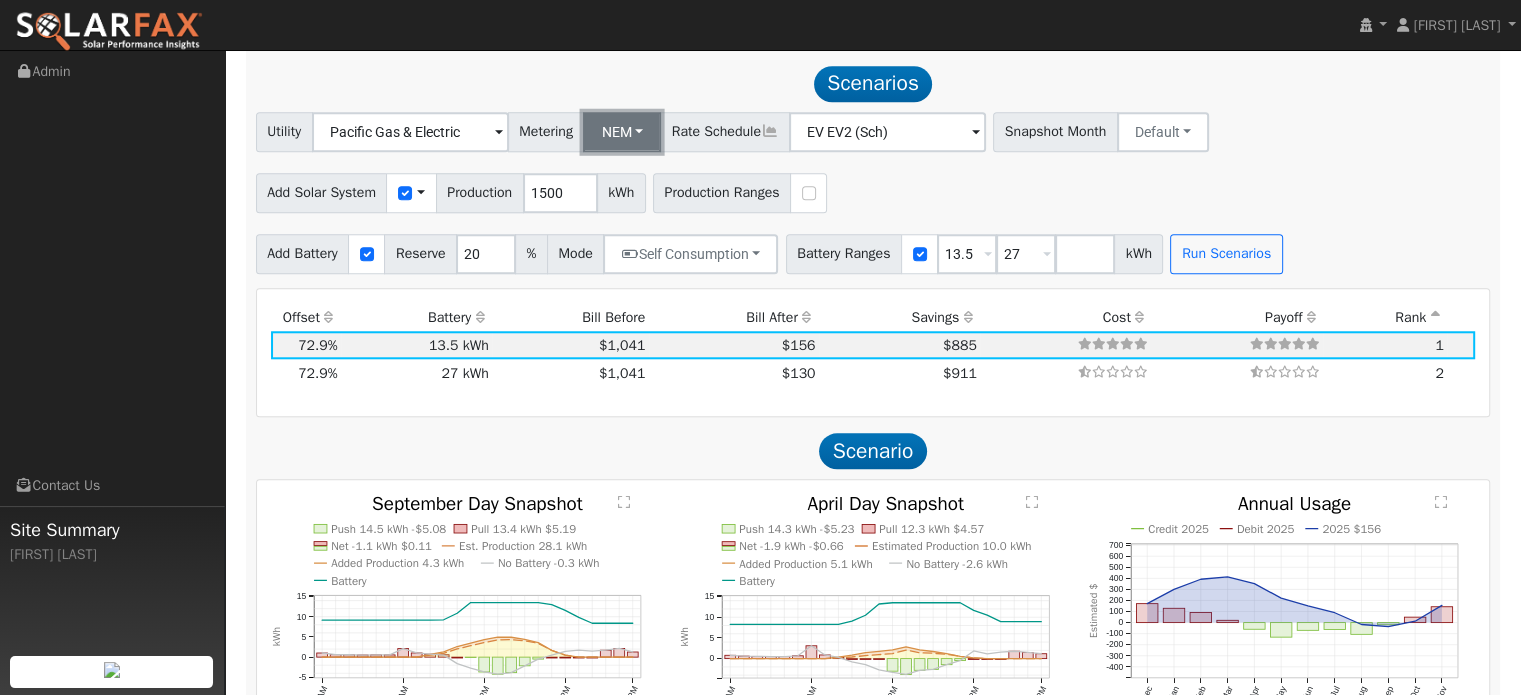 click on "NEM" at bounding box center (622, 132) 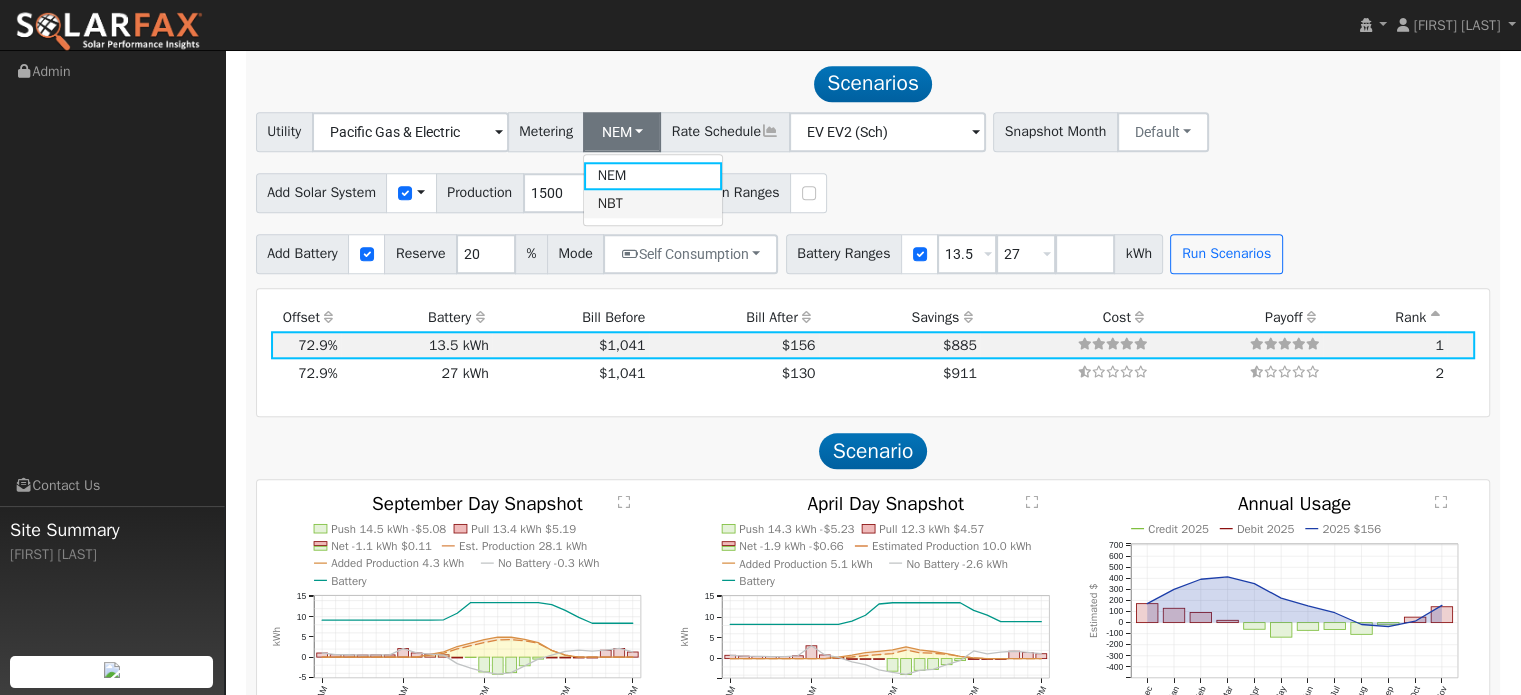 click on "NBT" at bounding box center (653, 204) 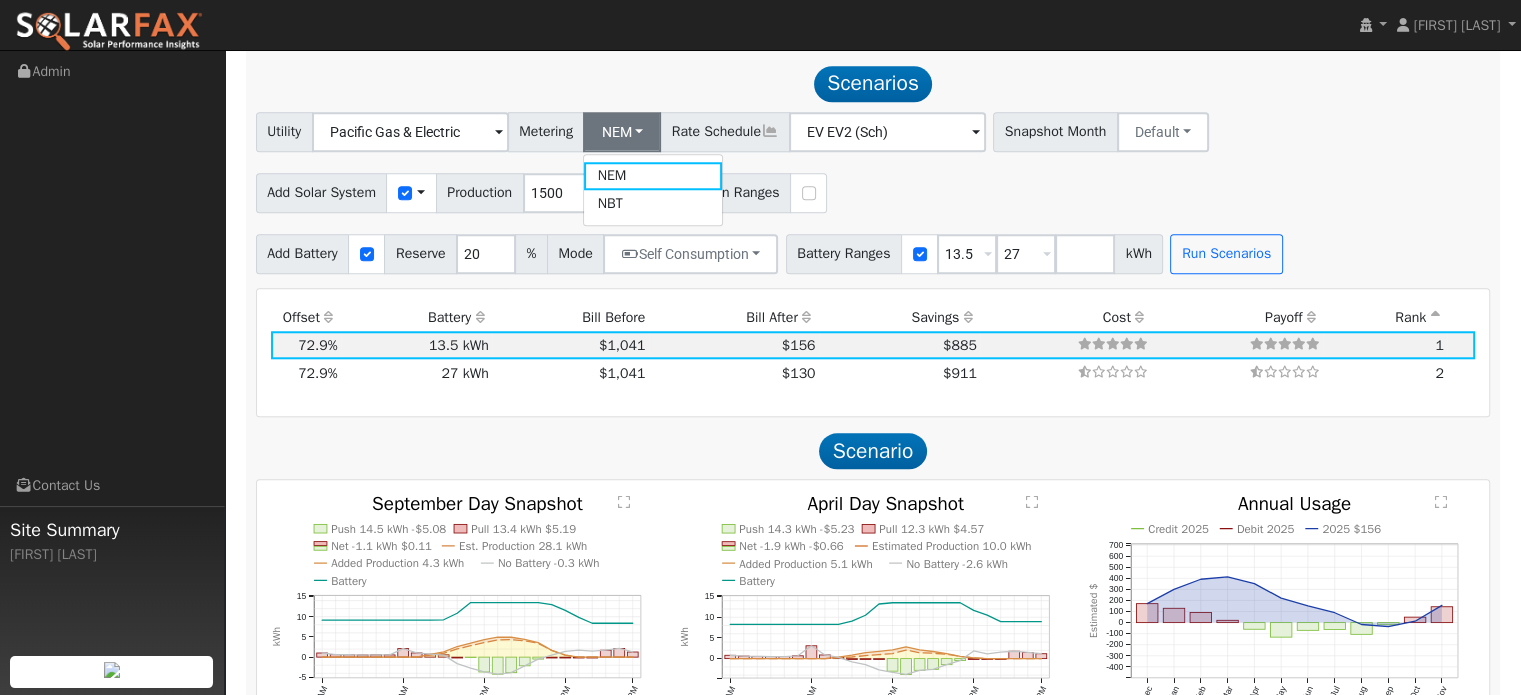 type on "E-ELEC" 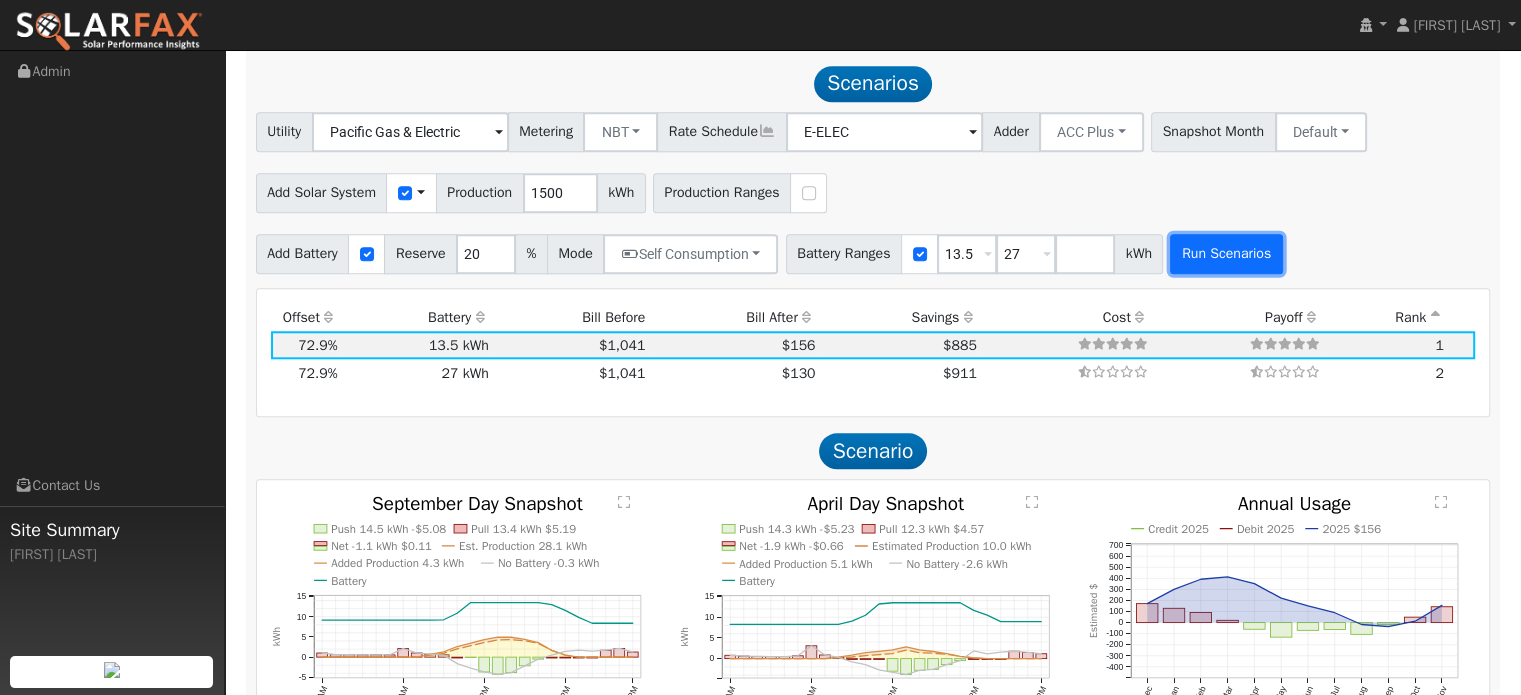 click on "Run Scenarios" at bounding box center (1226, 254) 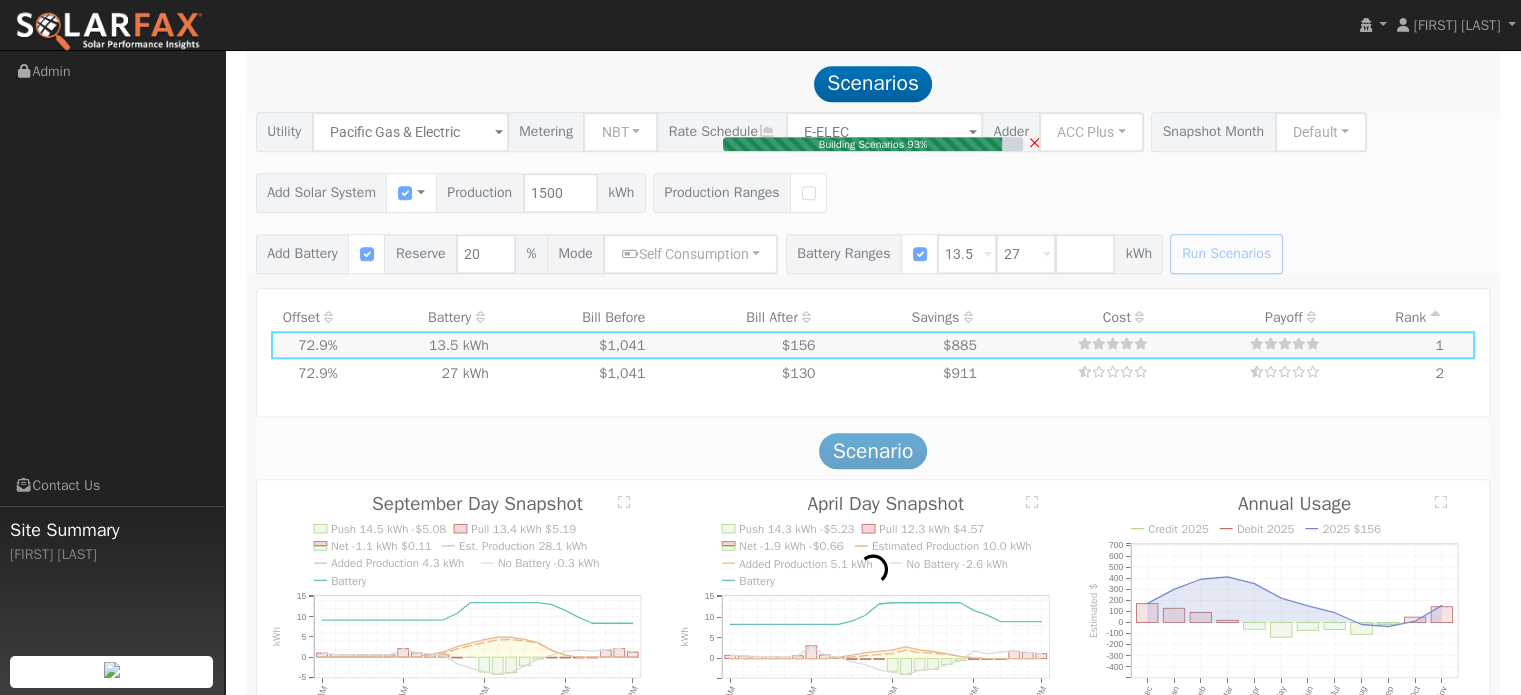 type on "$32,400" 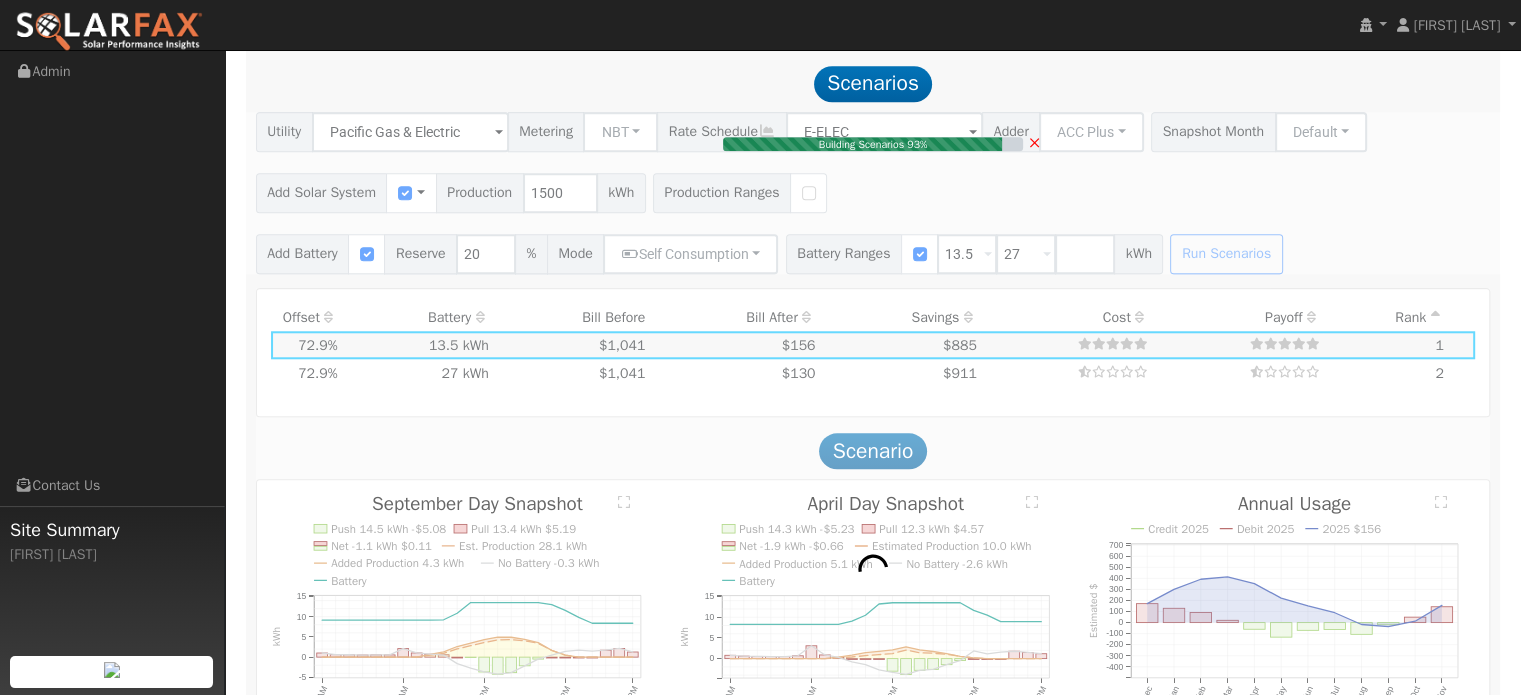 type on "$10,770" 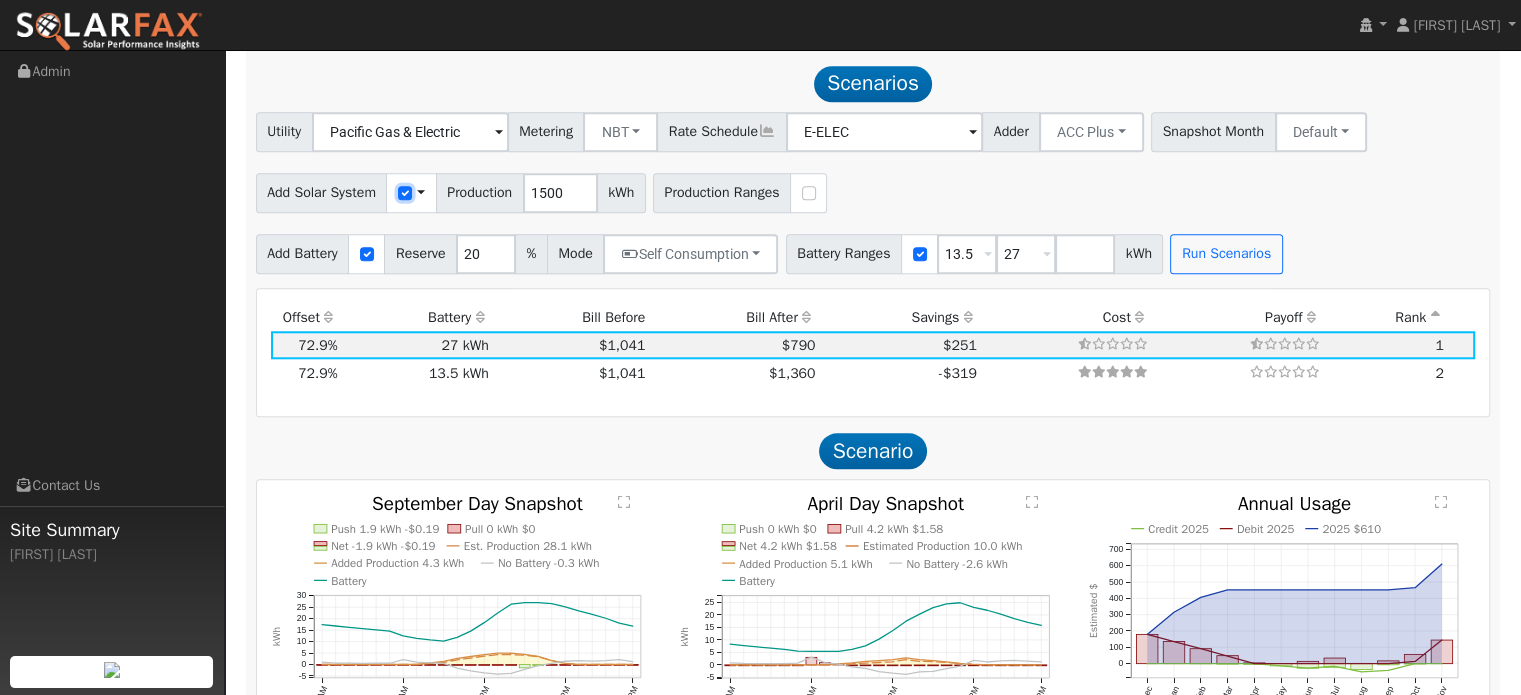 click at bounding box center (405, 193) 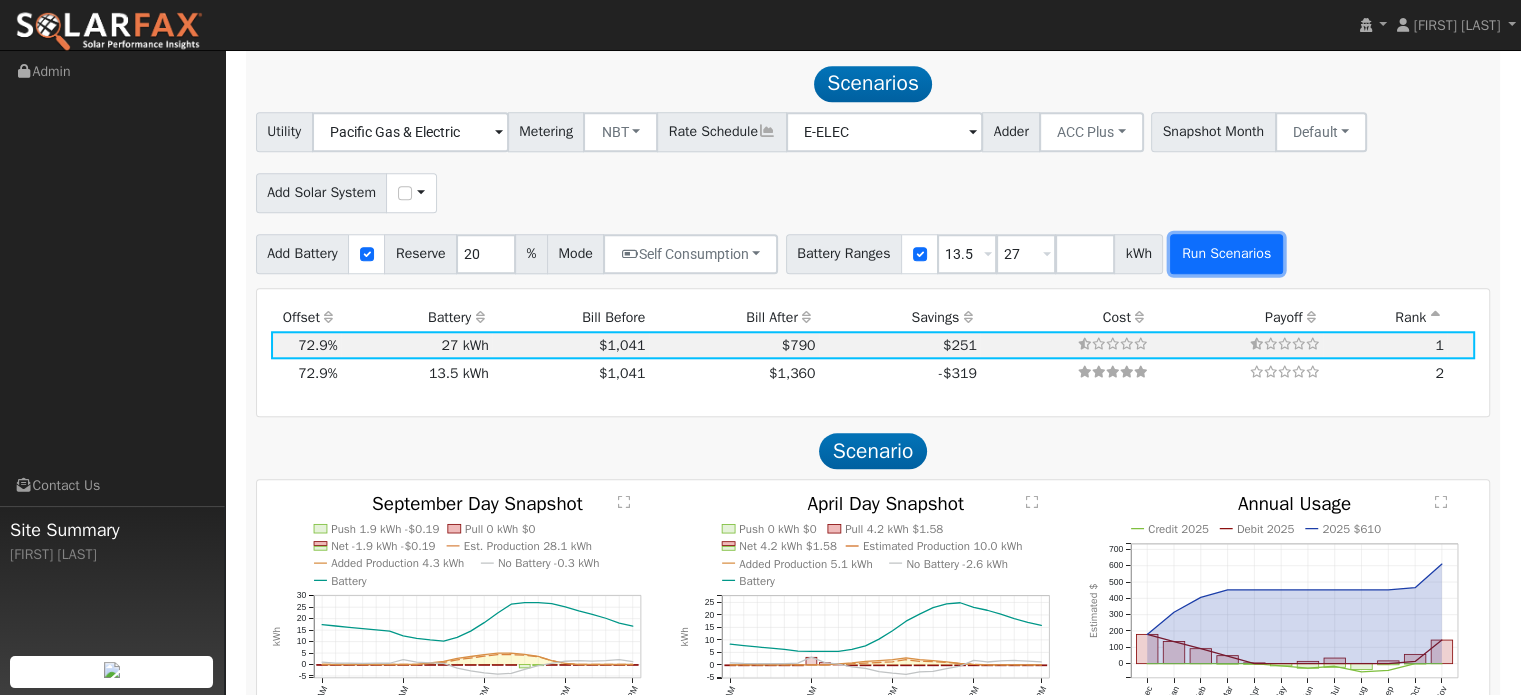 click on "Run Scenarios" at bounding box center (1226, 254) 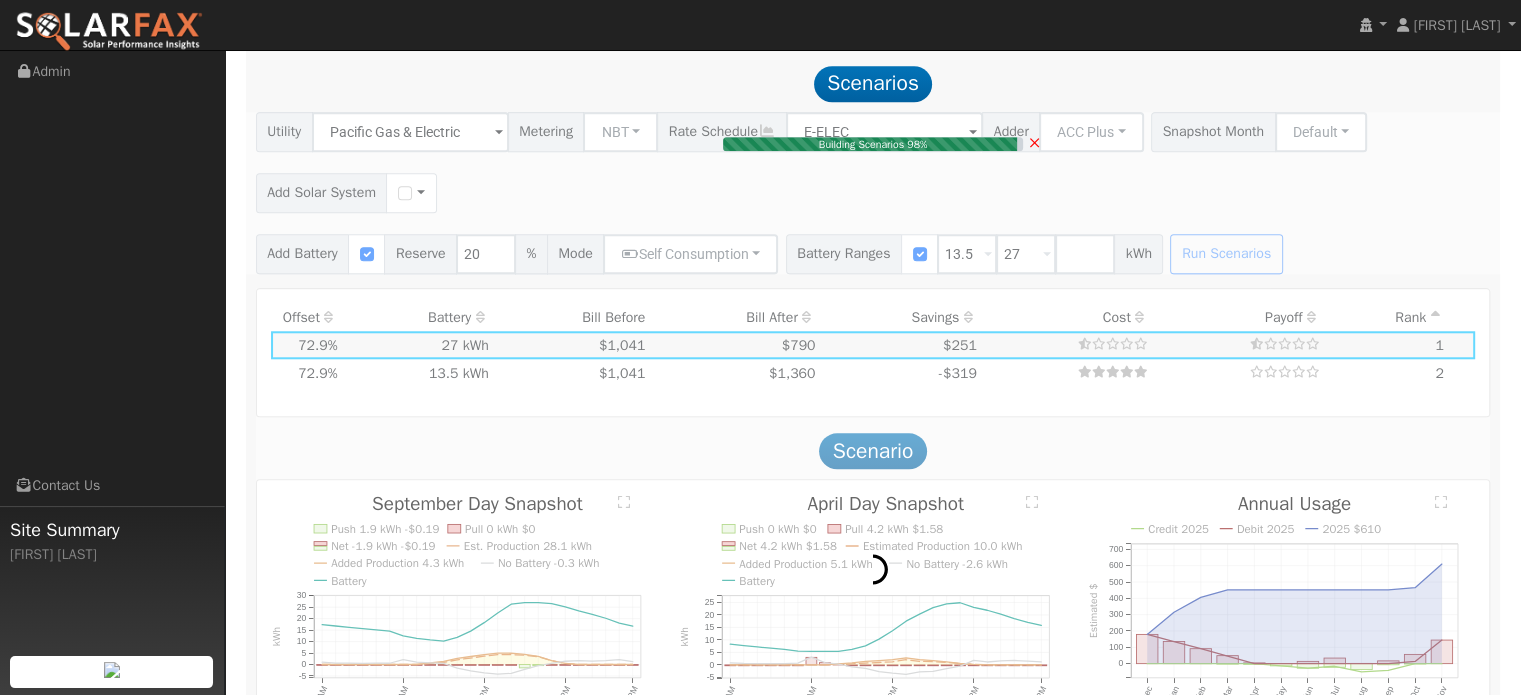 type 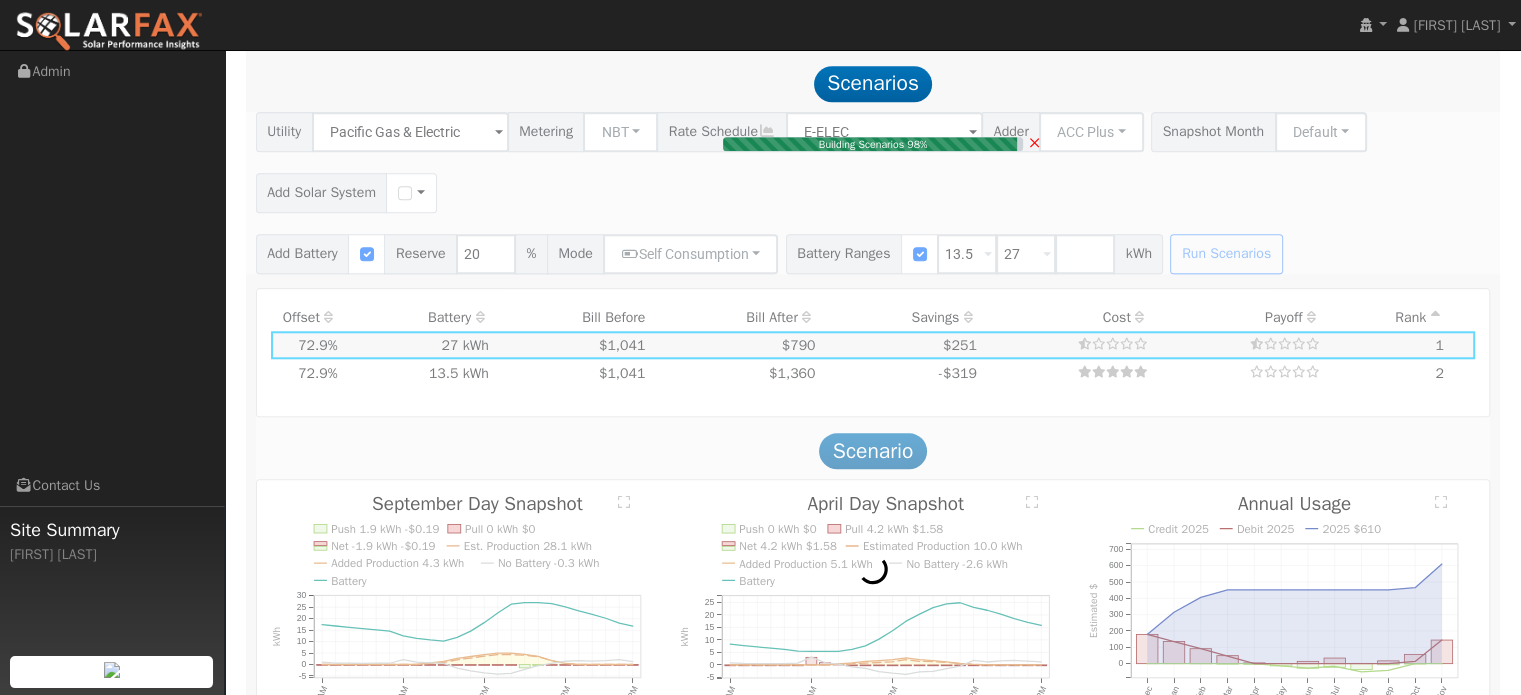 type on "$9,720" 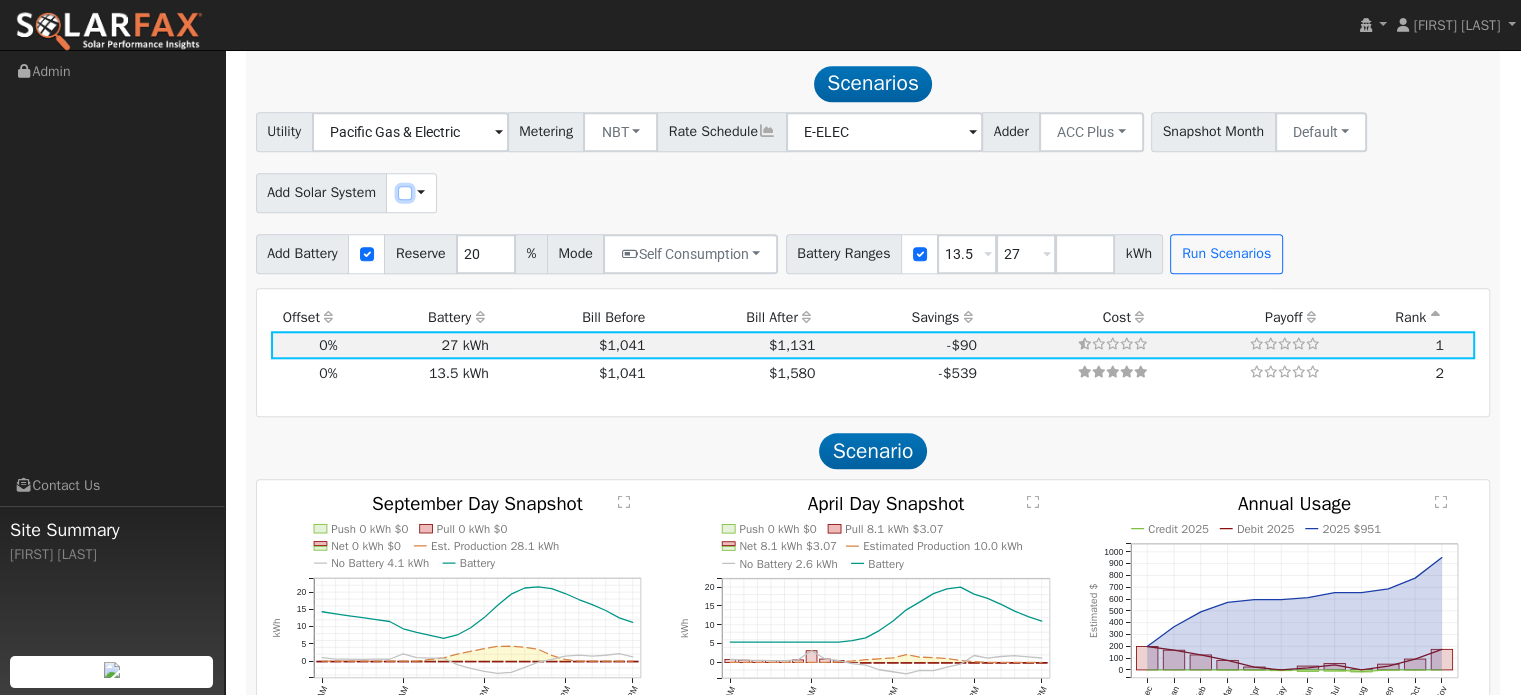 click at bounding box center [405, 193] 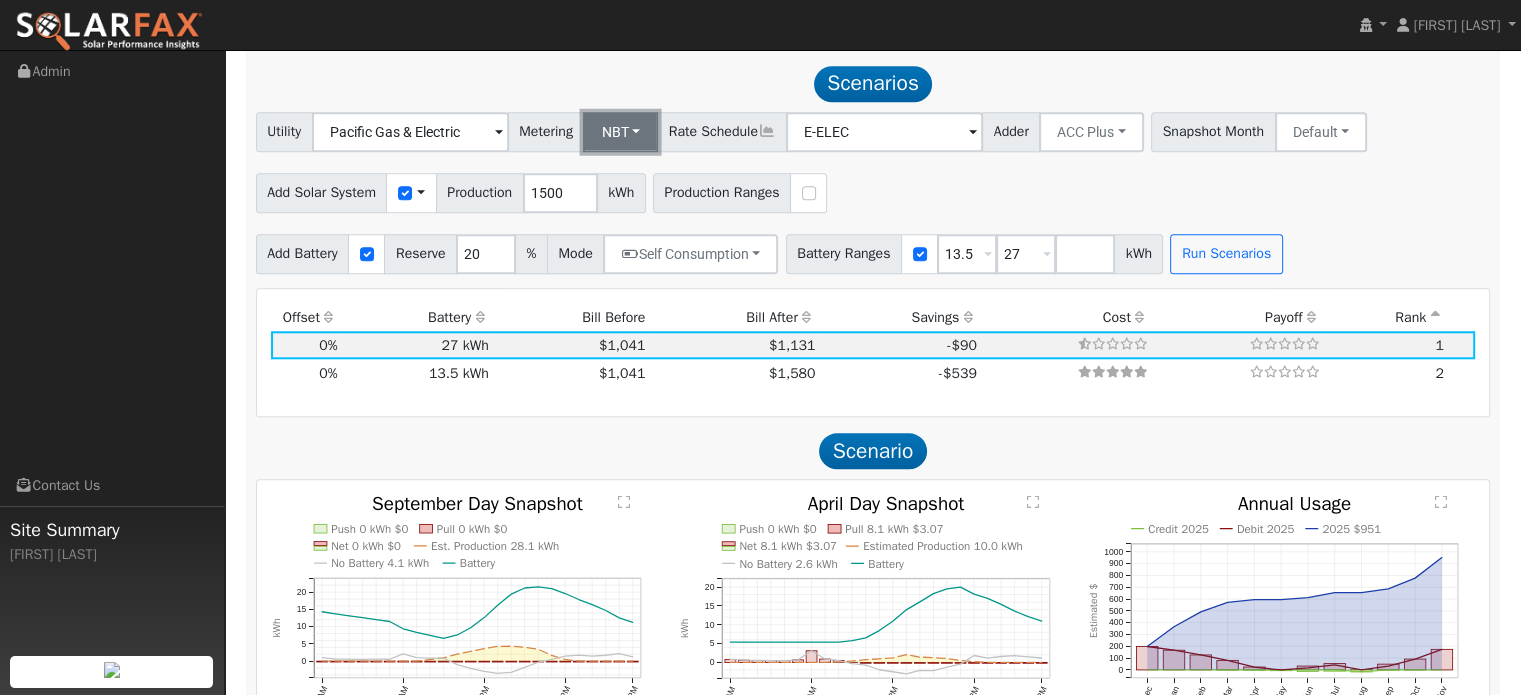 click on "NBT" at bounding box center (620, 132) 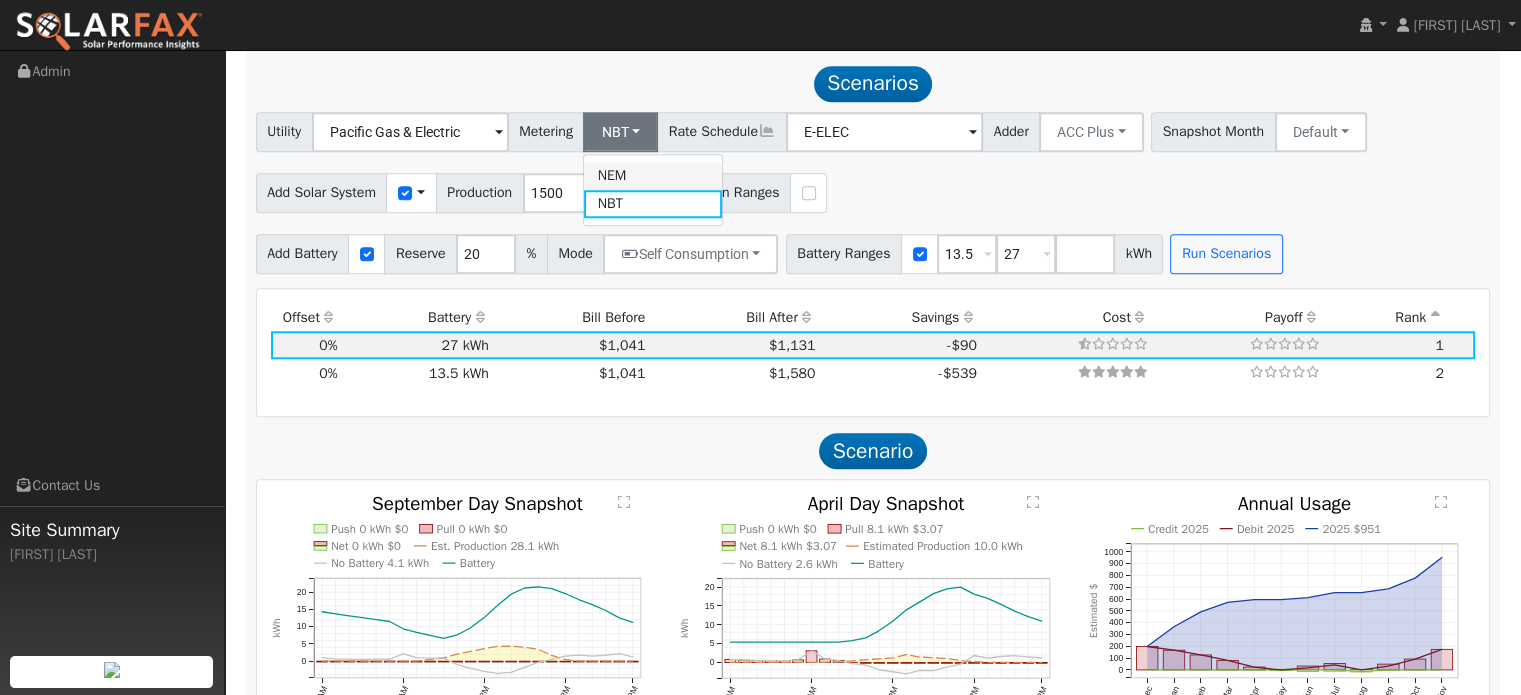 click on "NEM" at bounding box center [653, 176] 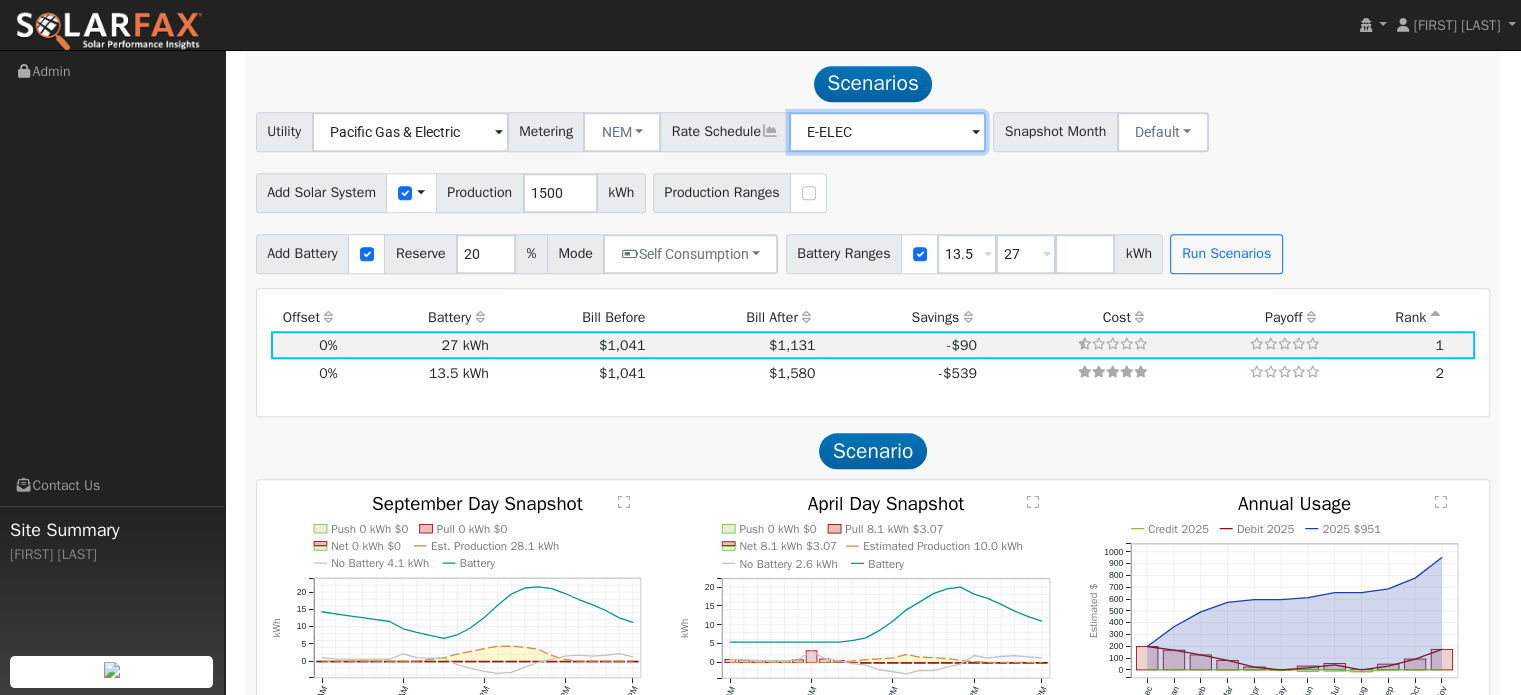click on "E-ELEC" at bounding box center (410, 132) 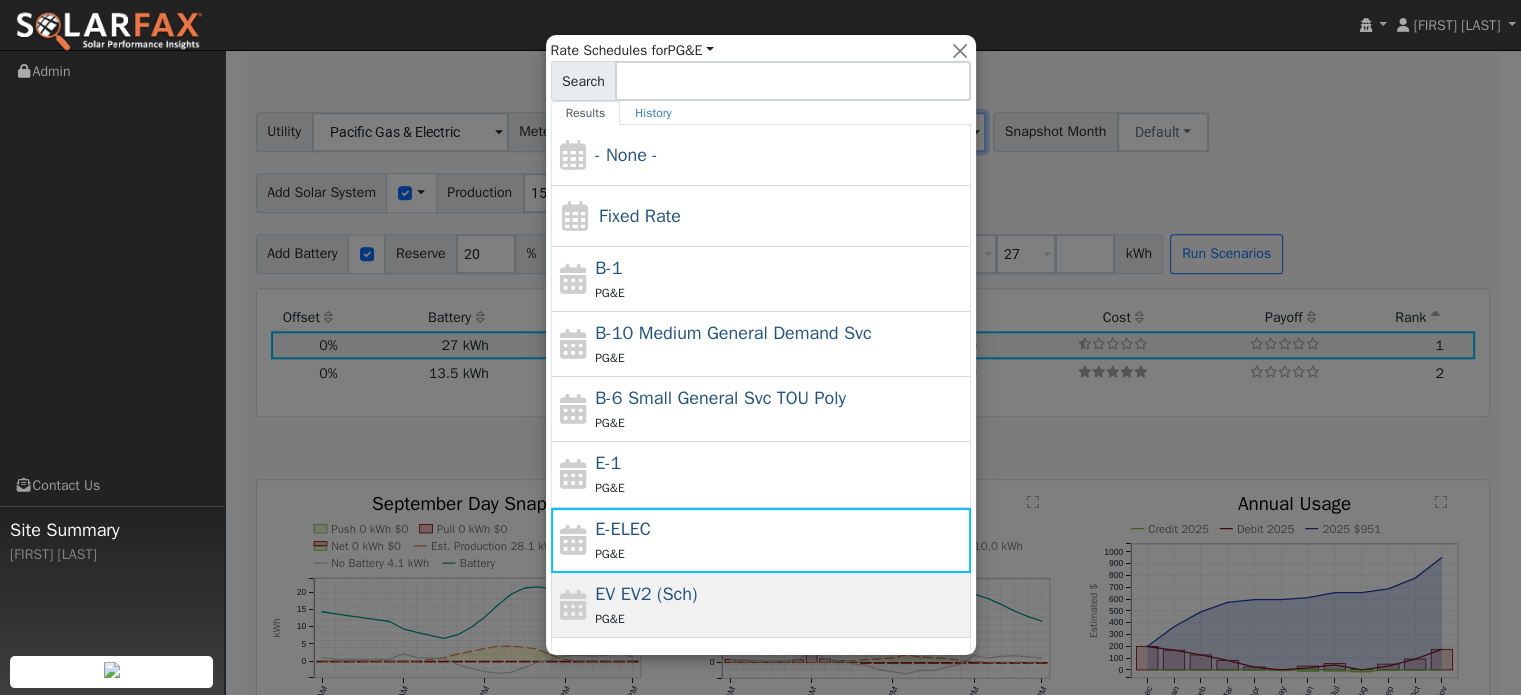 click on "EV EV2 (Sch)" at bounding box center (646, 594) 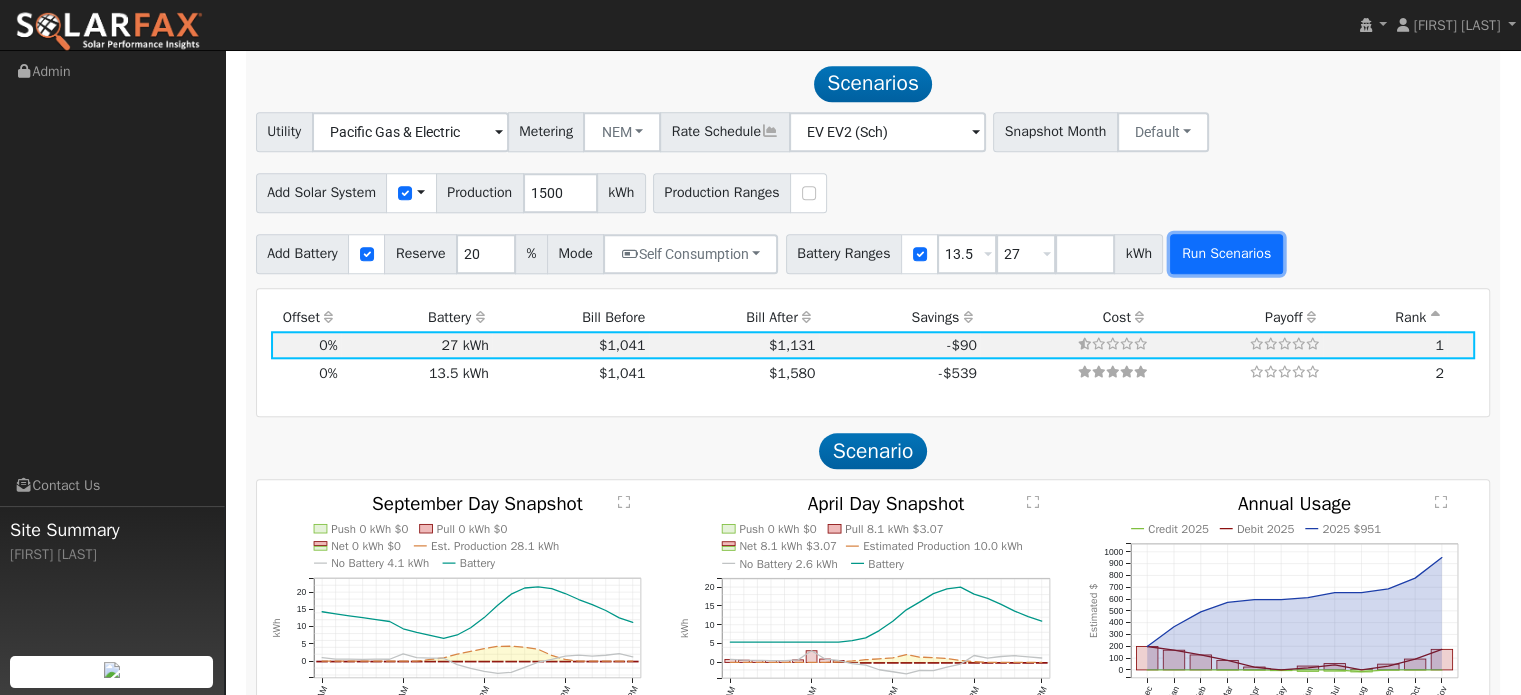 click on "Run Scenarios" at bounding box center [1226, 254] 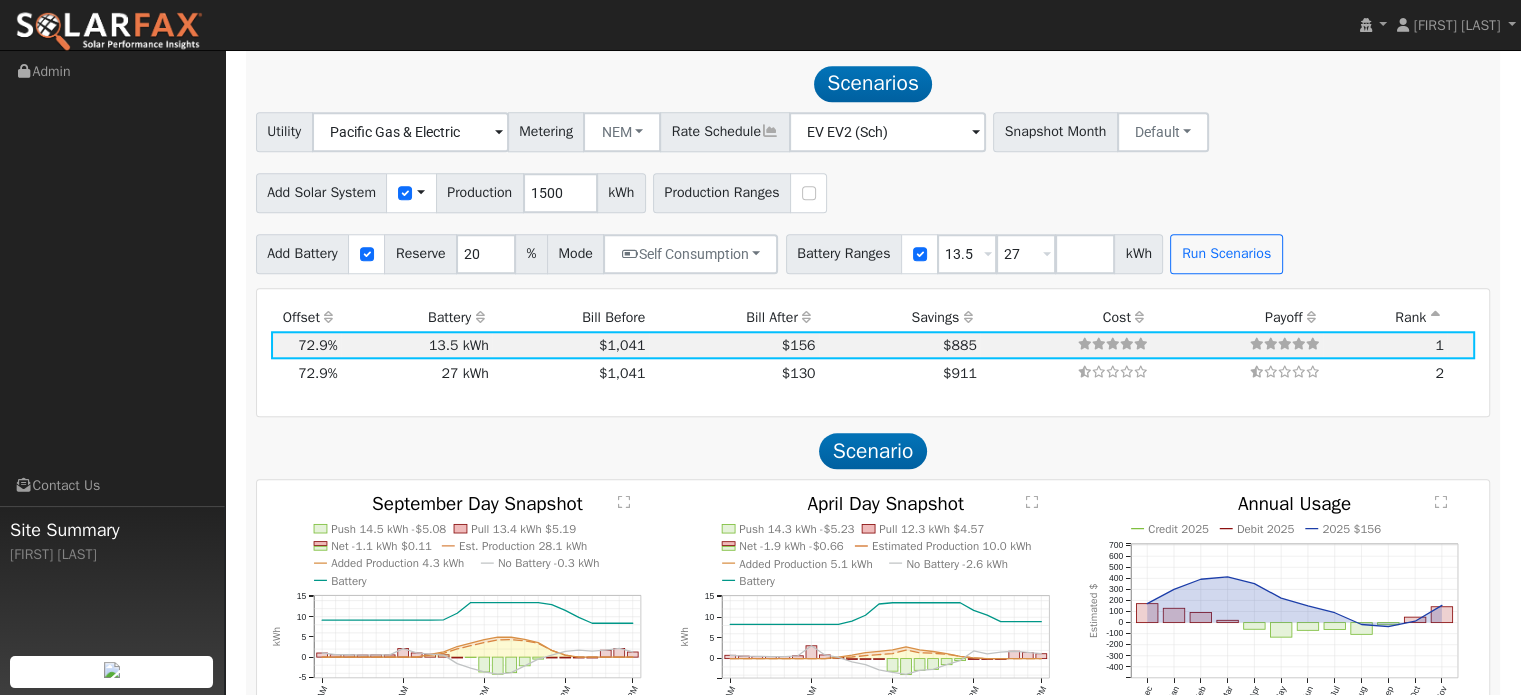 type on "1.0" 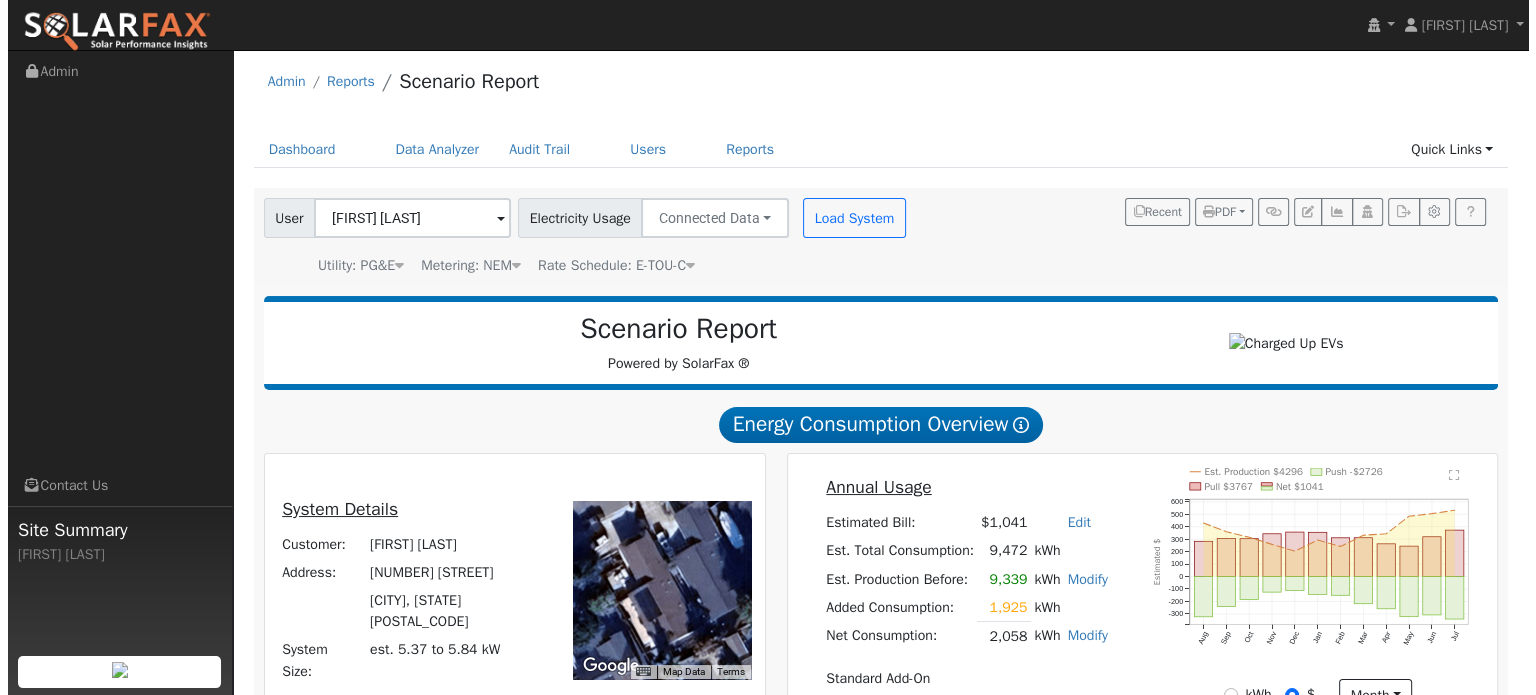 scroll, scrollTop: 0, scrollLeft: 0, axis: both 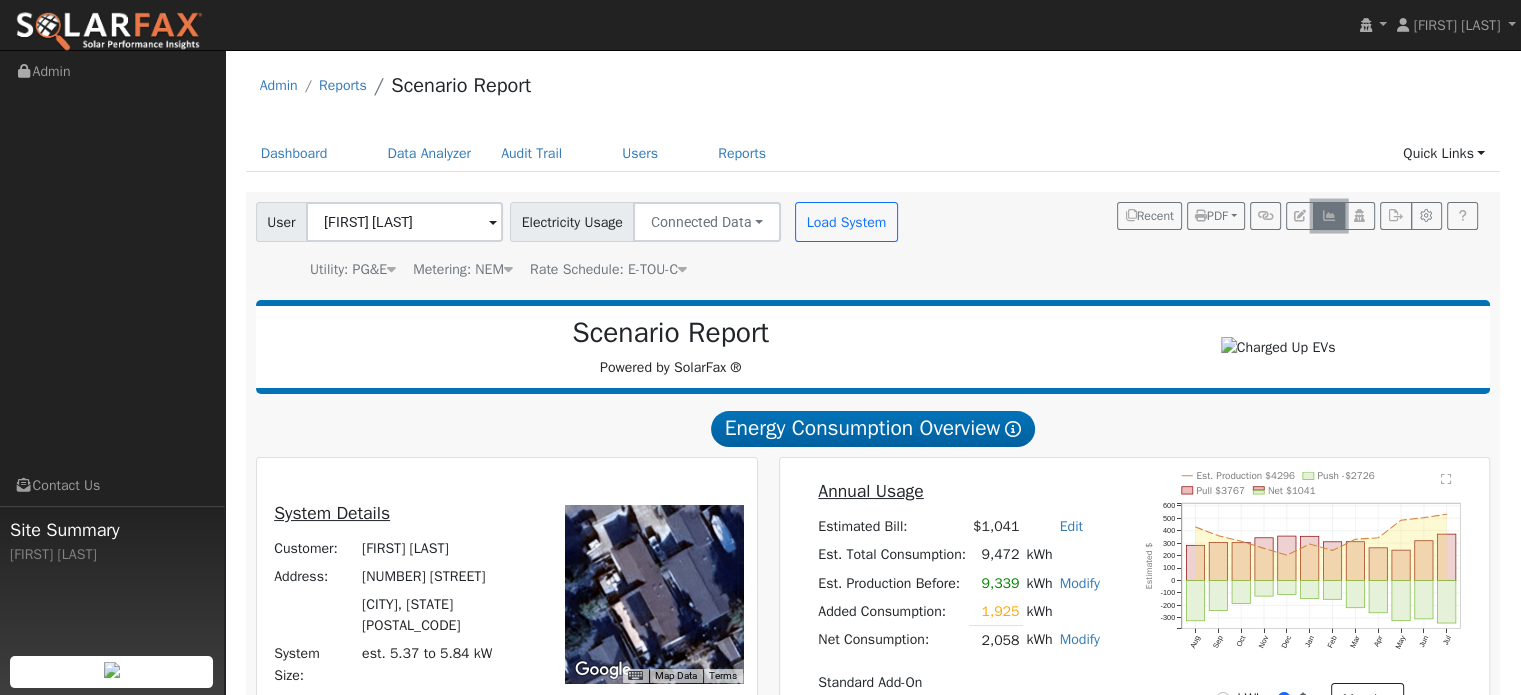 click at bounding box center (1328, 216) 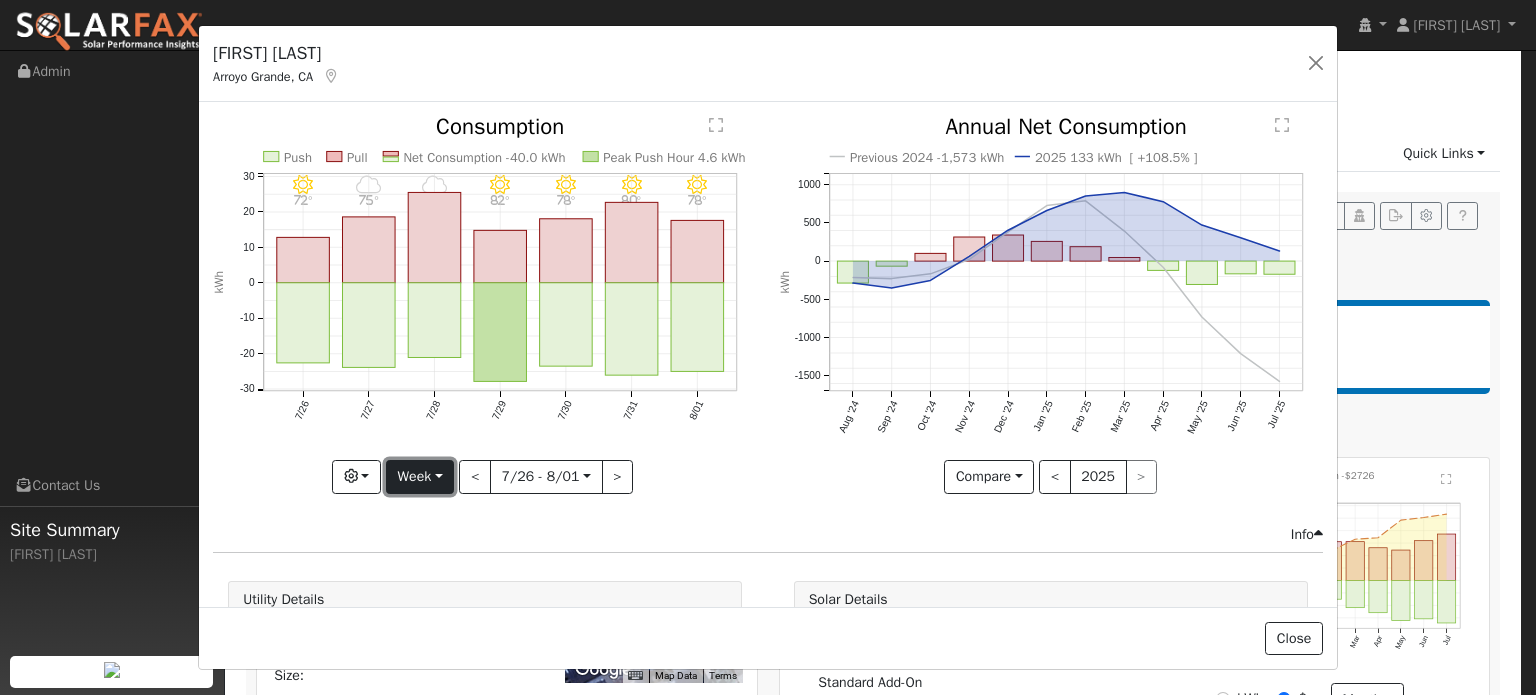click on "Week" at bounding box center (420, 477) 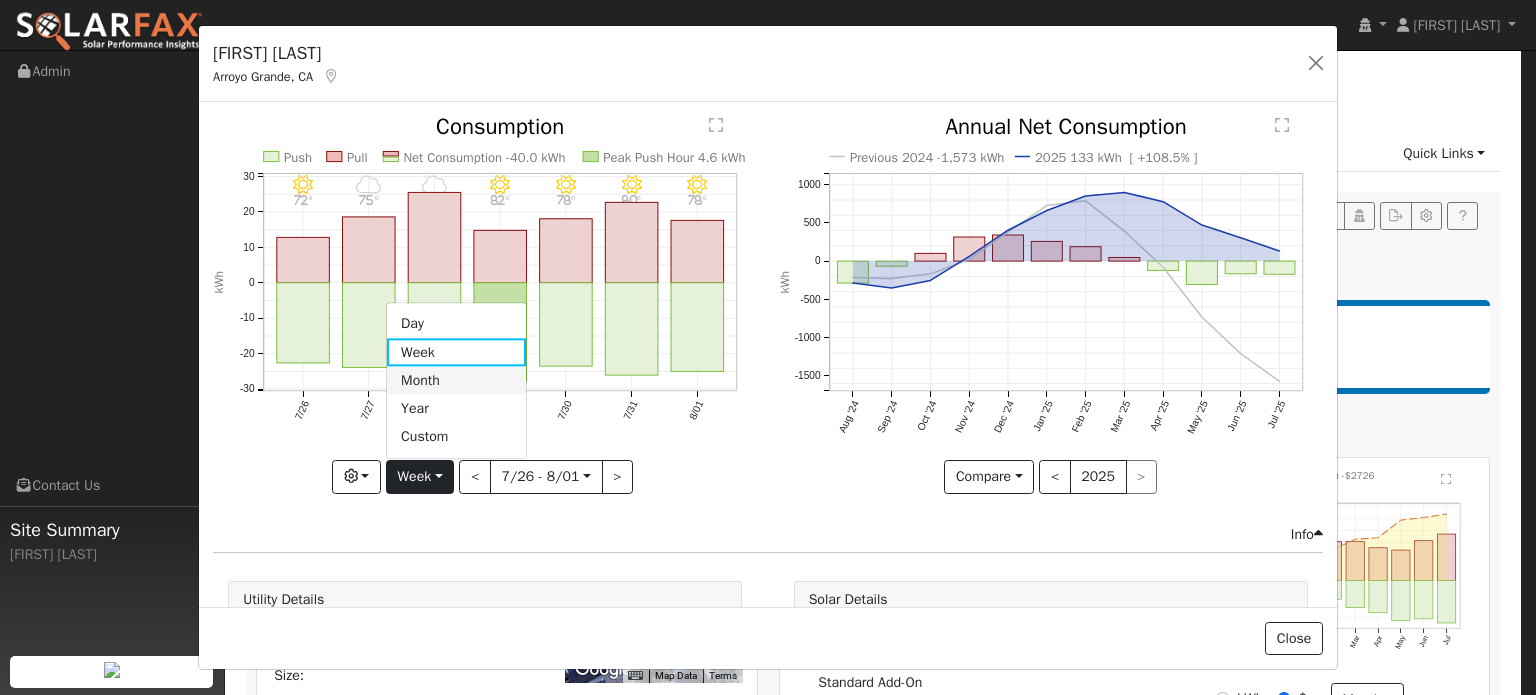 click on "Month" at bounding box center [456, 381] 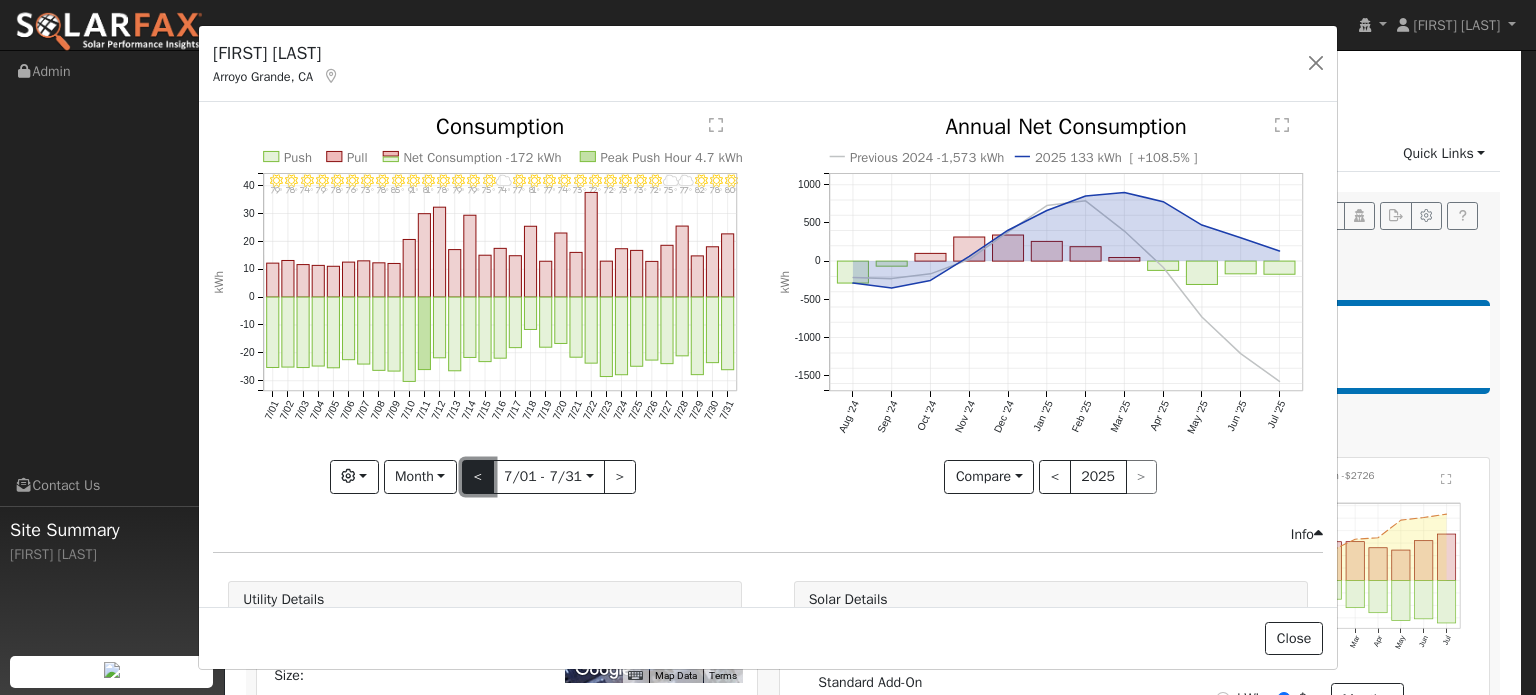 click on "<" at bounding box center [478, 477] 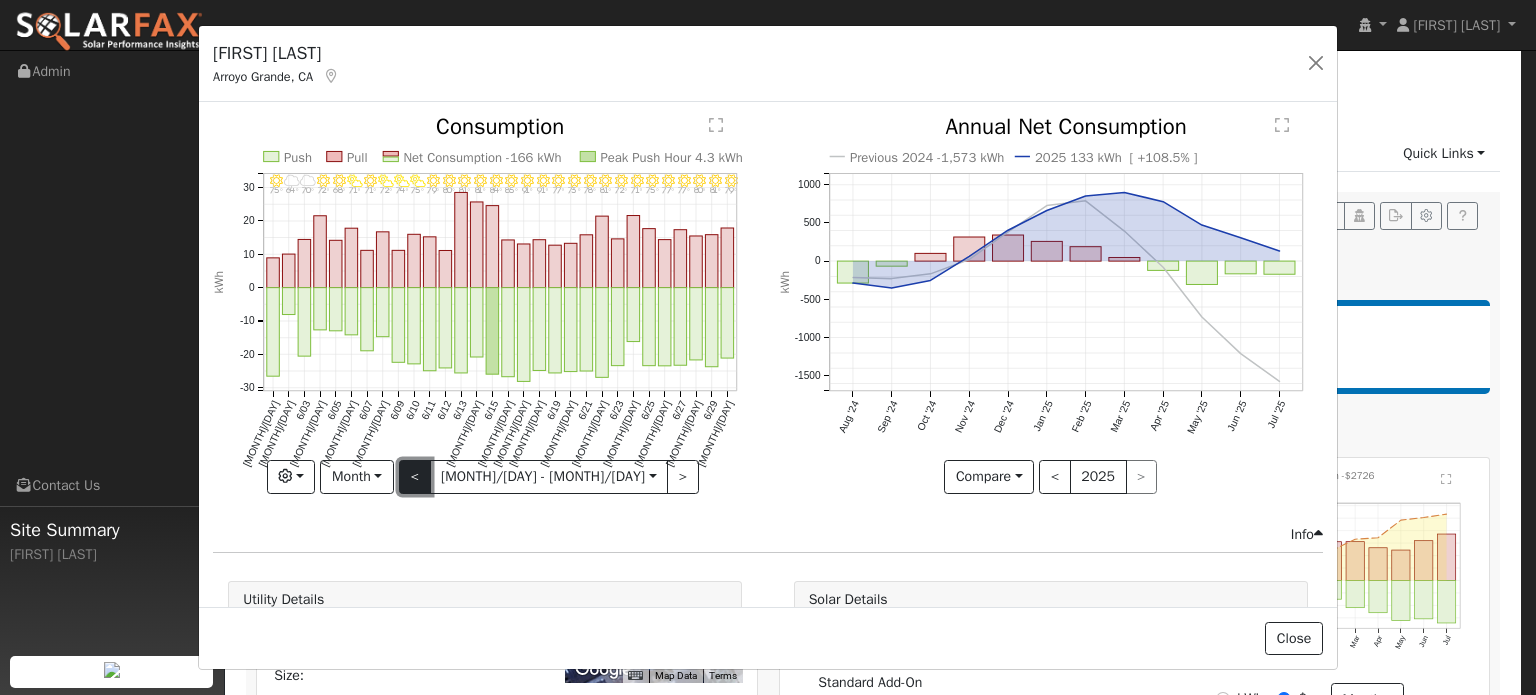 click on "<" at bounding box center (415, 477) 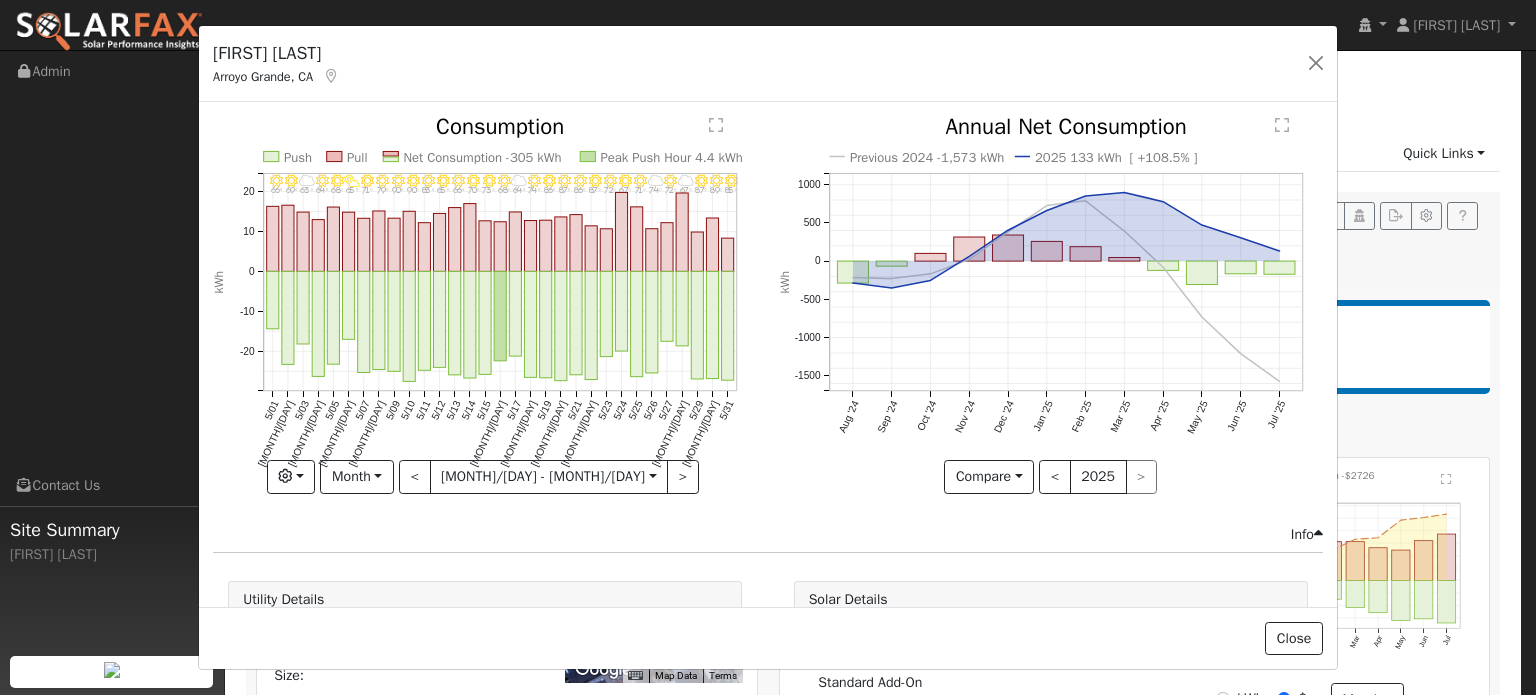 click on "[MONTH]/[DAY] - Clear [TEMP] [MONTH]/[DAY] - Clear [TEMP] [MONTH]/[DAY] - Clear [TEMP] [MONTH]/[DAY] - MostlyCloudy [TEMP] [MONTH]/[DAY] - Clear [TEMP] [MONTH]/[DAY] - MostlyCloudy [TEMP] [MONTH]/[DAY] - Clear [TEMP] [MONTH]/[DAY] - Clear [TEMP] [MONTH]/[DAY] - Clear [TEMP] [MONTH]/[DAY] - Clear [TEMP] [MONTH]/[DAY] - Clear [TEMP] [MONTH]/[DAY] - Cloudy [TEMP] [MONTH]/[DAY] - MostlyClear [TEMP] [MONTH]/[DAY] - Clear [TEMP] [MONTH]/[DAY] - Clear [TEMP] [MONTH]/[DAY] - MostlyClear [TEMP] [MONTH]/[DAY] - Clear [TEMP] [MONTH]/[DAY] - Clear [TEMP] [MONTH]/[DAY] - PartlyCloudy [TEMP] [MONTH]/[DAY] - Clear [TEMP] [MONTH]/[DAY] - Cloudy [TEMP] [MONTH]/[DAY] - Clear [TEMP] [MONTH]/[DAY] - MostlyClear [TEMP] Push Pull Net Consumption -305 kWh Peak Push Hour 4.4 kWh [MONTH]/[DAY] [MONTH]/[DAY] [MONTH]/[DAY] [MONTH]/[DAY] [MONTH]/[DAY] [MONTH]/[DAY] [MONTH]/[DAY] [MONTH]/[DAY] [MONTH]/[DAY] [MONTH]/[DAY] [MONTH]/[DAY] [MONTH]/[DAY] [MONTH]/[DAY] [MONTH]/[DAY] [MONTH]/[DAY] [MONTH]/[DAY] [MONTH]/[DAY] [MONTH]/[DAY] [MONTH]/[DAY] [MONTH]/[DAY] [MONTH]/[DAY] [MONTH]/[DAY] [MONTH]/[DAY] [MONTH]/[DAY] [MONTH]/[DAY] [MONTH]/[DAY] [MONTH]/[DAY] [MONTH]/[DAY] [MONTH]/[DAY] [MONTH]/[DAY] [MONTH]/[DAY] -20 -10 0 10 20  Consumption kWhonclick="" onclick="" onclick="" onclick="" onclick="" onclick="" onclick="" onclick="" onclick="" onclick="" onclick="" onclick="" onclick="" onclick="" onclick=""" 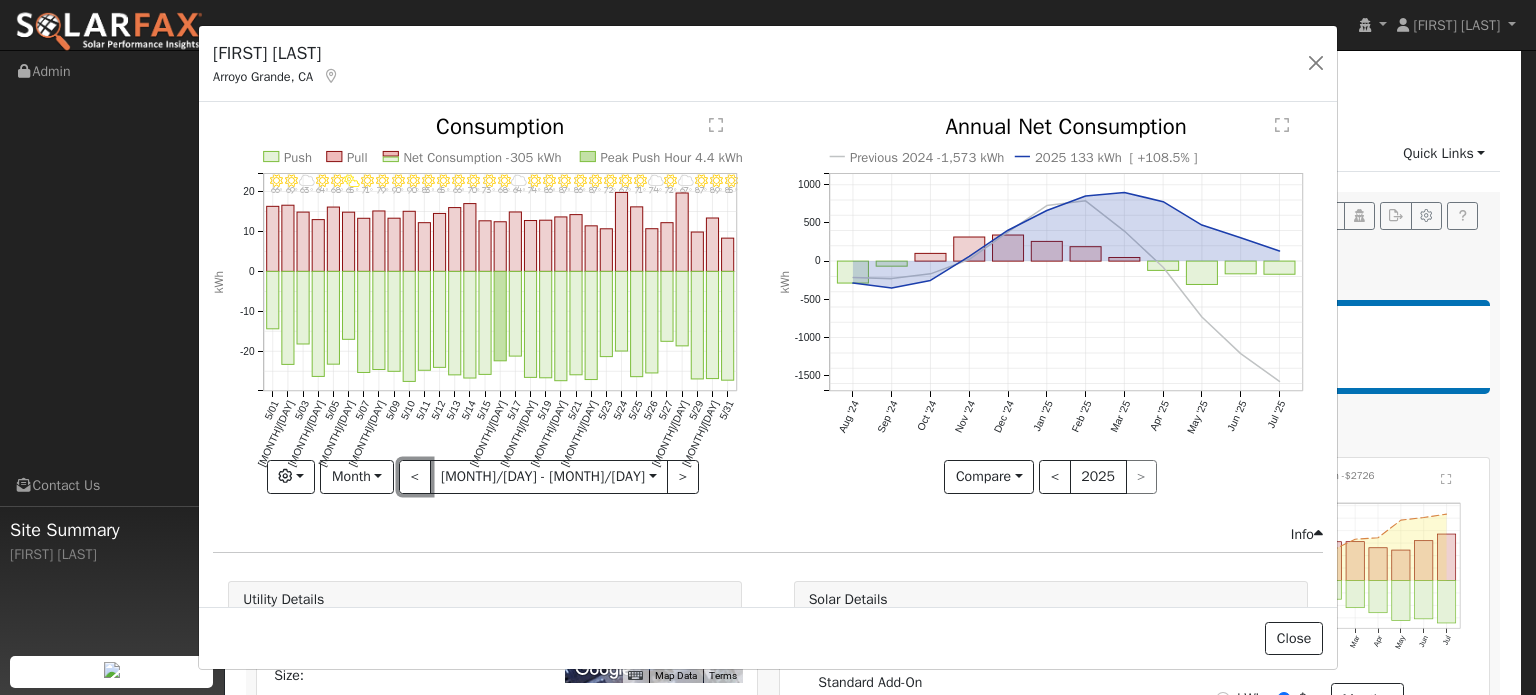 click on "<" at bounding box center (415, 477) 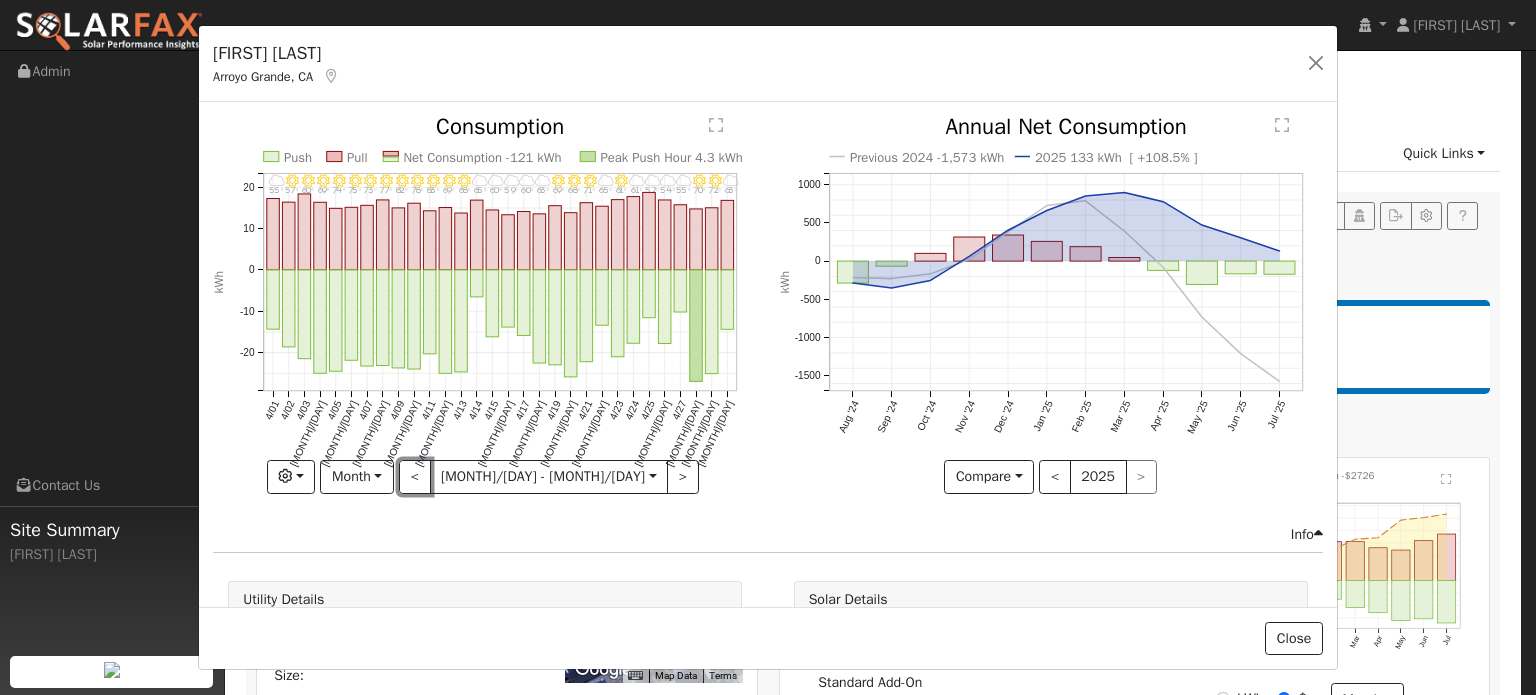 click on "<" at bounding box center (415, 477) 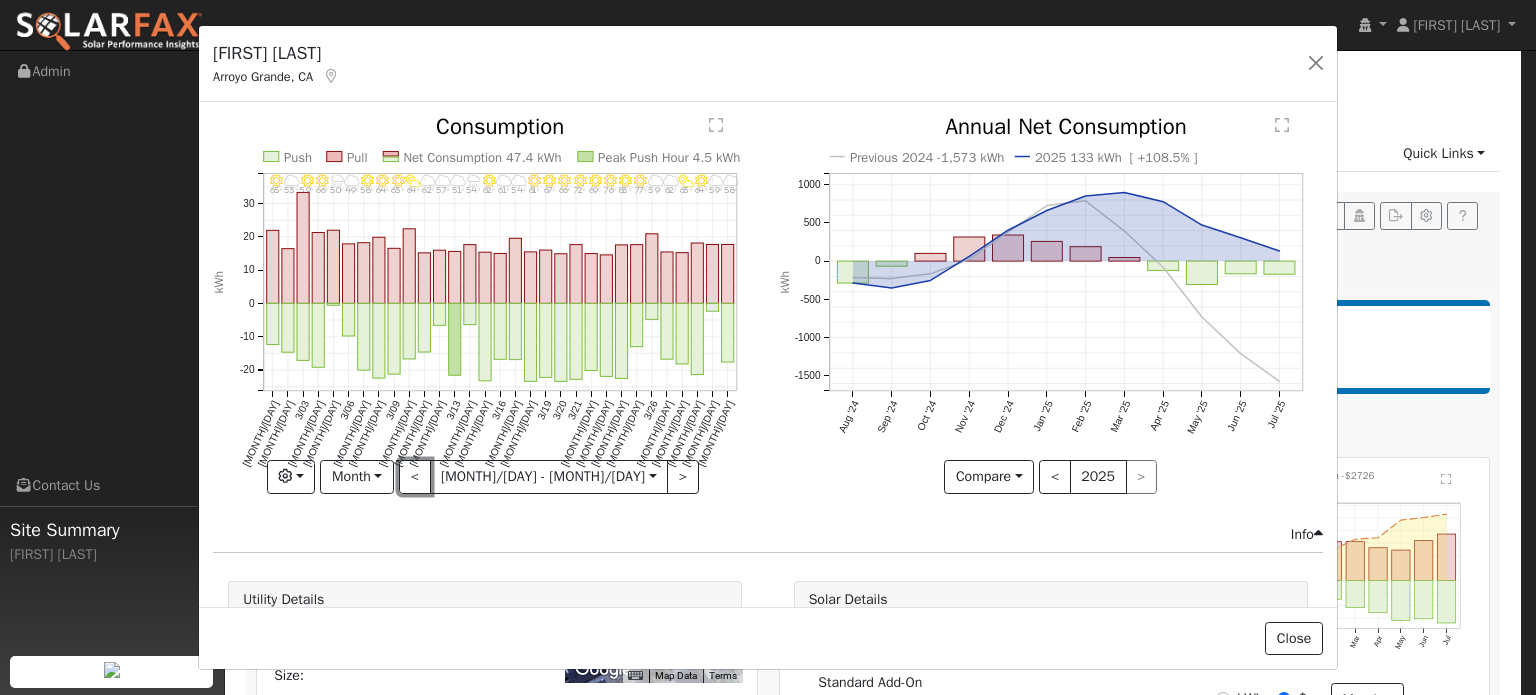 click on "<" at bounding box center (415, 477) 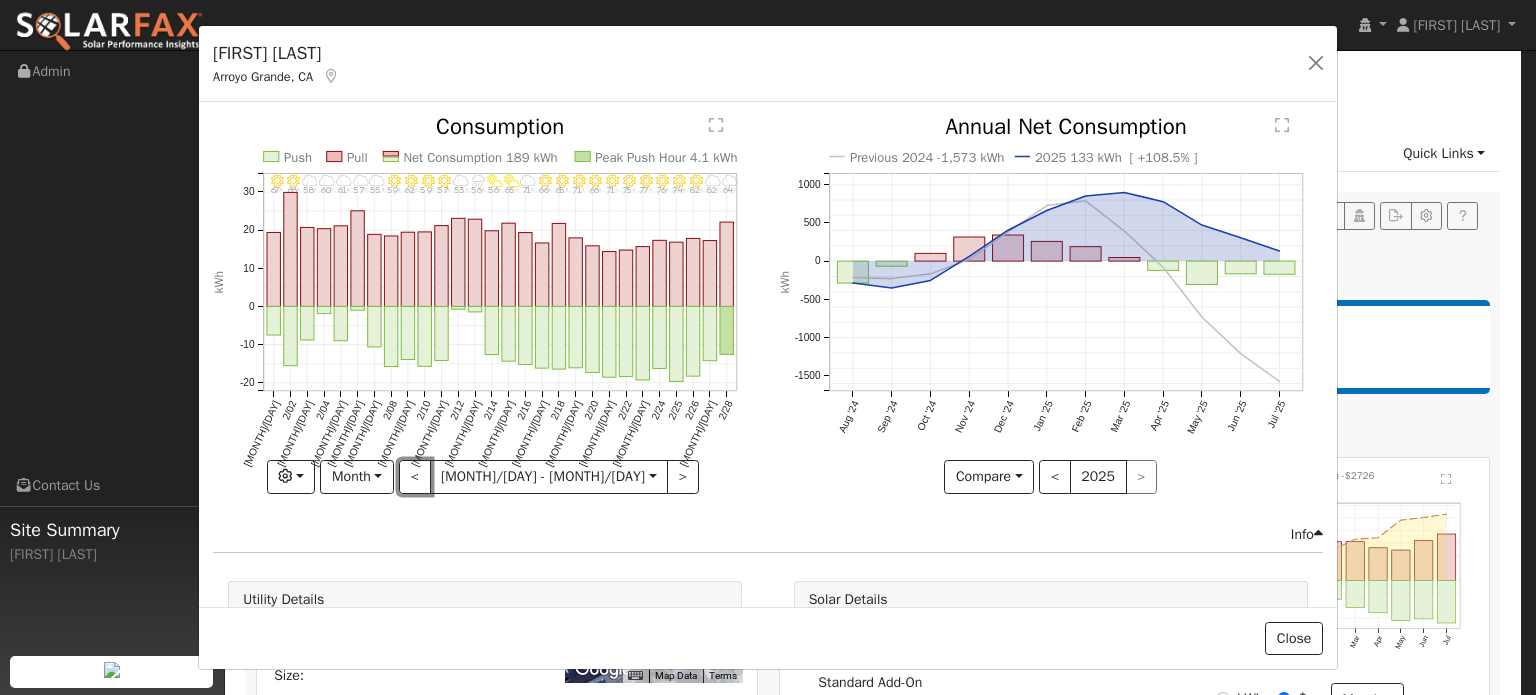 click on "<" at bounding box center [415, 477] 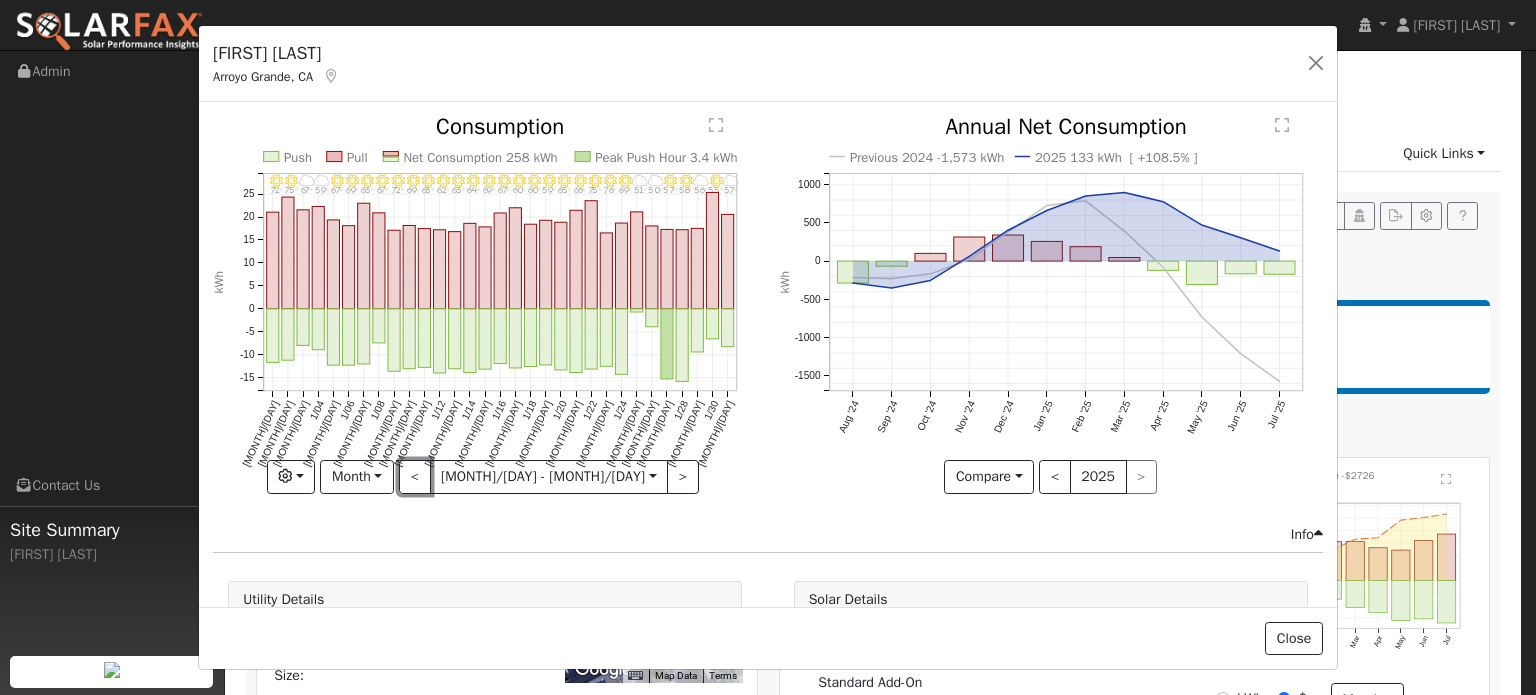 click on "<" at bounding box center [415, 477] 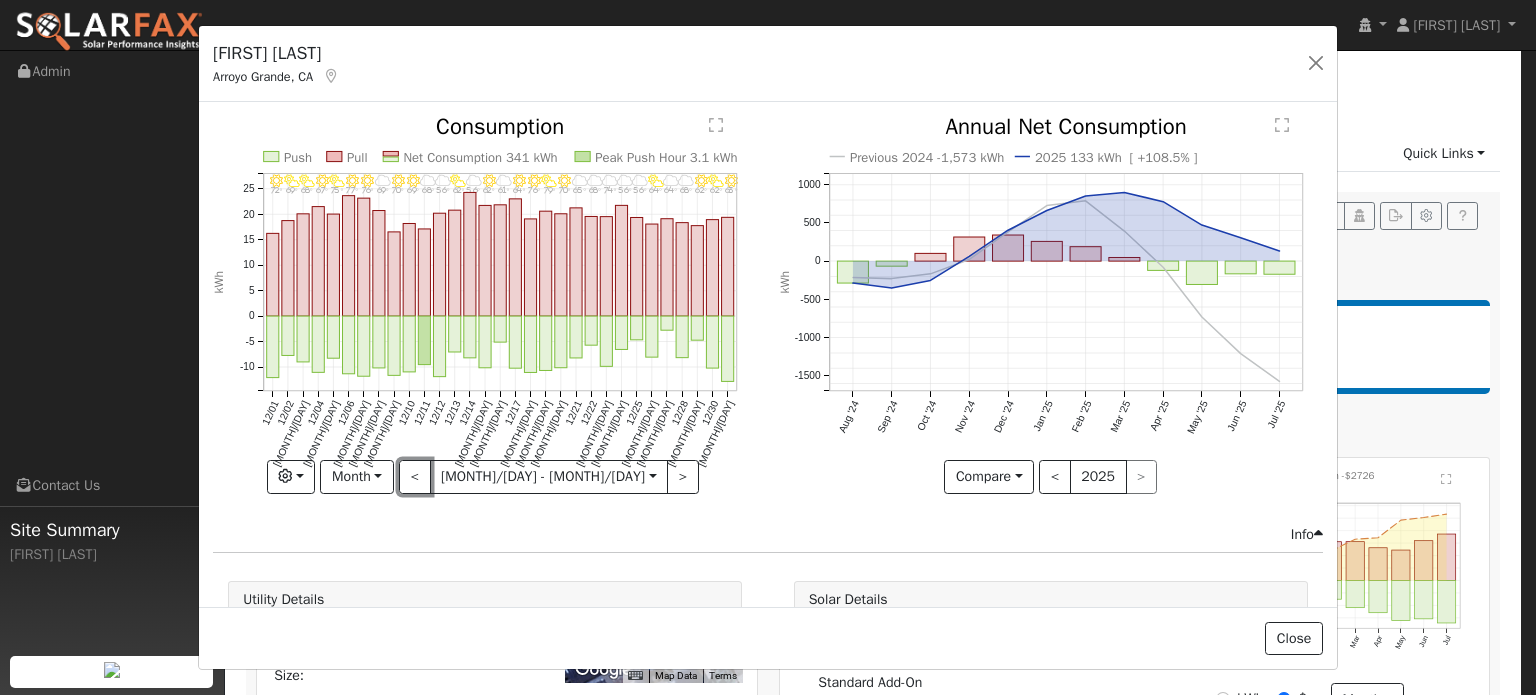 click on "<" at bounding box center [415, 477] 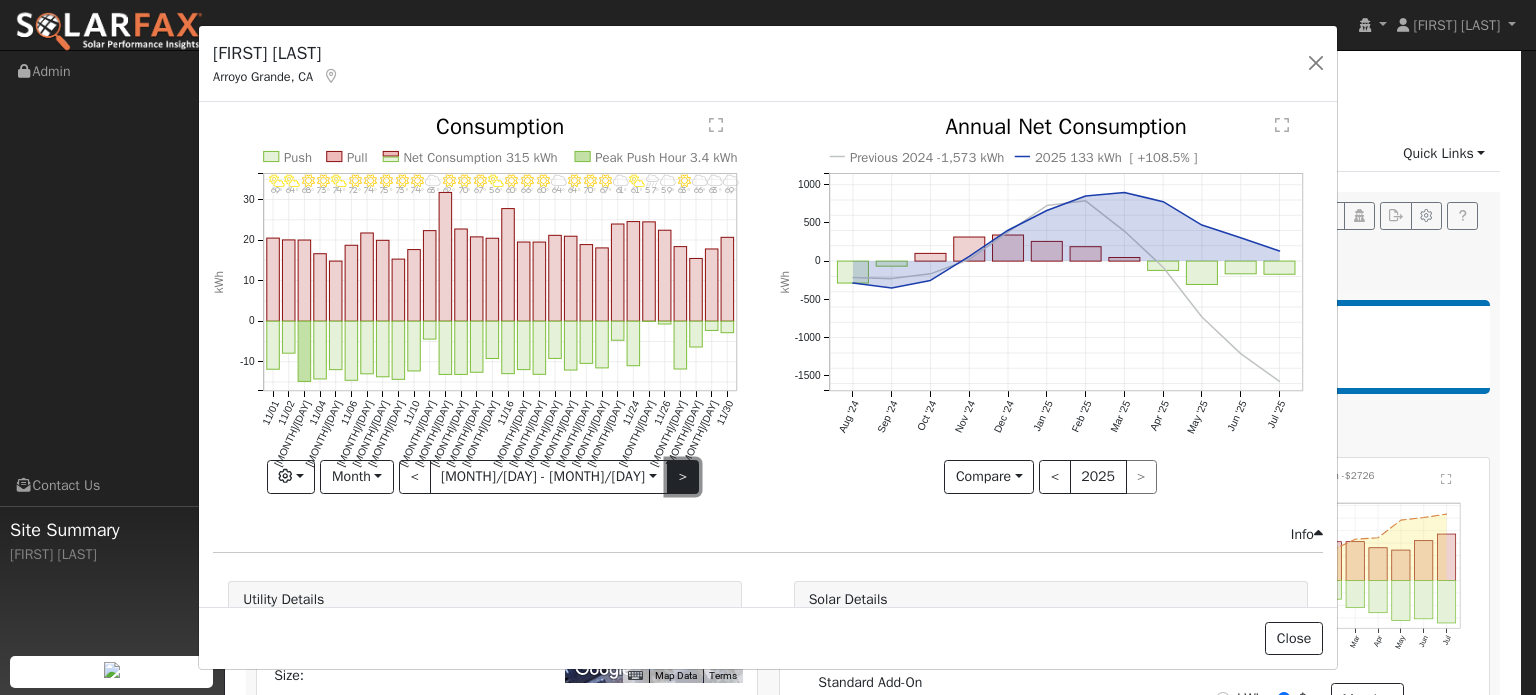 click on ">" at bounding box center (683, 477) 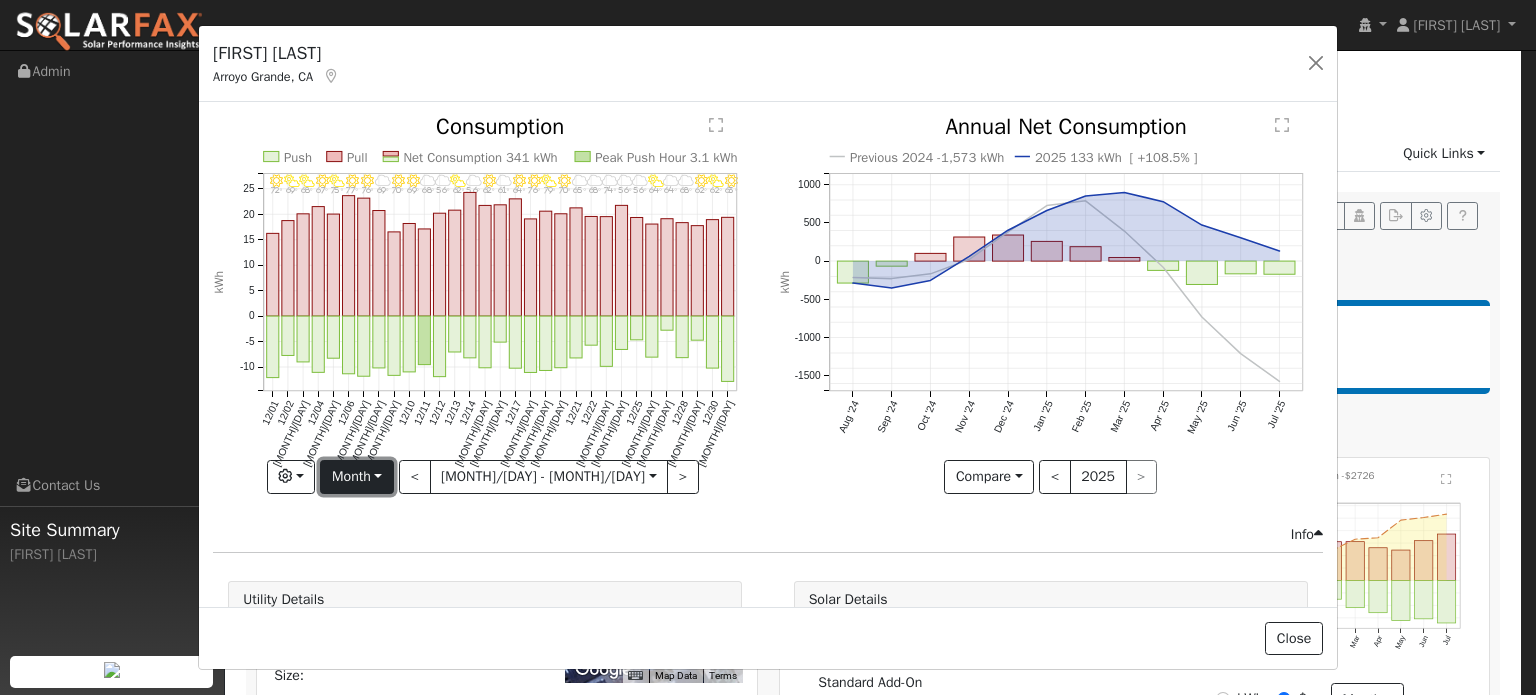click on "Month" at bounding box center [356, 477] 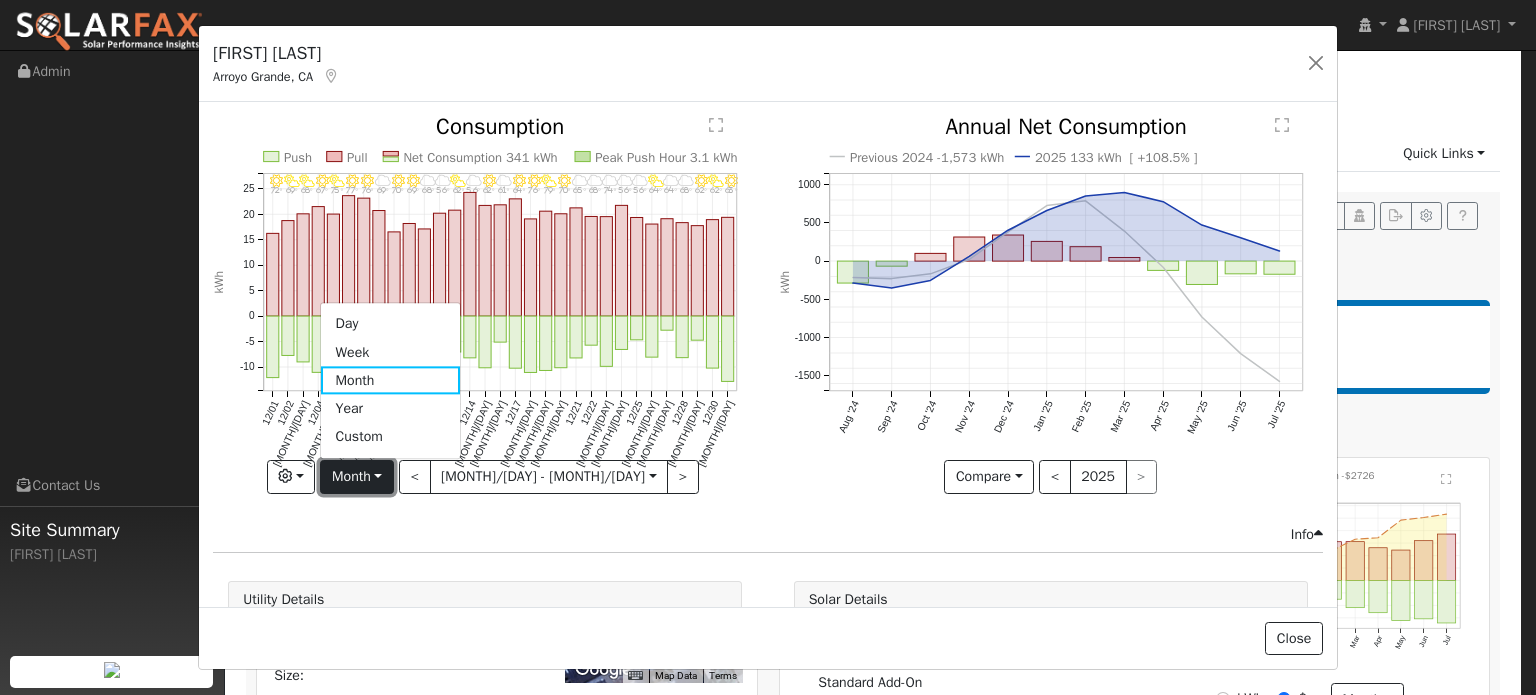 click on "Month" at bounding box center (356, 477) 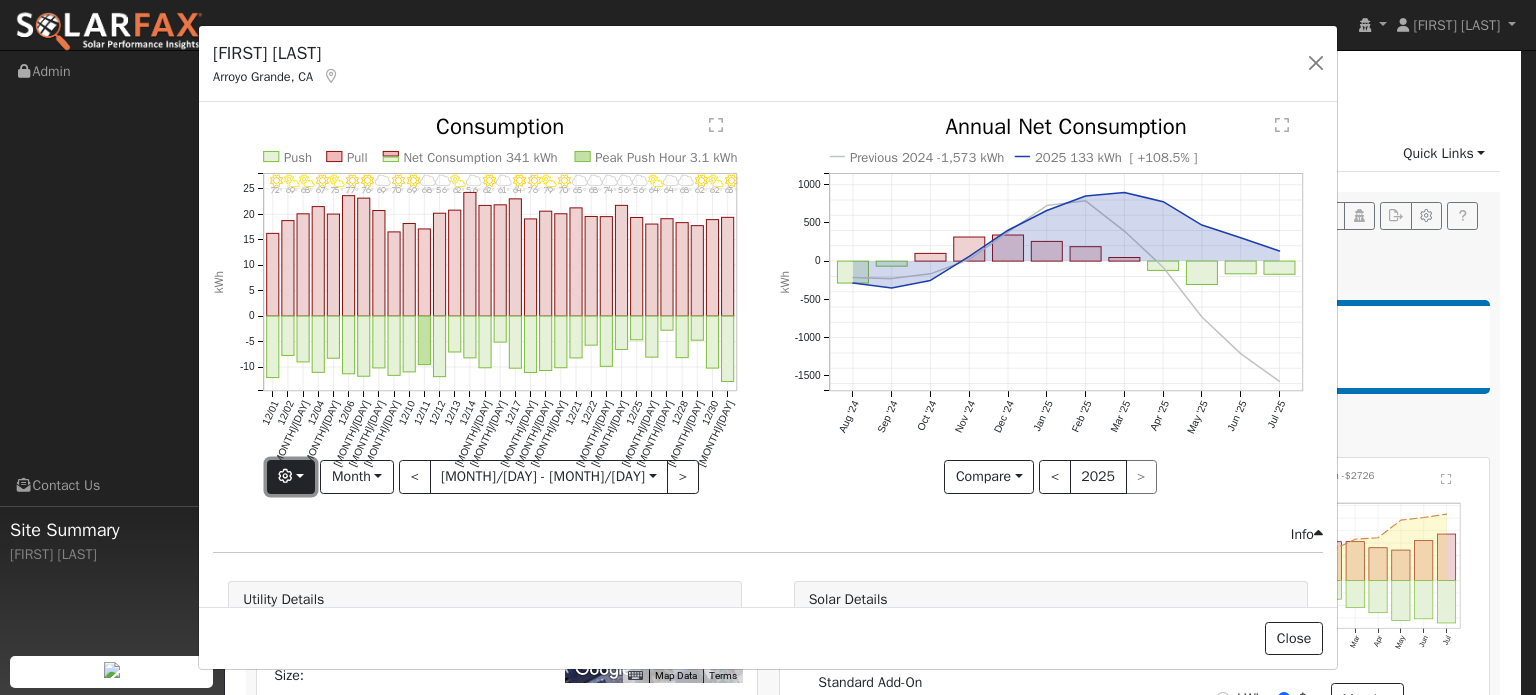 click at bounding box center [285, 476] 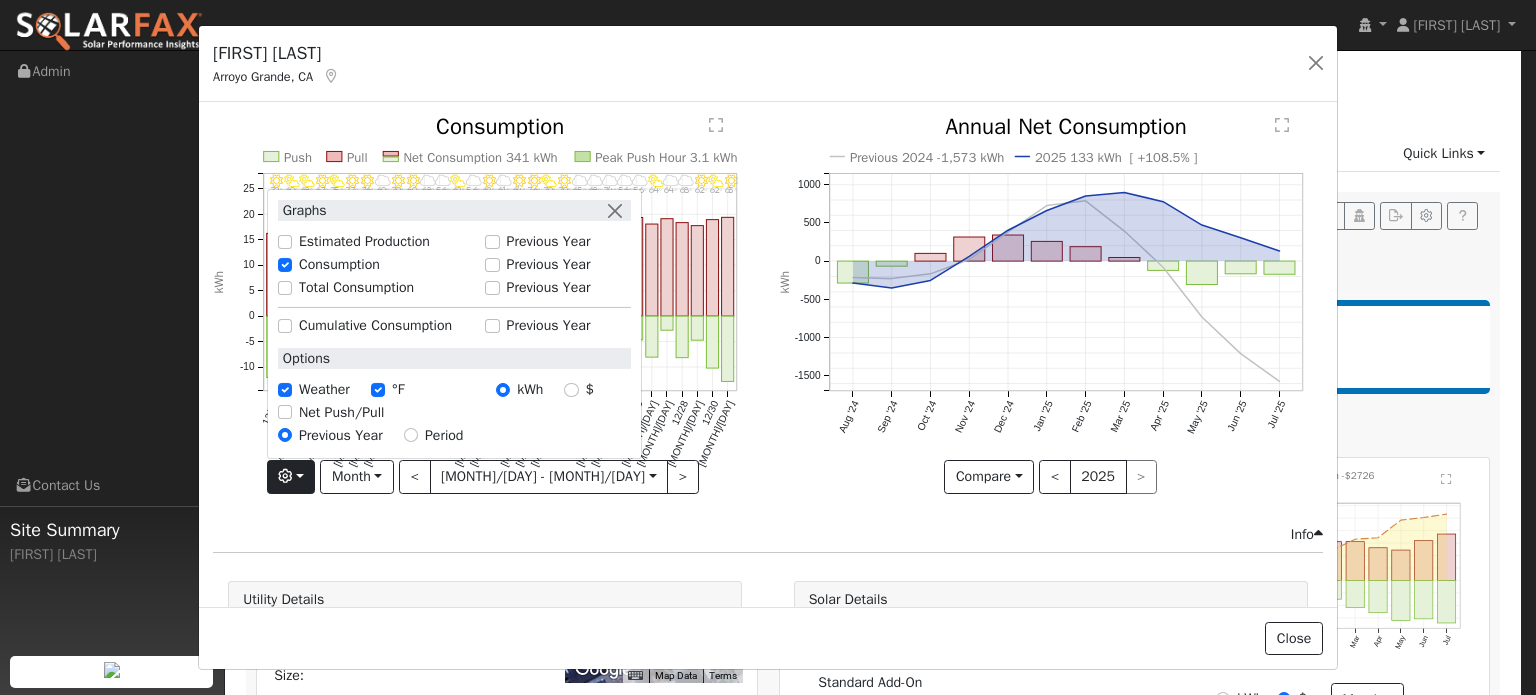 click on "[MONTH]/[DAY] - Clear [TEMP] [MONTH]/[DAY] - Clear [TEMP] [MONTH]/[DAY] - Clear [TEMP] [MONTH]/[DAY] - MostlyCloudy [TEMP] [MONTH]/[DAY] - Clear [TEMP] [MONTH]/[DAY] - MostlyCloudy [TEMP] [MONTH]/[DAY] - Clear [TEMP] [MONTH]/[DAY] - Clear [TEMP] [MONTH]/[DAY] - Clear [TEMP] [MONTH]/[DAY] - Clear [TEMP] [MONTH]/[DAY] - Clear [TEMP] [MONTH]/[DAY] - Cloudy [TEMP] [MONTH]/[DAY] - MostlyClear [TEMP] [MONTH]/[DAY] - Clear [TEMP] [MONTH]/[DAY] - Clear [TEMP] [MONTH]/[DAY] - MostlyClear [TEMP] [MONTH]/[DAY] - Clear [TEMP] [MONTH]/[DAY] - Clear [TEMP] [MONTH]/[DAY] - PartlyCloudy [TEMP] [MONTH]/[DAY] - Clear [TEMP] [MONTH]/[DAY] - Cloudy [TEMP] [MONTH]/[DAY] - Clear [TEMP] [MONTH]/[DAY] - MostlyClear [TEMP] Push Pull Net Consumption 341 kWh Peak Push Hour 3.1 kWh [MONTH]/[DAY] [MONTH]/[DAY] [MONTH]/[DAY] [MONTH]/[DAY] [MONTH]/[DAY] [MONTH]/[DAY] [MONTH]/[DAY] [MONTH]/[DAY] [MONTH]/[DAY] [MONTH]/[DAY] [MONTH]/[DAY] [MONTH]/[DAY] [MONTH]/[DAY] [MONTH]/[DAY] [MONTH]/[DAY] [MONTH]/[DAY] [MONTH]/[DAY] [MONTH]/[DAY] [MONTH]/[DAY] [MONTH]/[DAY] [MONTH]/[DAY] [MONTH]/[DAY] [MONTH]/[DAY] [MONTH]/[DAY] [MONTH]/[DAY] [MONTH]/[DAY] [MONTH]/[DAY] [MONTH]/[DAY] [MONTH]/[DAY] [MONTH]/[DAY] [MONTH]/[DAY] -10 -5 0 5 10 15 20 25  Consumption kWhonclick="" onclick="" onclick="" onclick="" onclick="" onclick="" onclick="" onclick="" onclick="" onclick="" onclick="" onclick="" onclick="" onclick="" onclick=""" at bounding box center (485, 319) 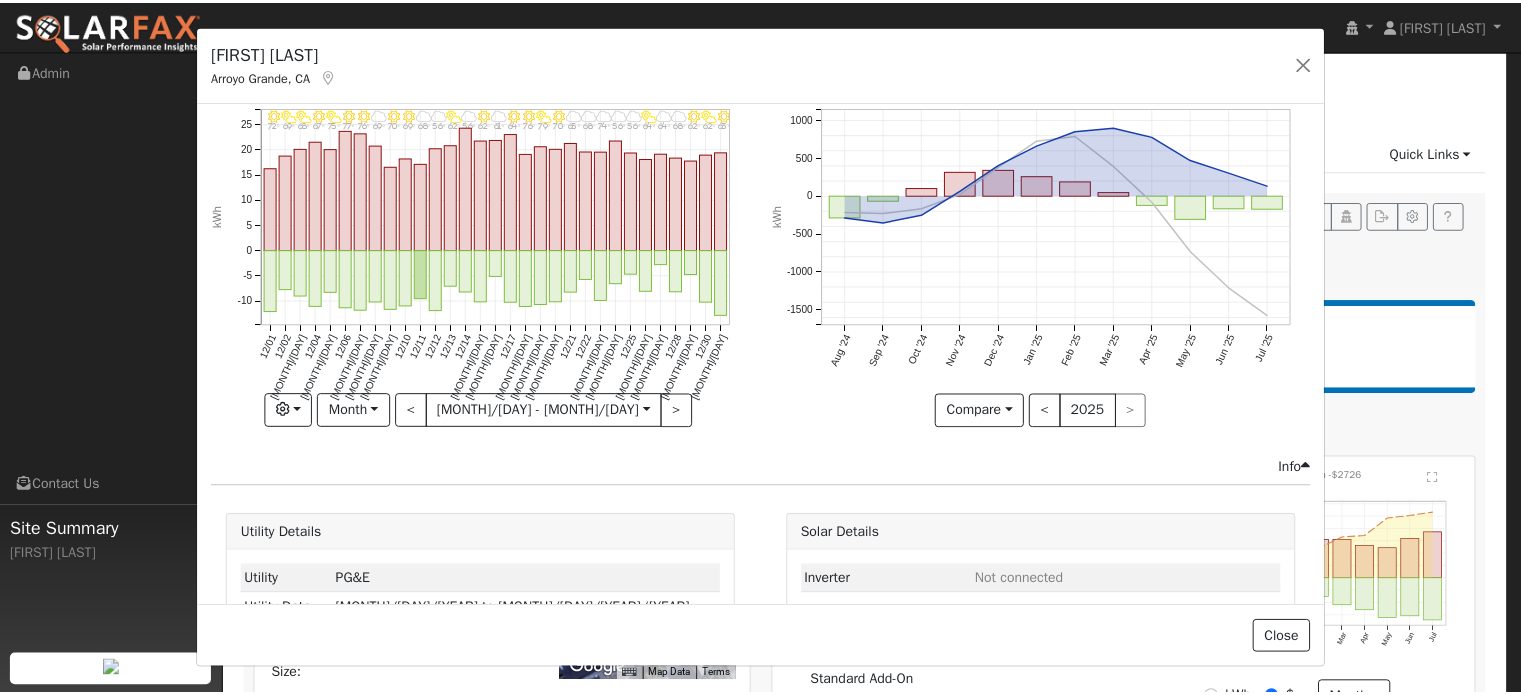 scroll, scrollTop: 0, scrollLeft: 0, axis: both 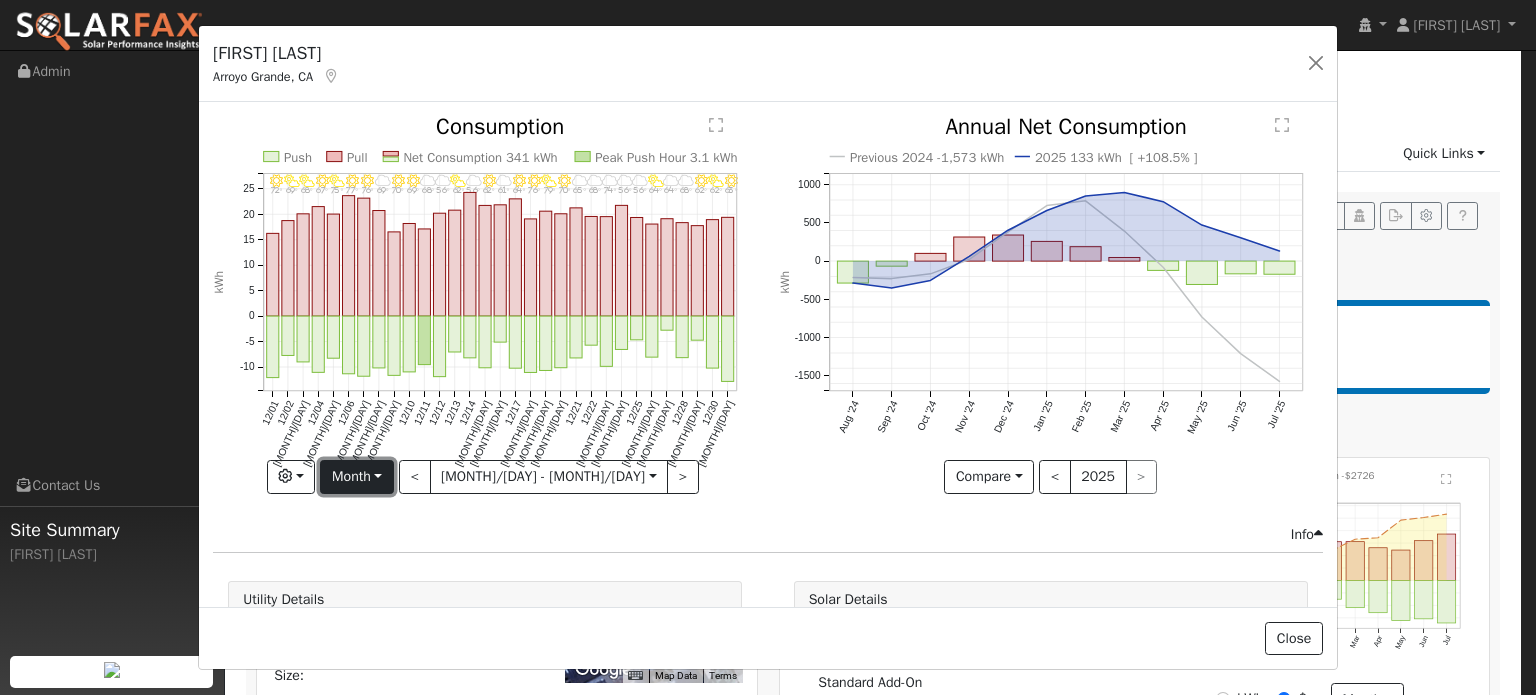 click on "Month" at bounding box center [356, 477] 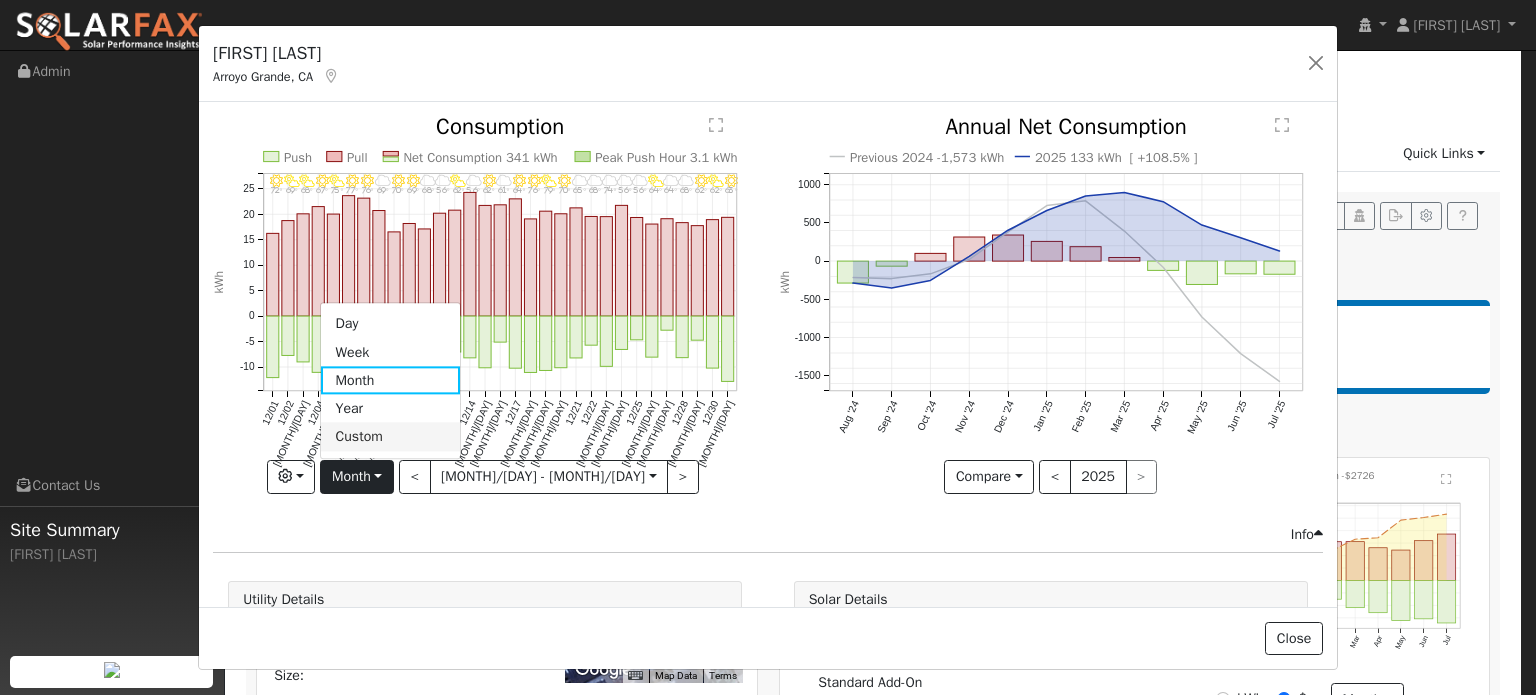 click on "Custom" at bounding box center (390, 437) 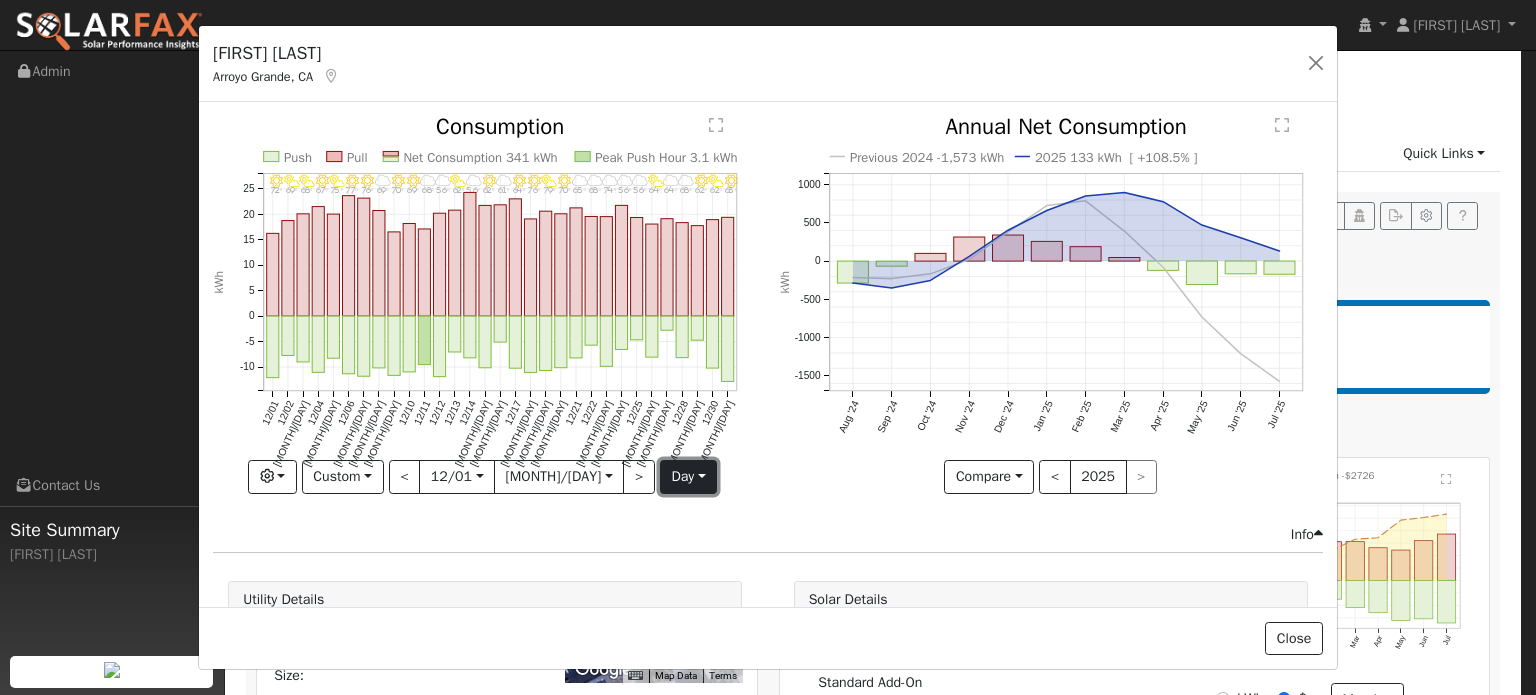 click on "day" at bounding box center [688, 477] 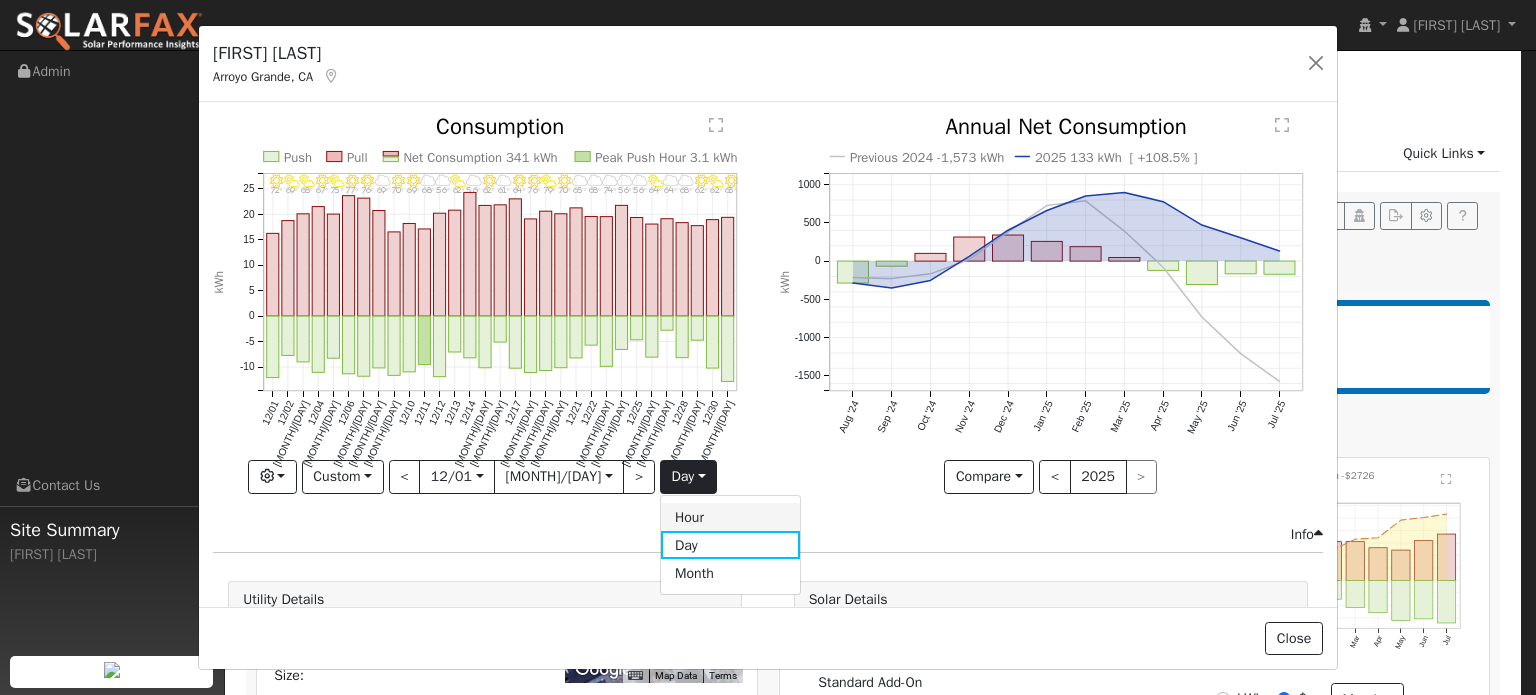 click on "Hour" at bounding box center [730, 517] 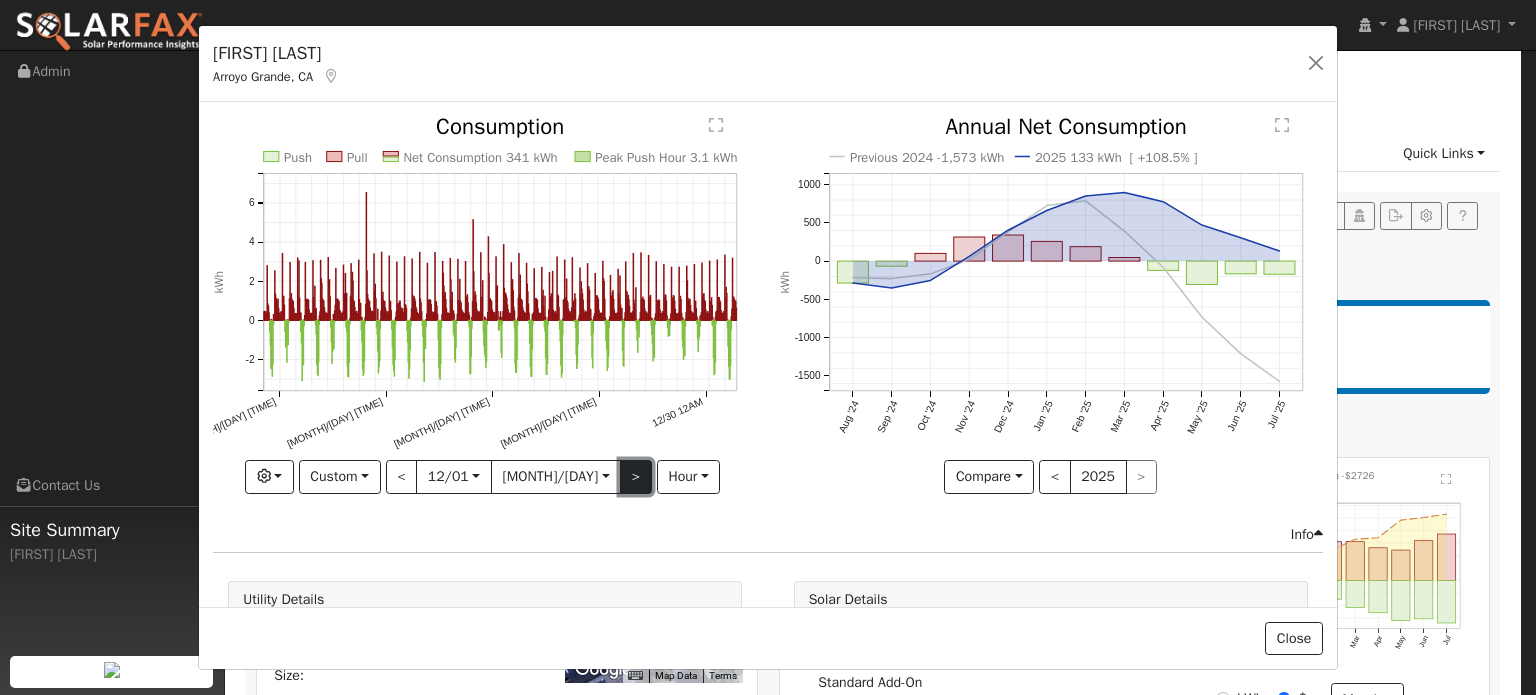click on ">" at bounding box center [636, 477] 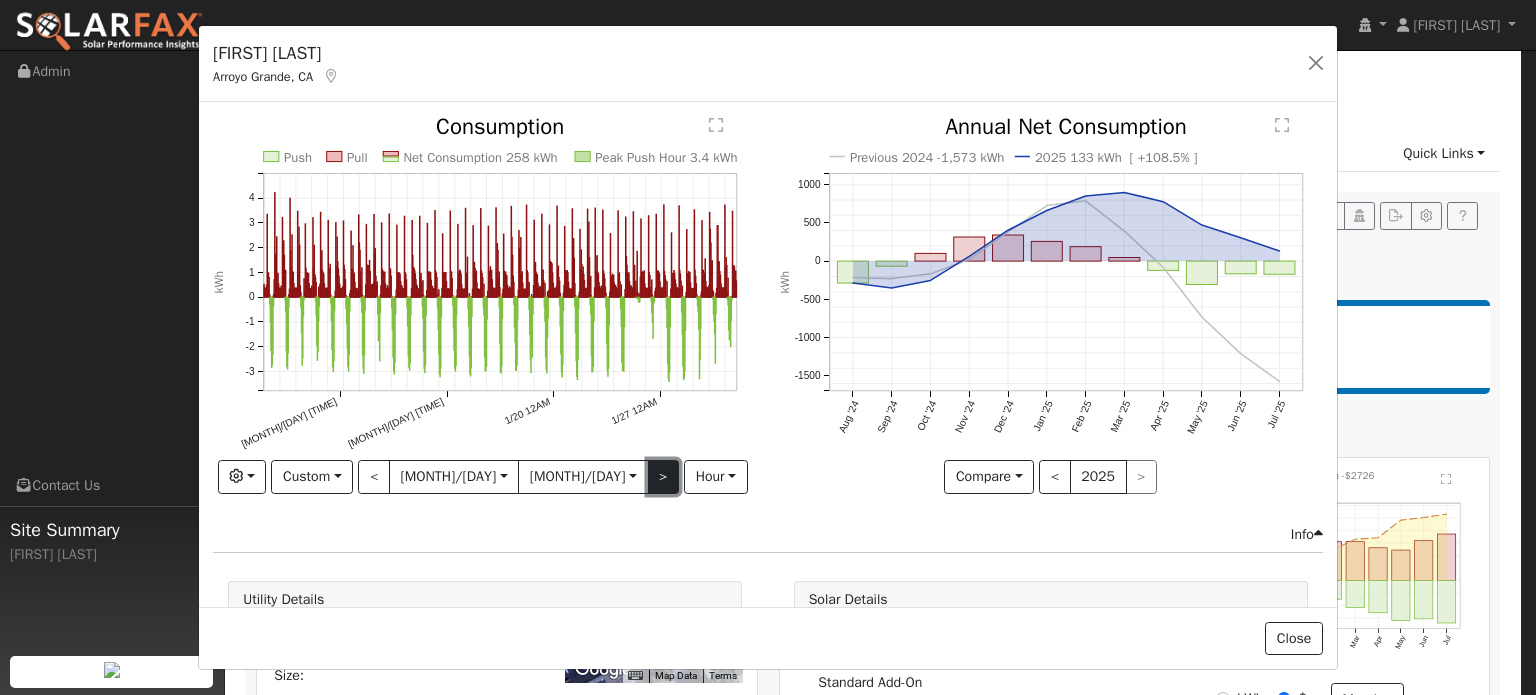 click on ">" at bounding box center [664, 477] 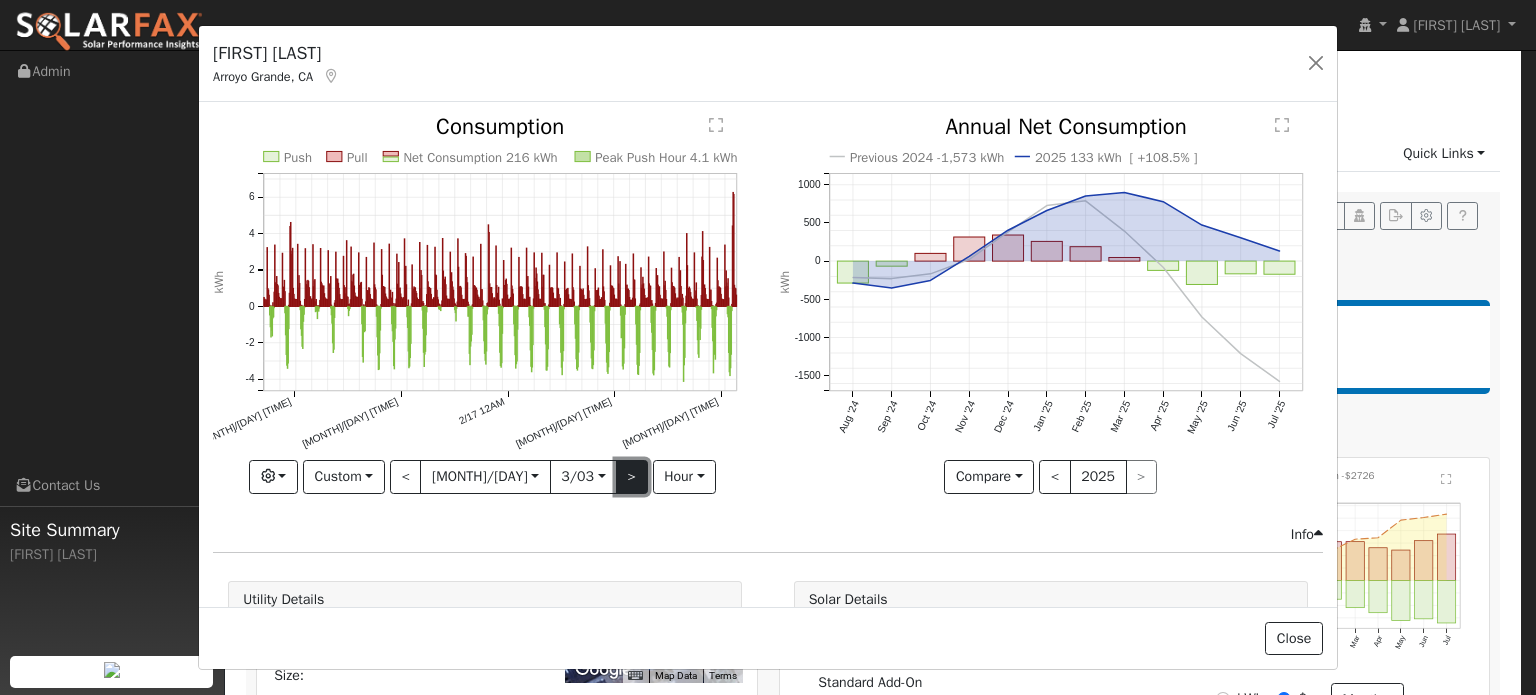 click on ">" at bounding box center [632, 477] 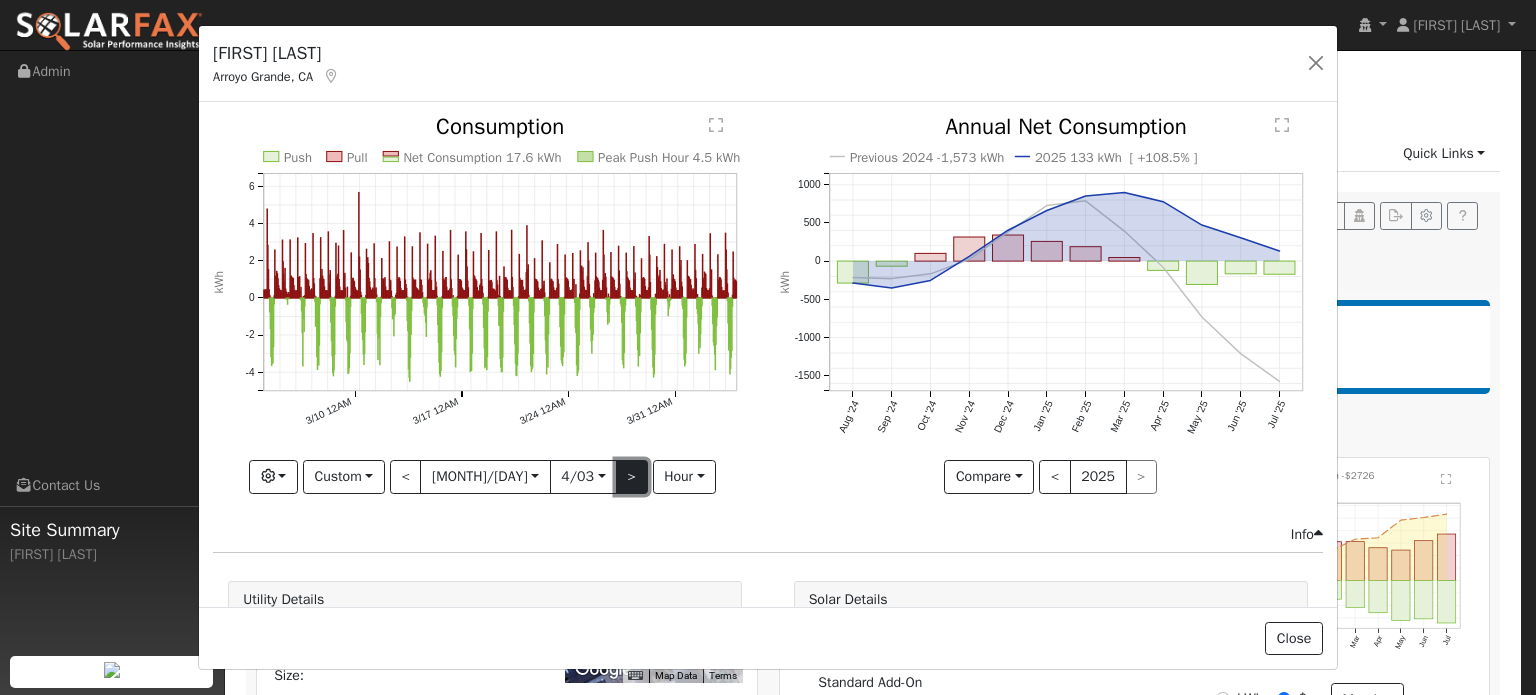 click on ">" at bounding box center (632, 477) 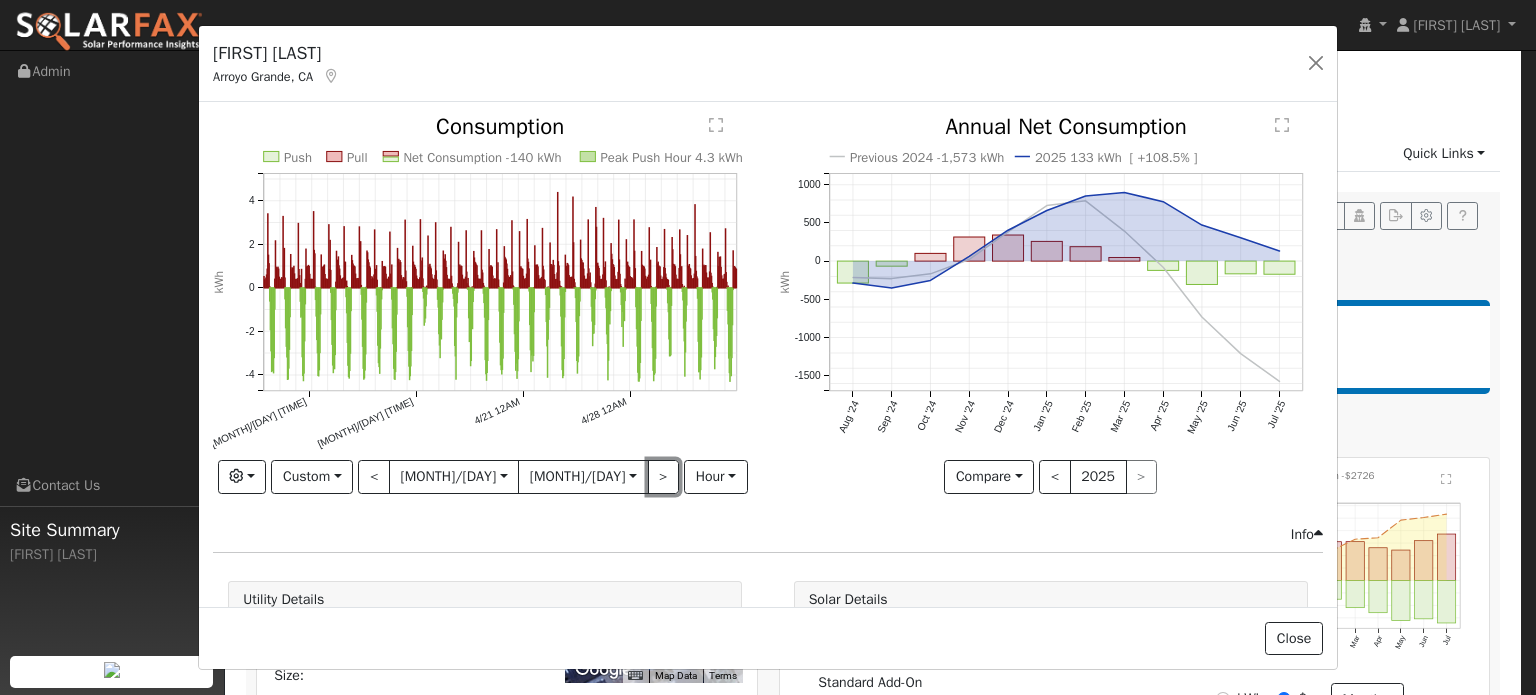 click on ">" at bounding box center (664, 477) 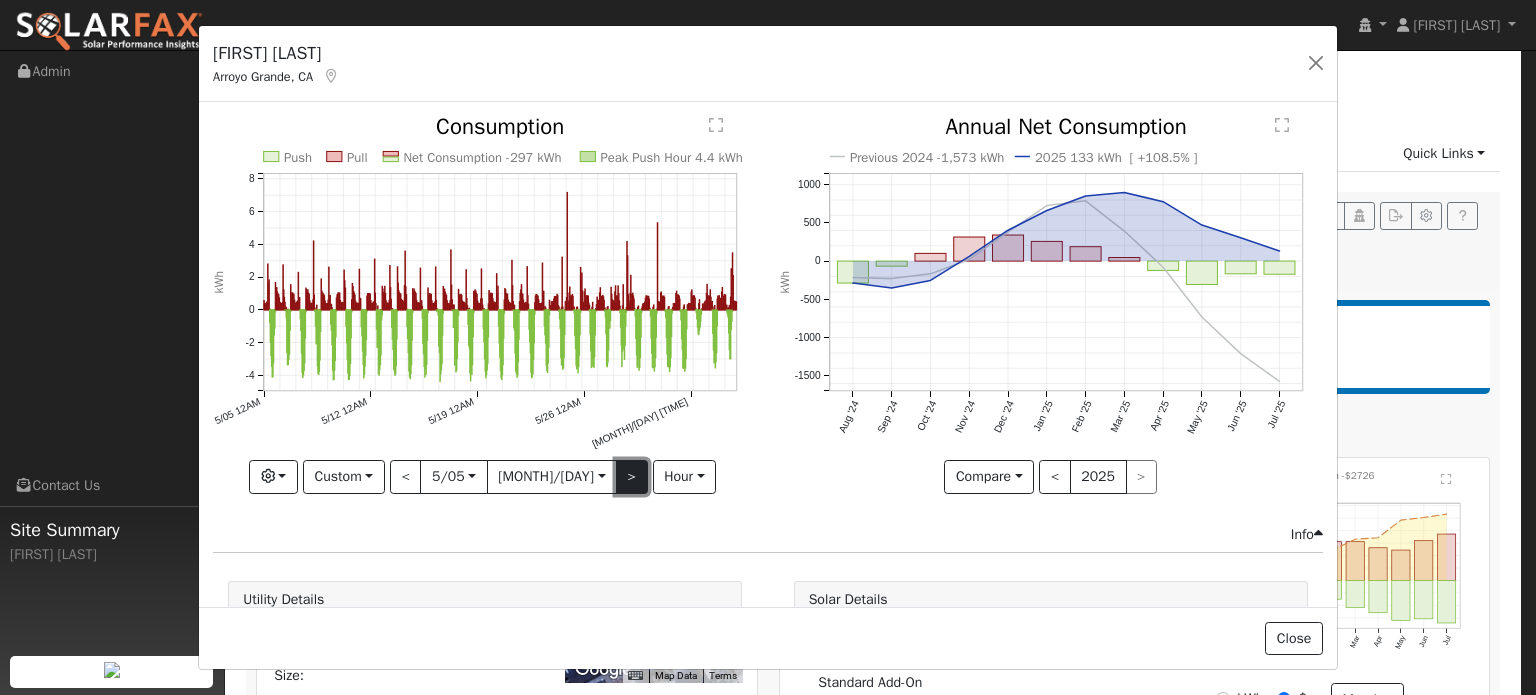 click on ">" at bounding box center [632, 477] 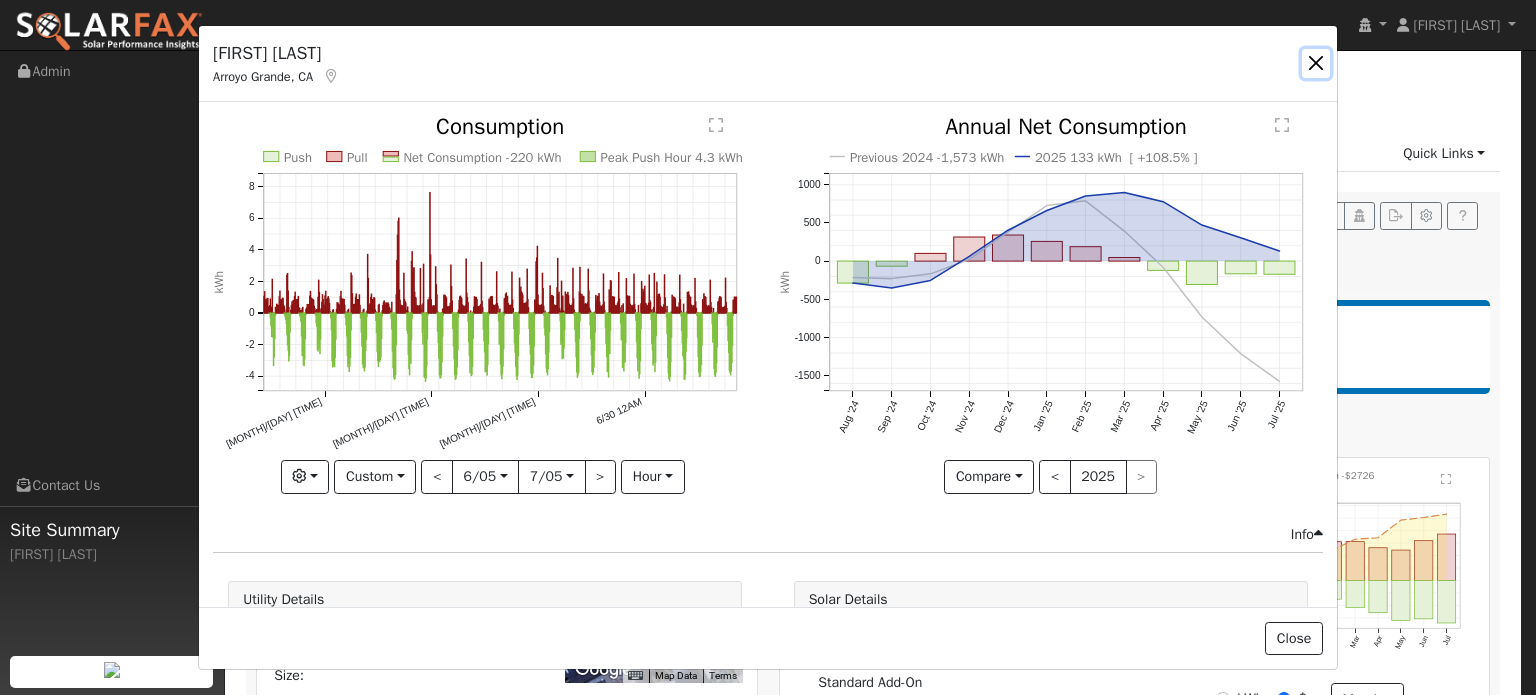 click at bounding box center [1316, 63] 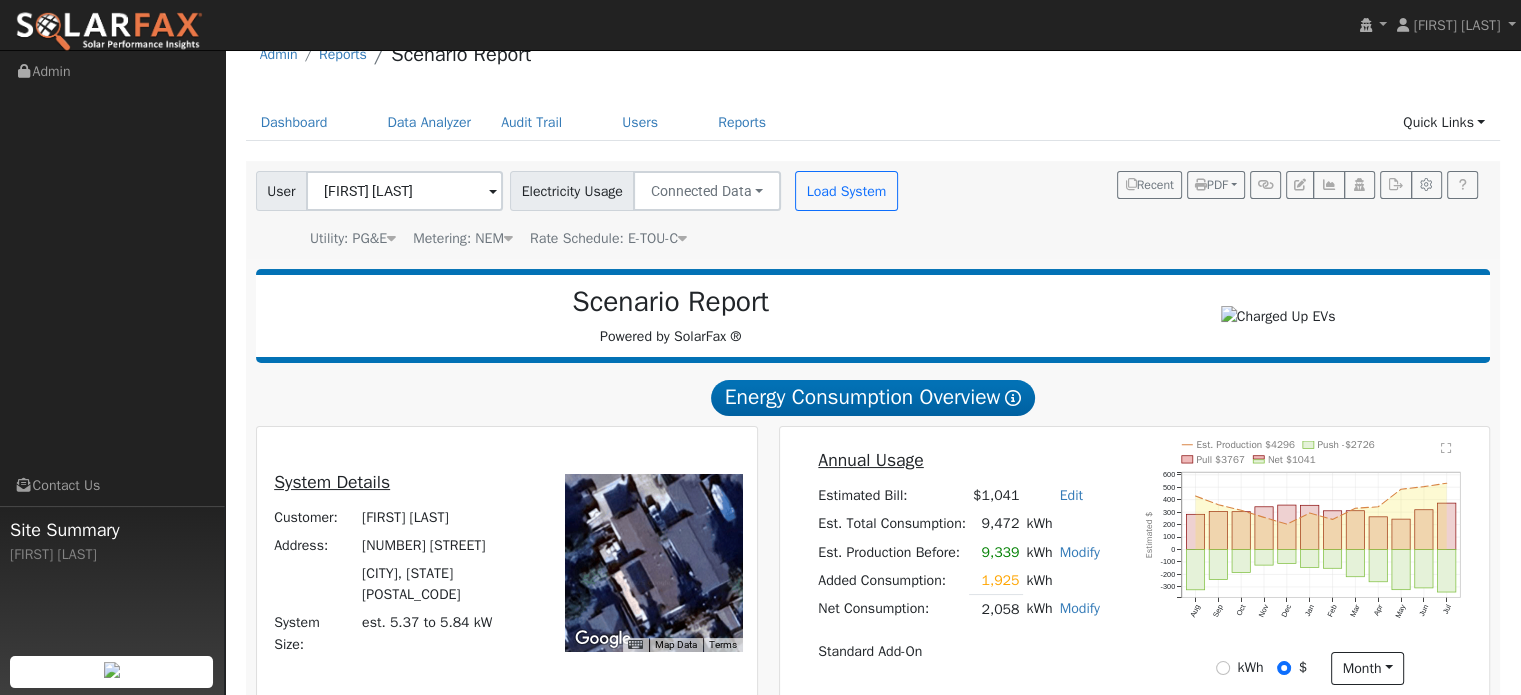 scroll, scrollTop: 100, scrollLeft: 0, axis: vertical 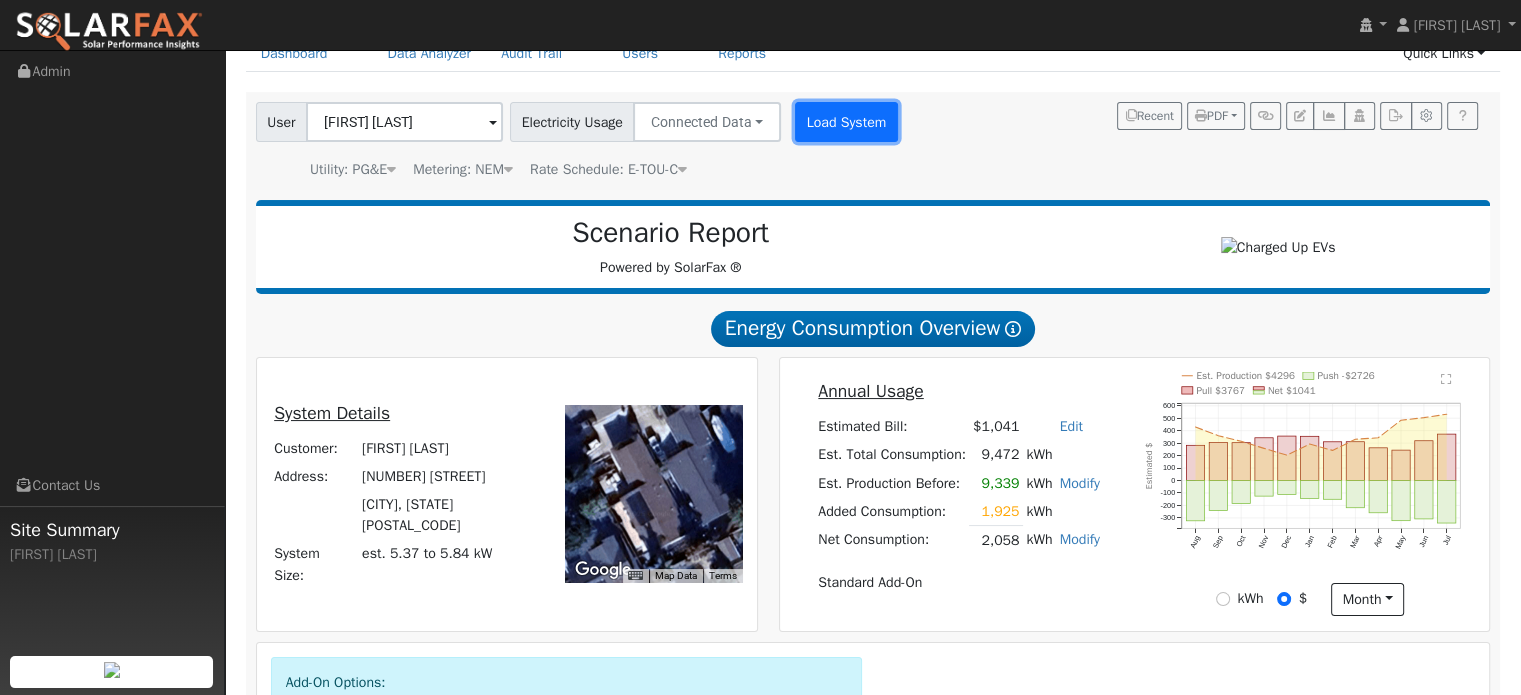 click on "Load System" at bounding box center [846, 122] 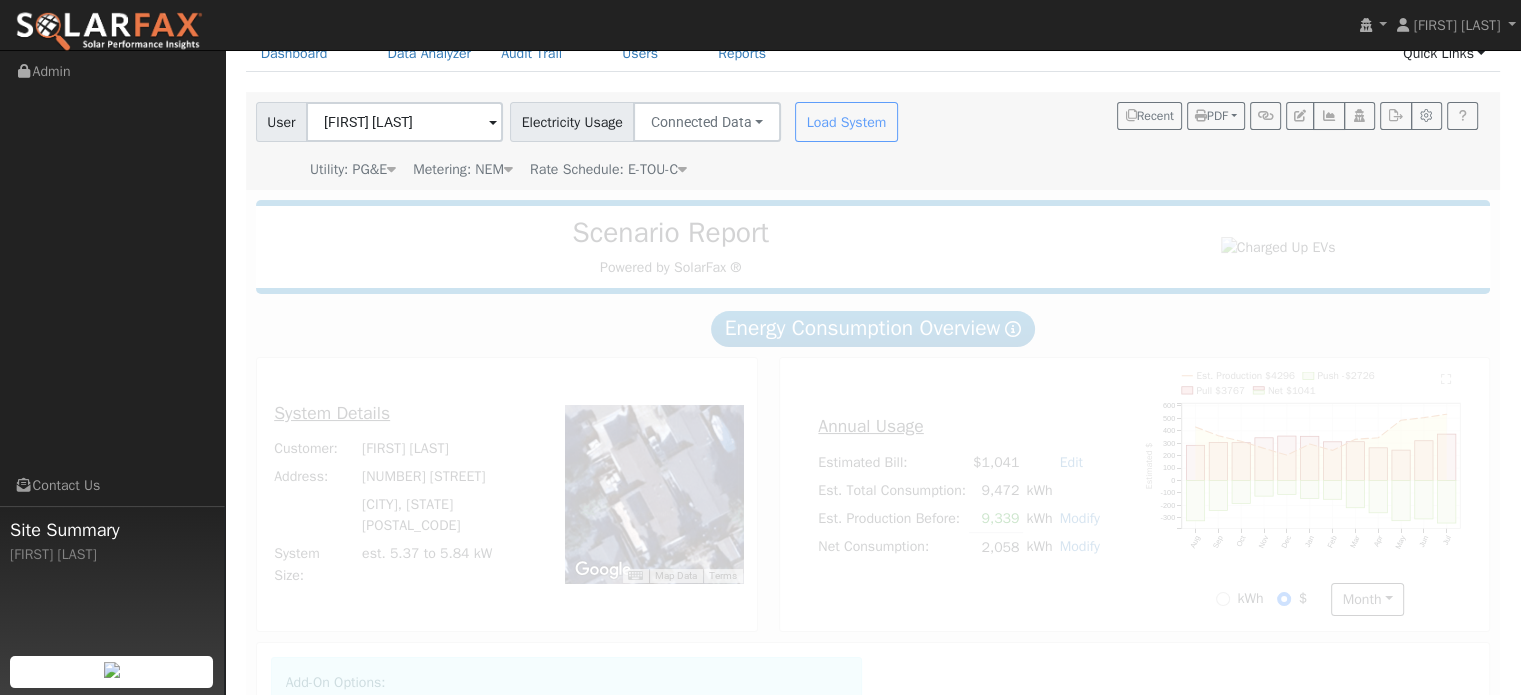 radio on "true" 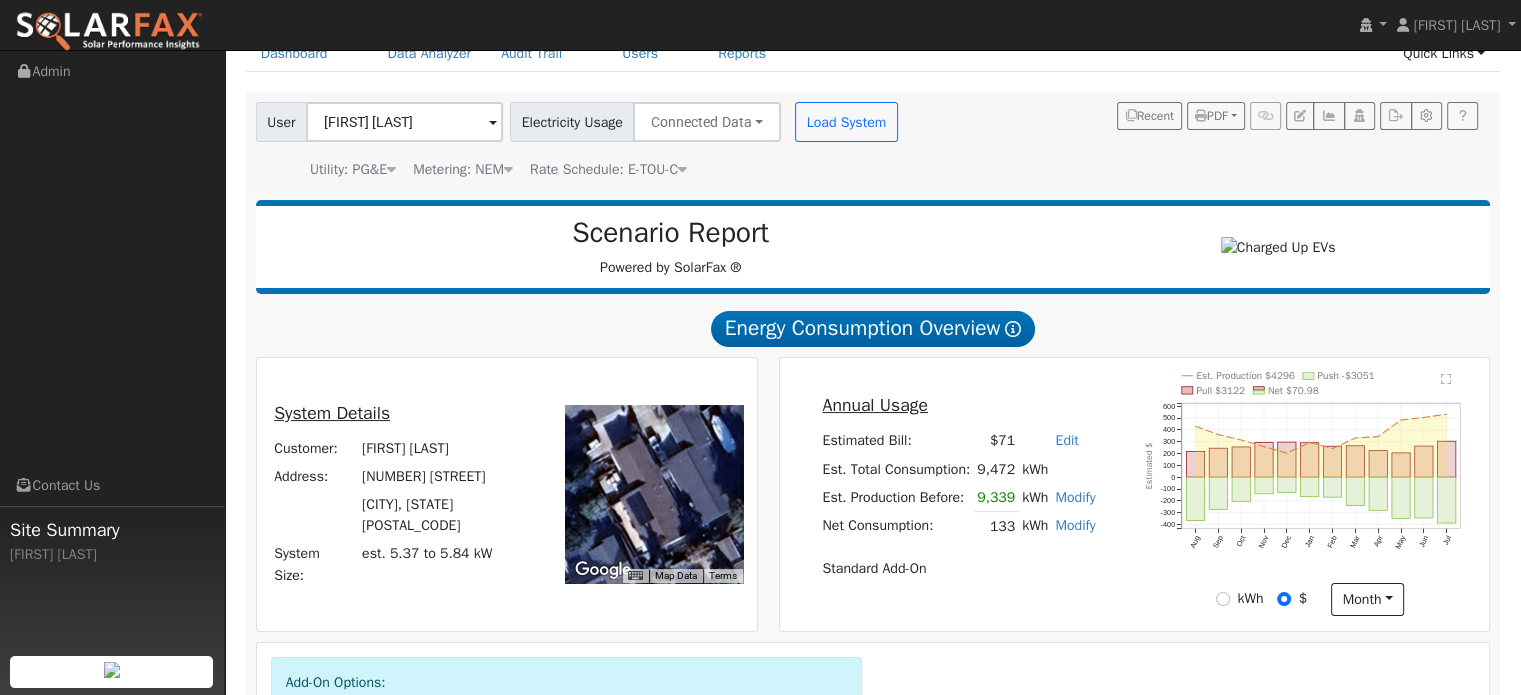 scroll, scrollTop: 200, scrollLeft: 0, axis: vertical 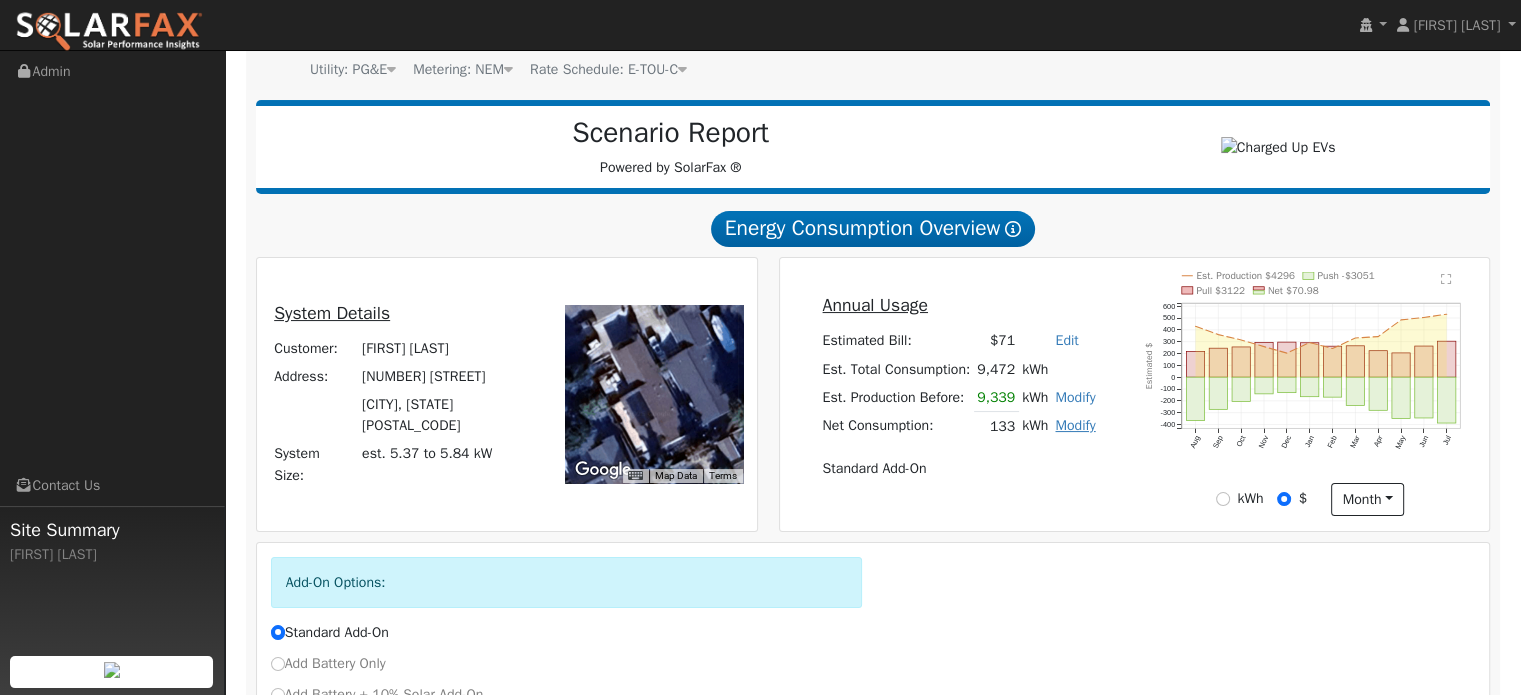 click on "Modify" at bounding box center [1075, 425] 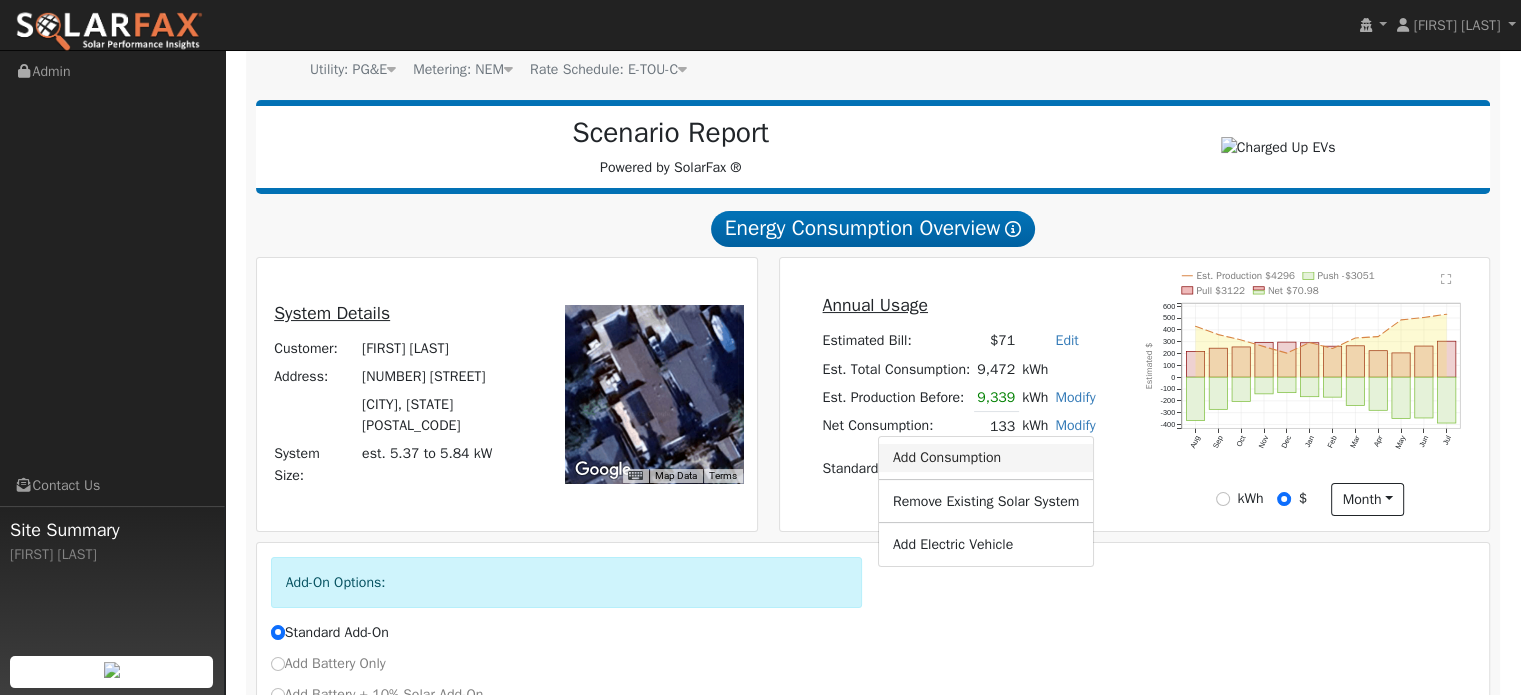 click on "Add Consumption" at bounding box center [986, 458] 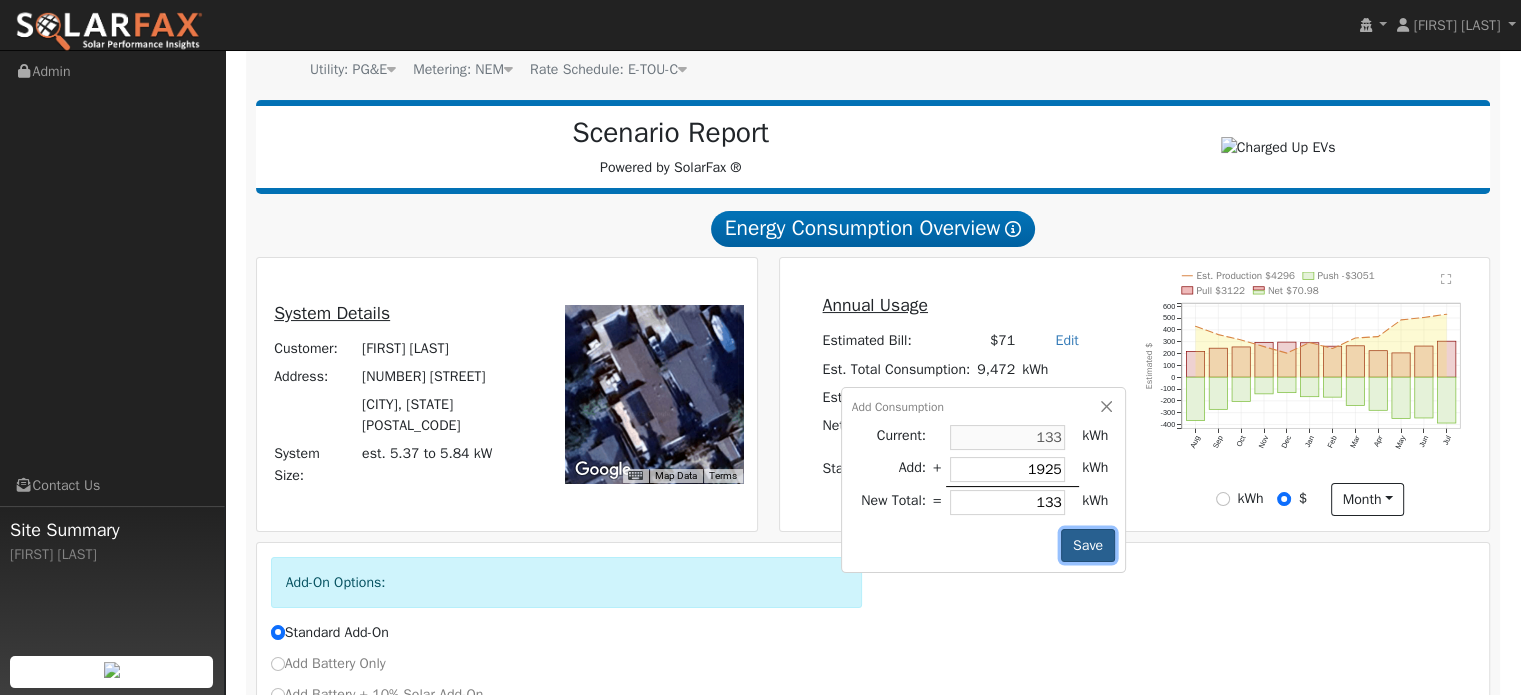 click on "Save" at bounding box center (1087, 546) 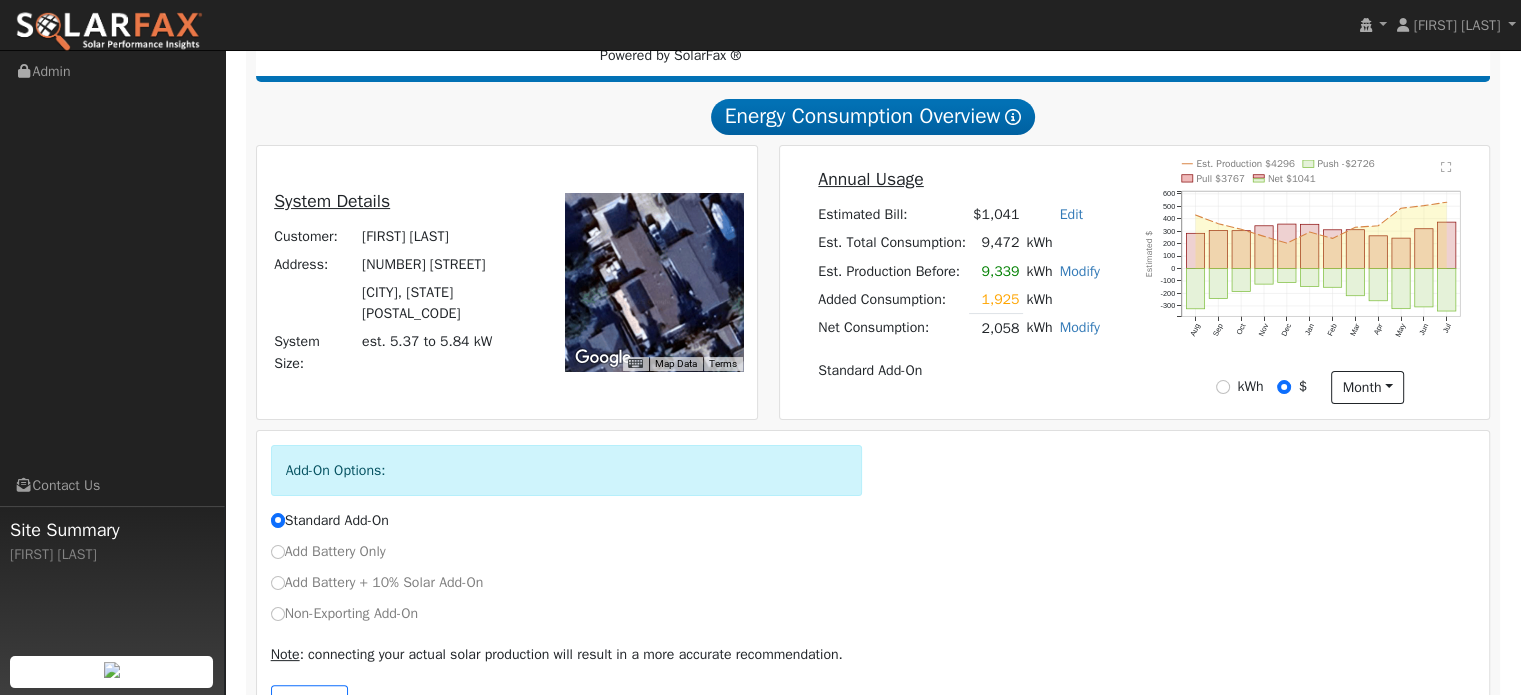 scroll, scrollTop: 377, scrollLeft: 0, axis: vertical 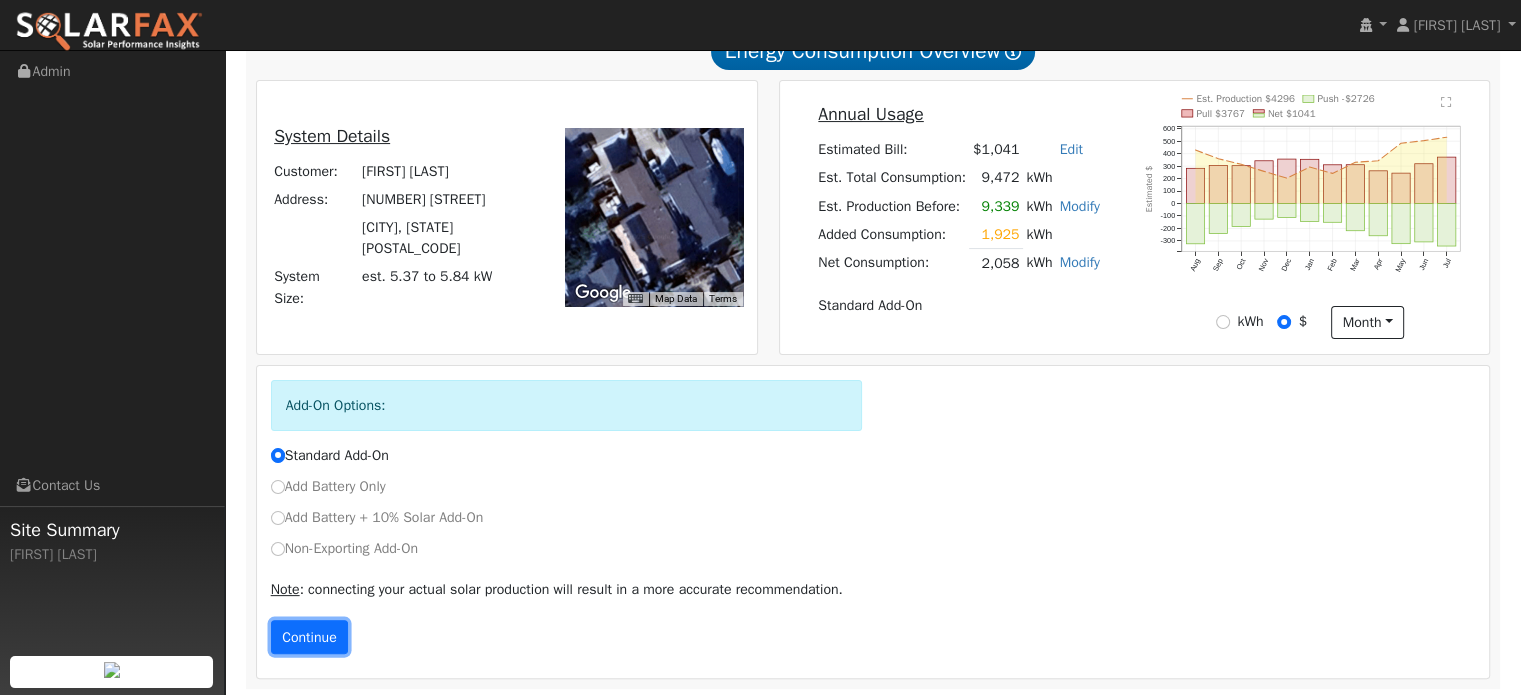 click on "Continue" at bounding box center (310, 637) 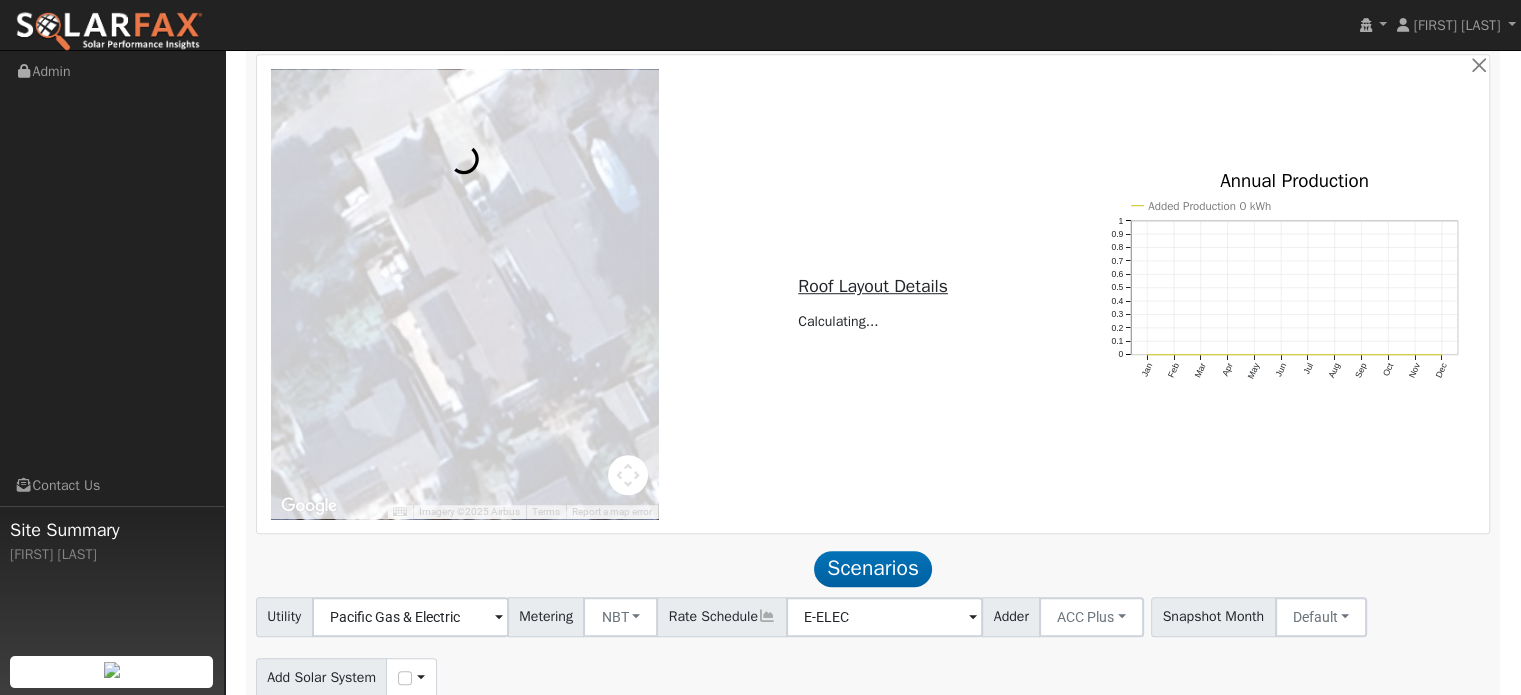 scroll, scrollTop: 1439, scrollLeft: 0, axis: vertical 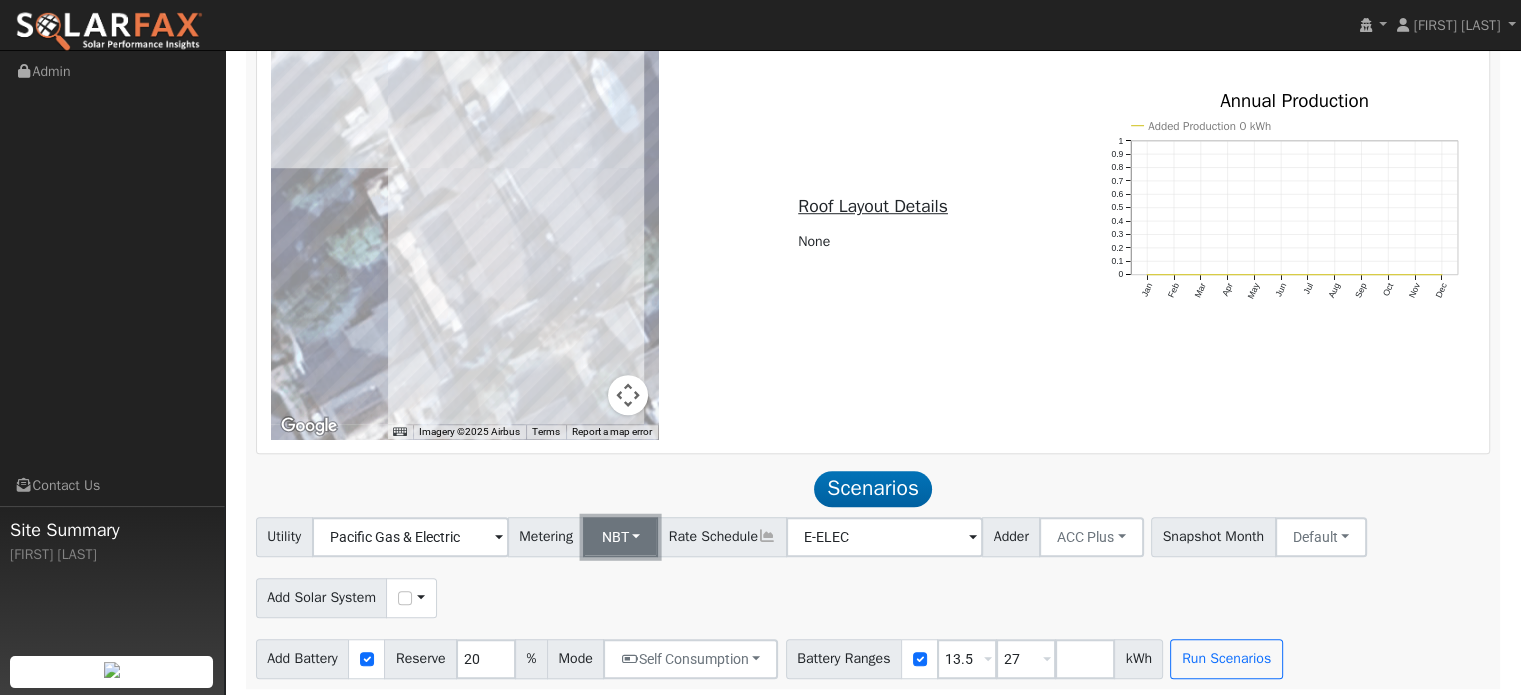 click on "NBT" at bounding box center (620, 537) 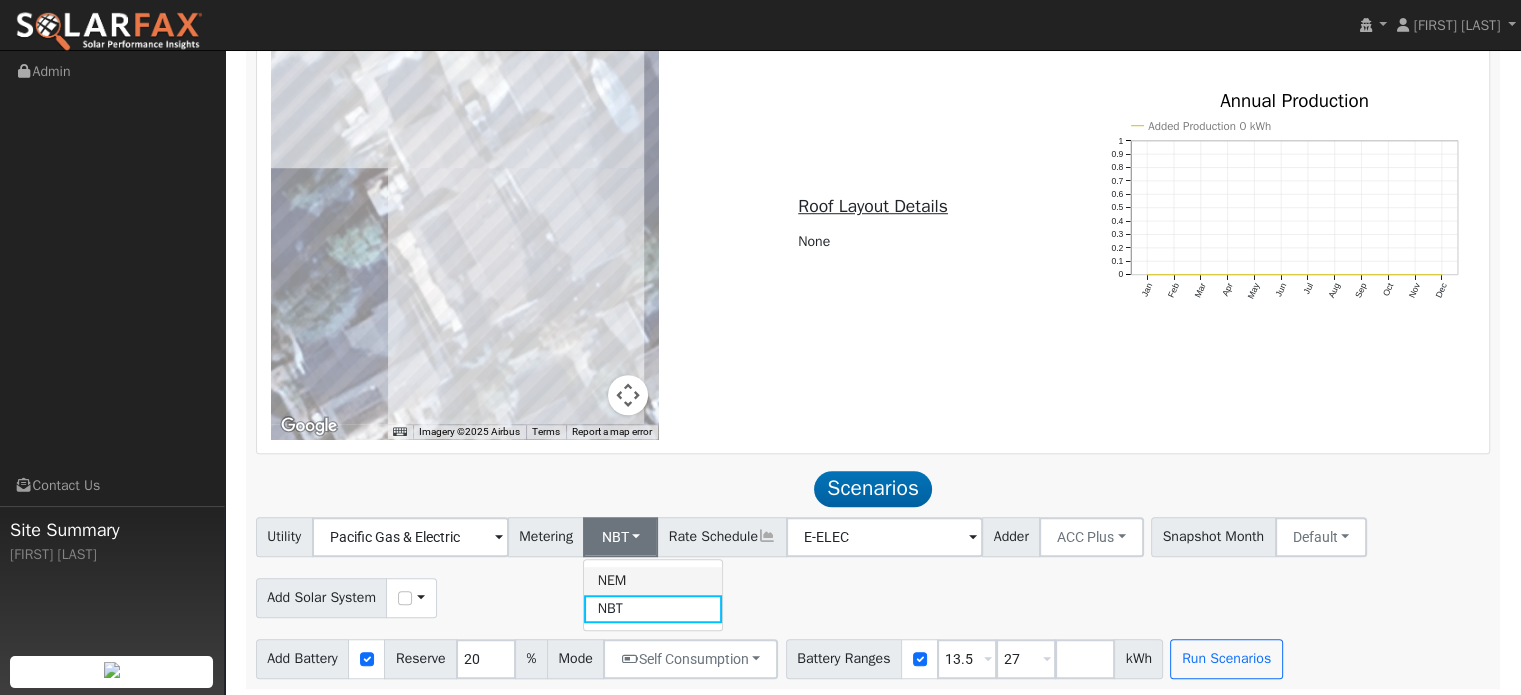 click on "NEM" at bounding box center (653, 581) 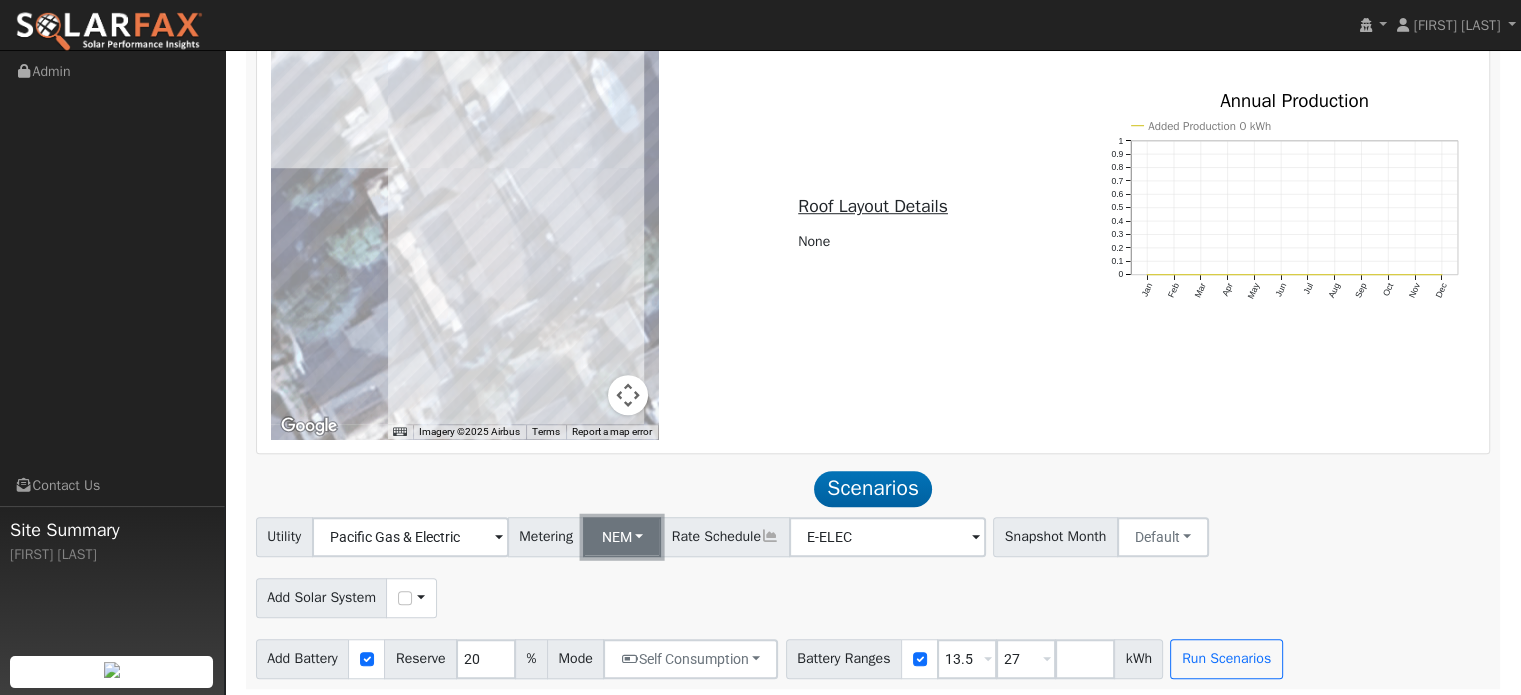 click on "NEM" at bounding box center (622, 537) 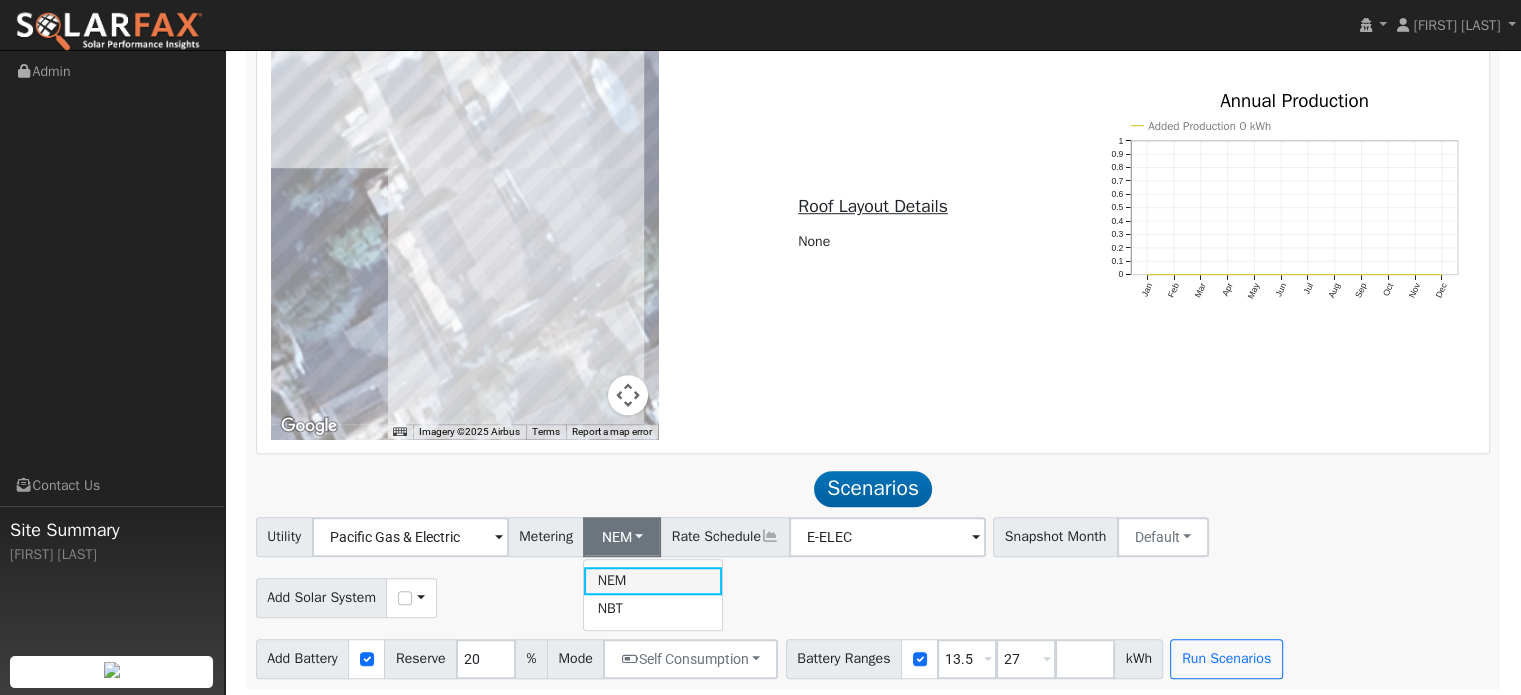 click on "NEM" at bounding box center (653, 581) 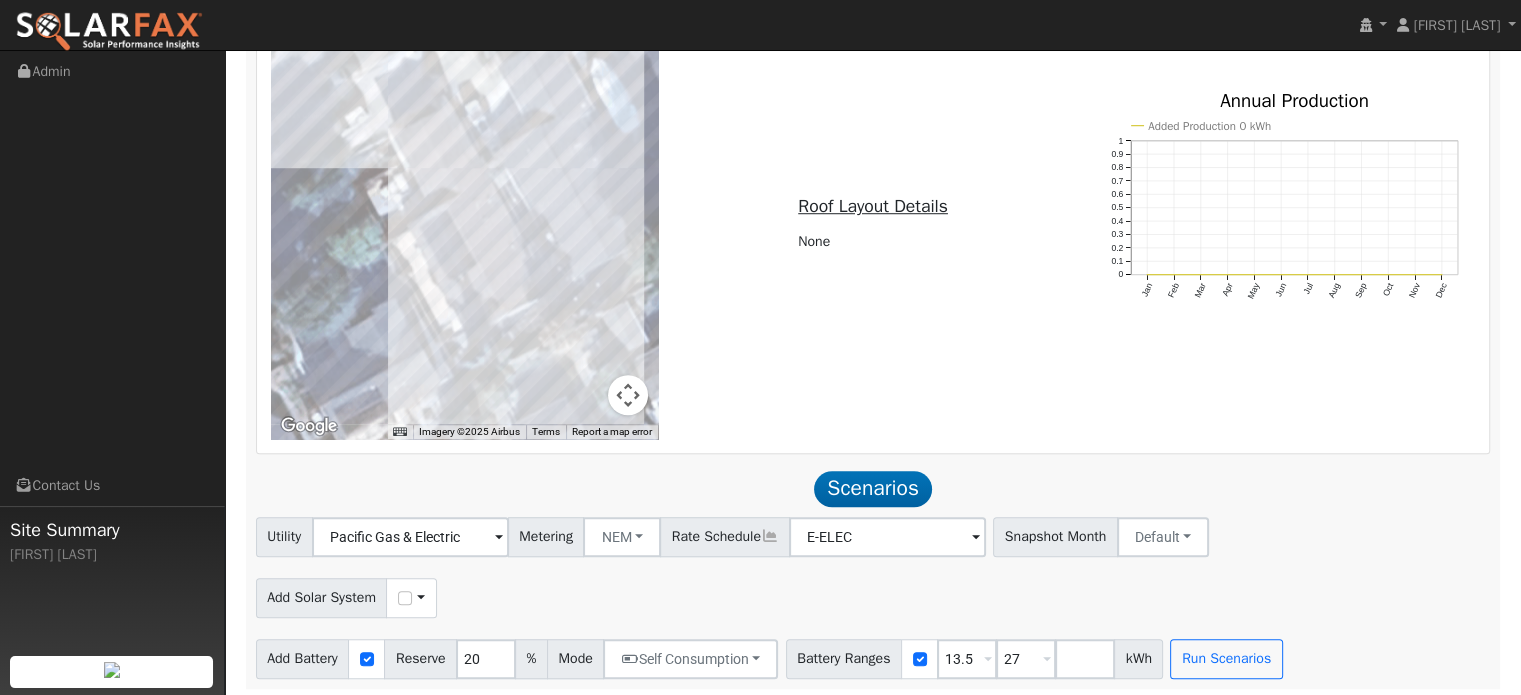 click at bounding box center (499, 538) 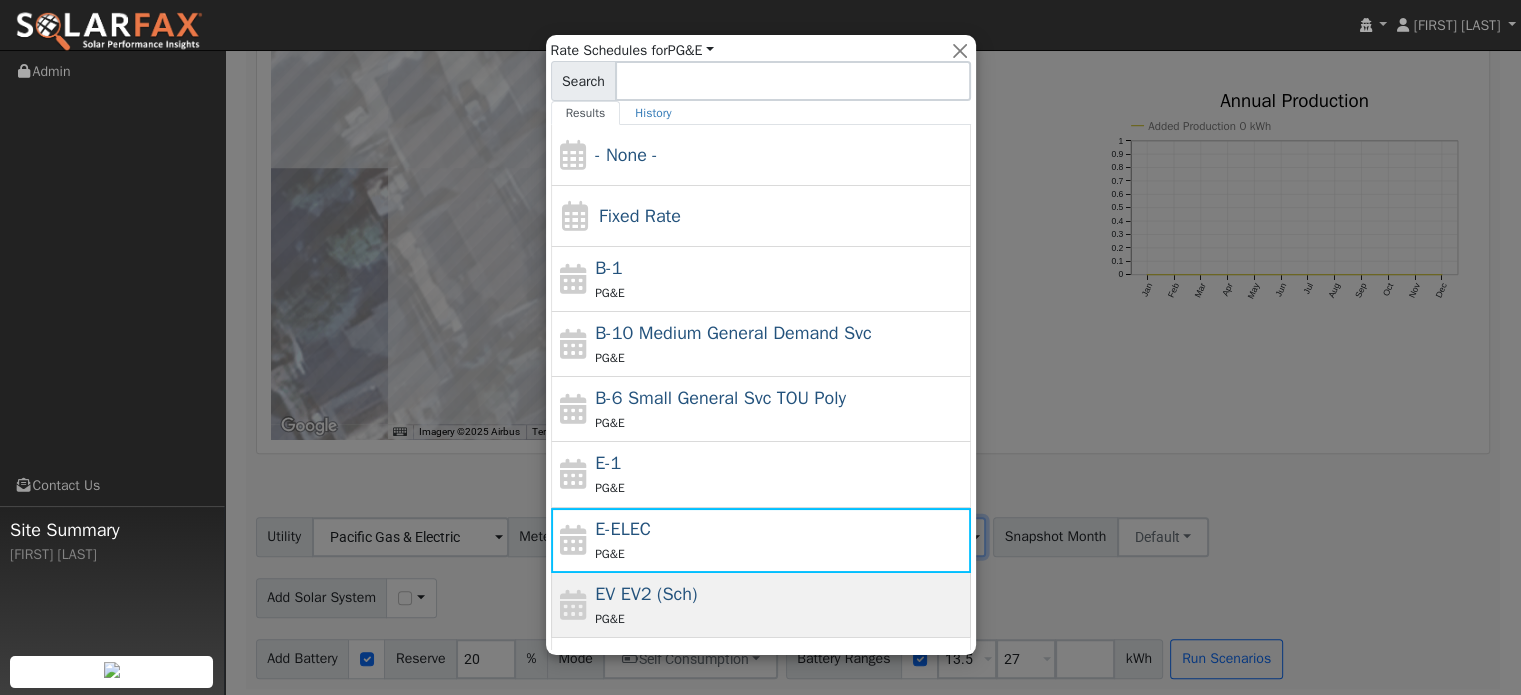 click on "EV EV2 (Sch) PG&E" at bounding box center (780, 605) 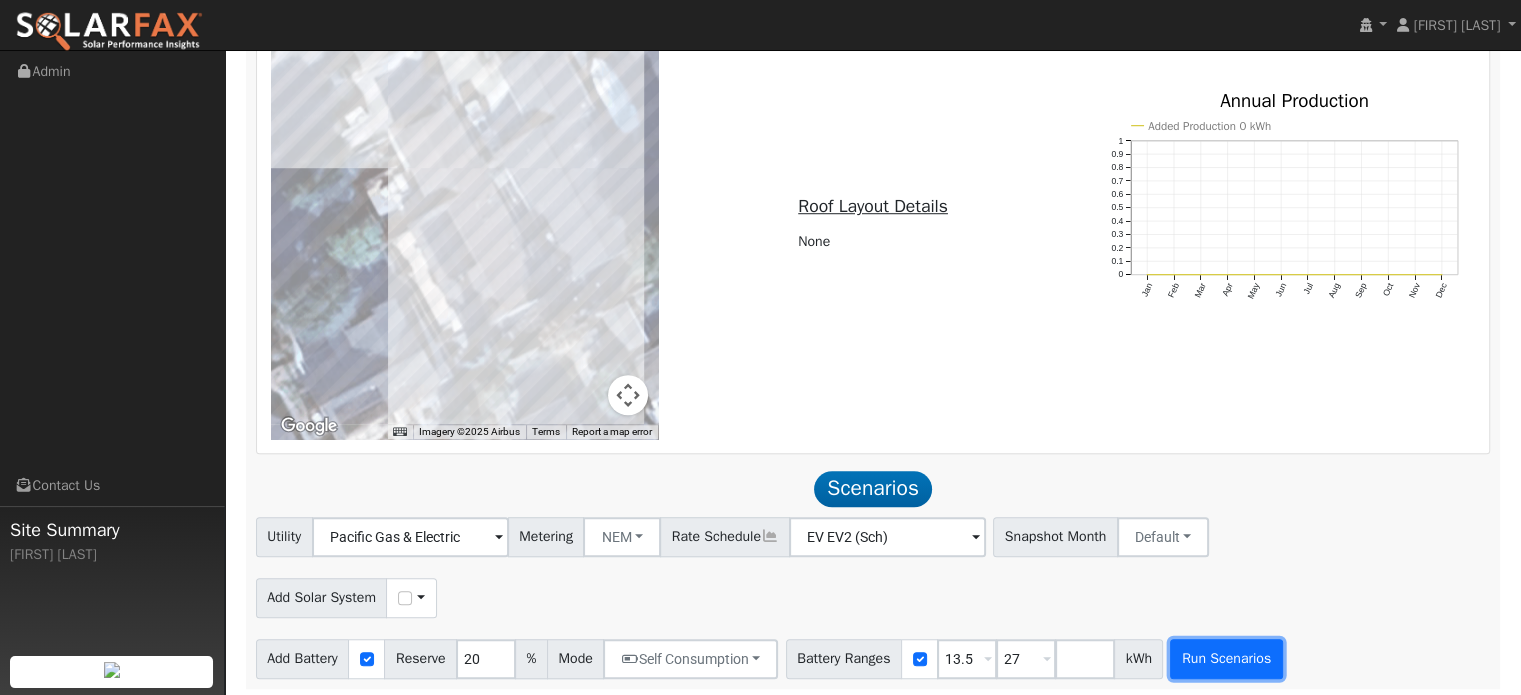 click on "Run Scenarios" at bounding box center (1226, 659) 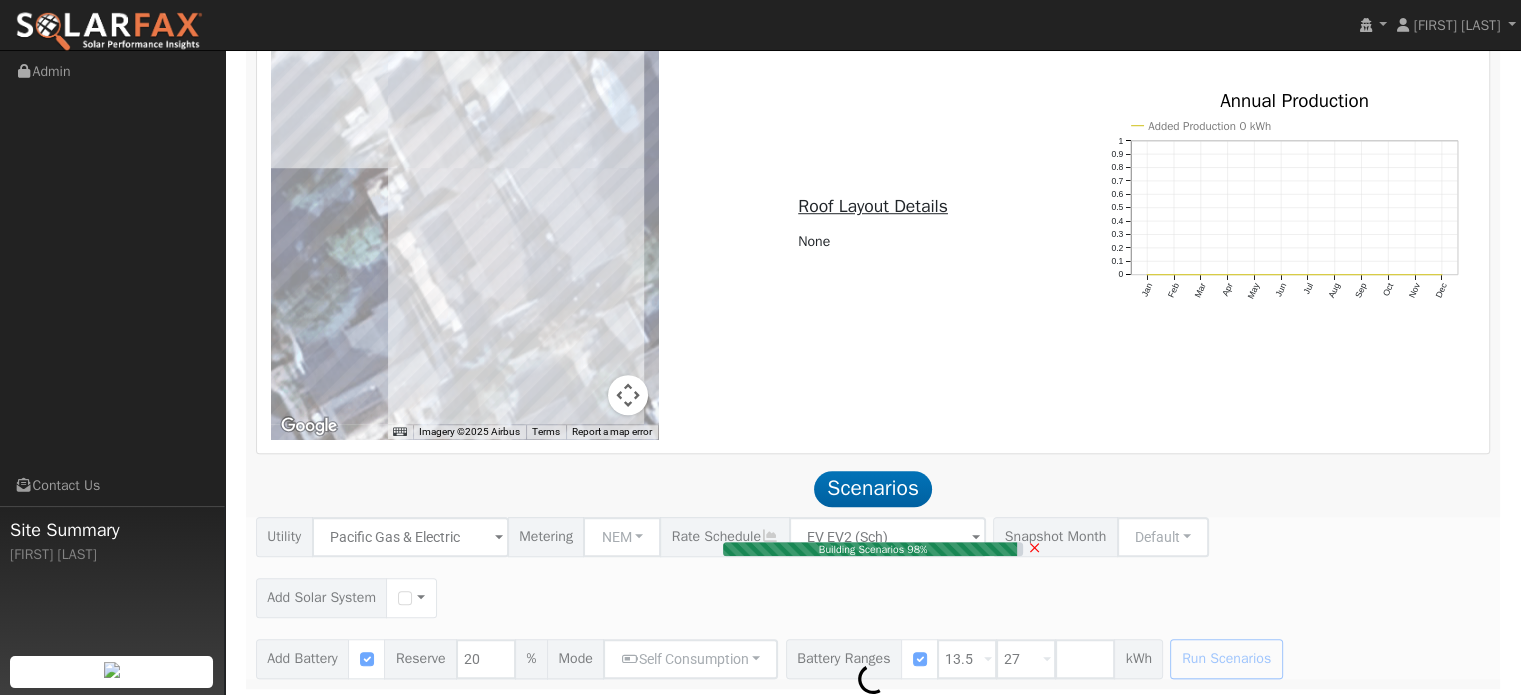 type 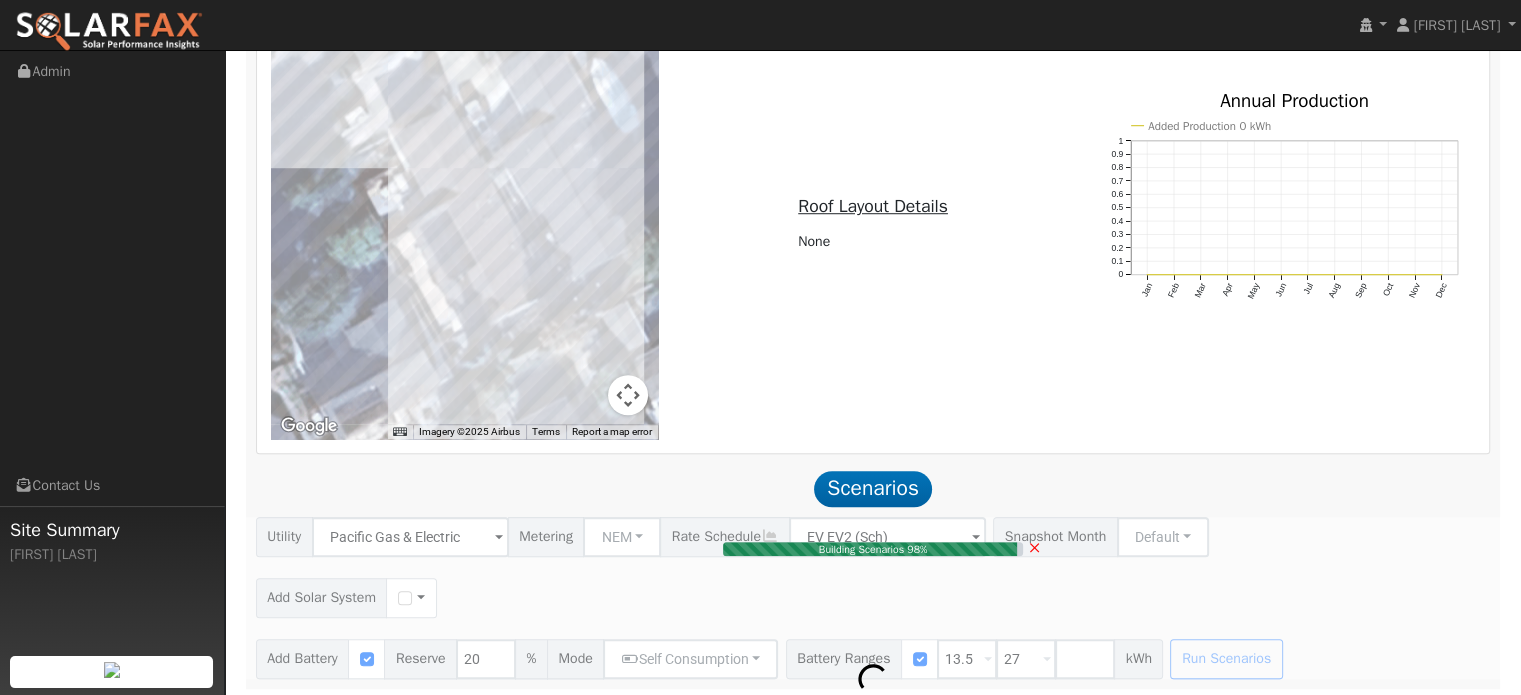 type on "$4,860" 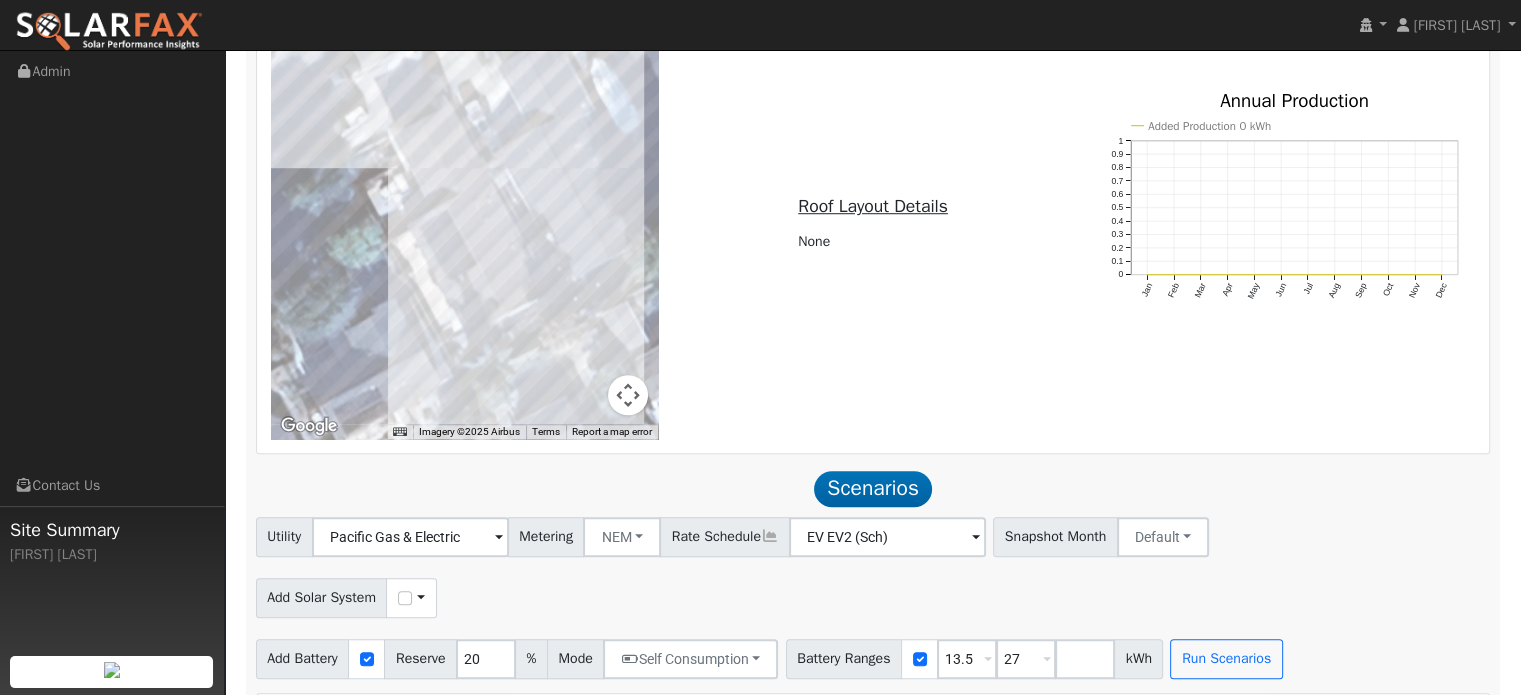 scroll, scrollTop: 1844, scrollLeft: 0, axis: vertical 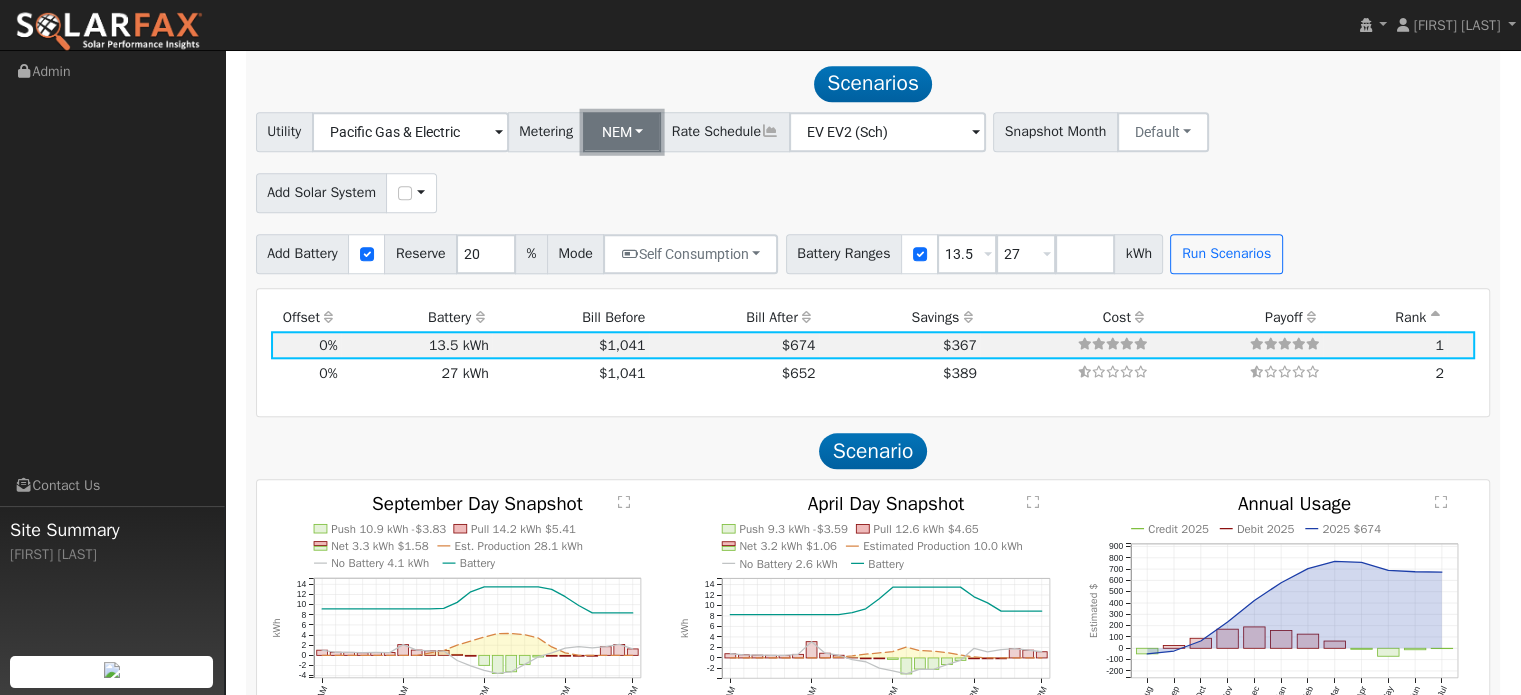 click on "NEM" at bounding box center [622, 132] 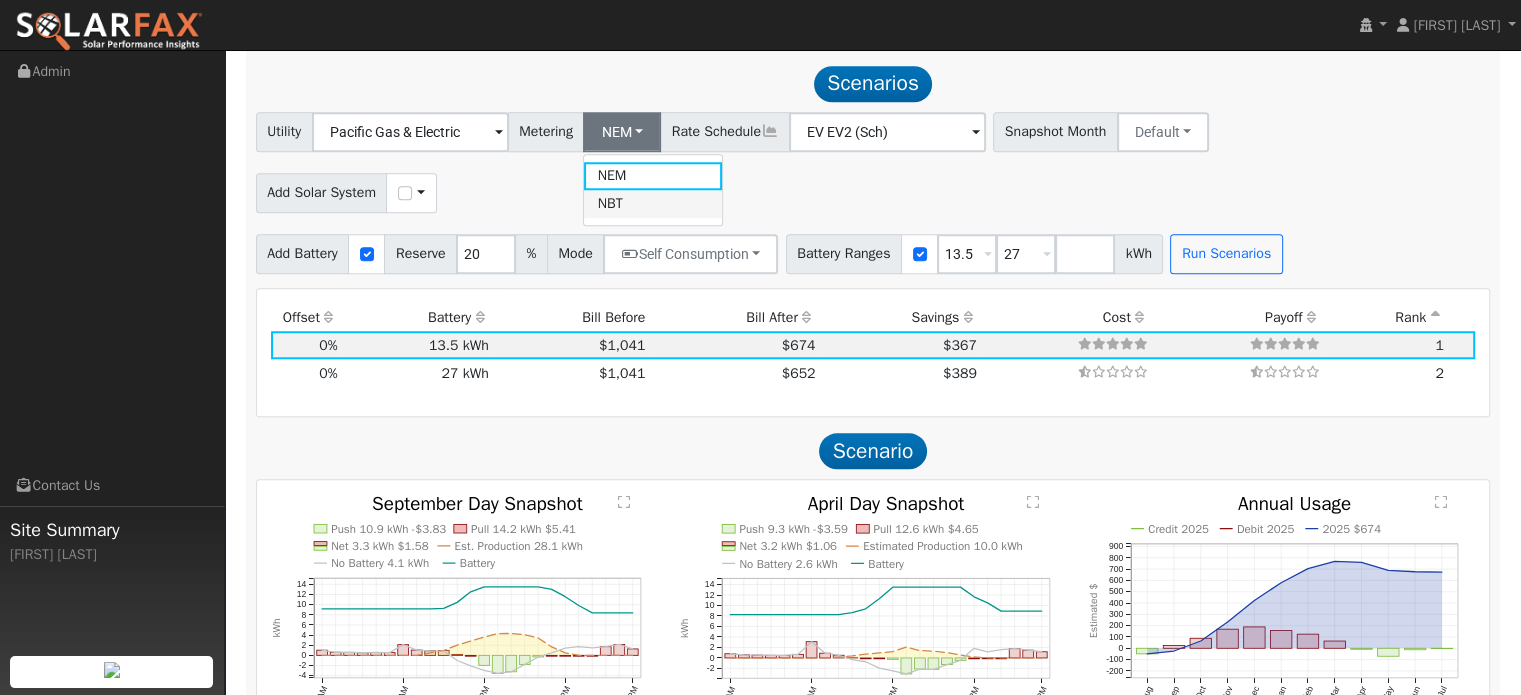 click on "NBT" at bounding box center (653, 204) 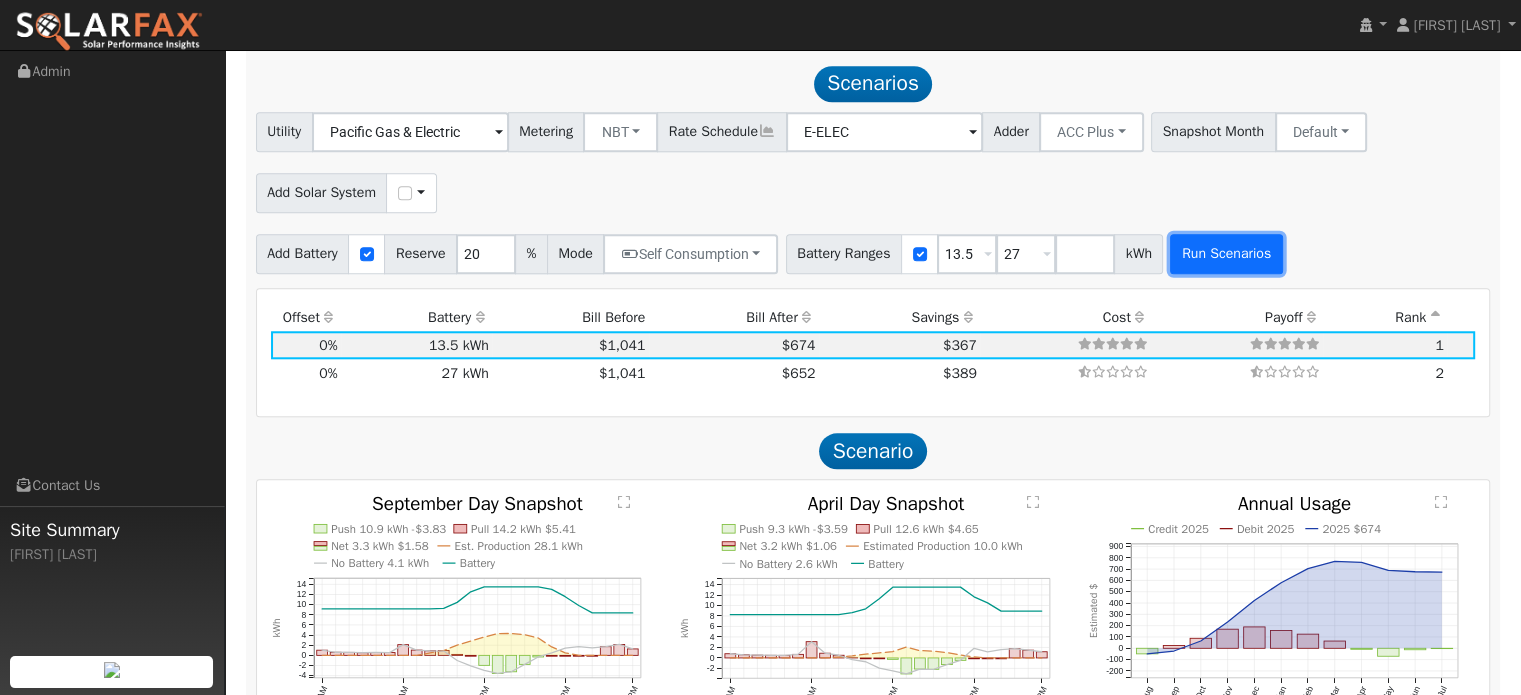 click on "Run Scenarios" at bounding box center [1226, 254] 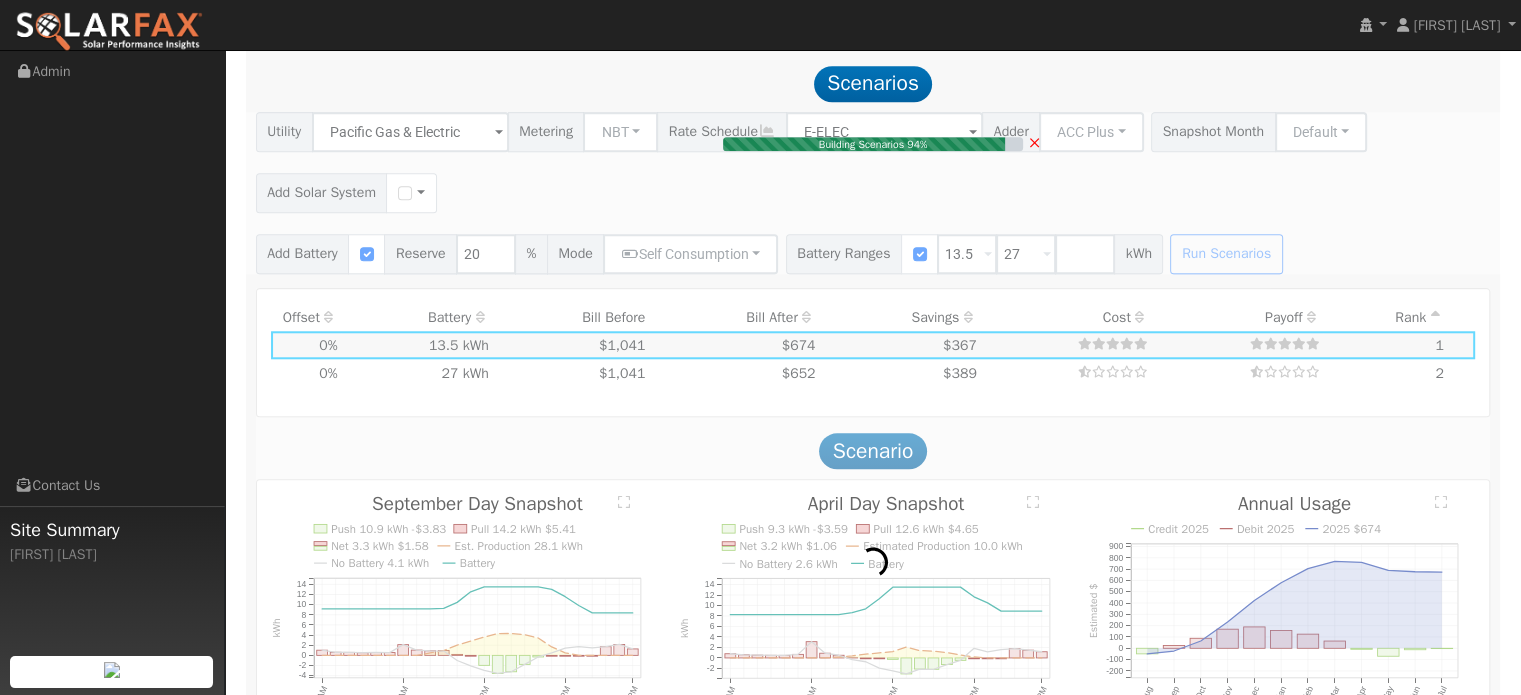 type on "$32,400" 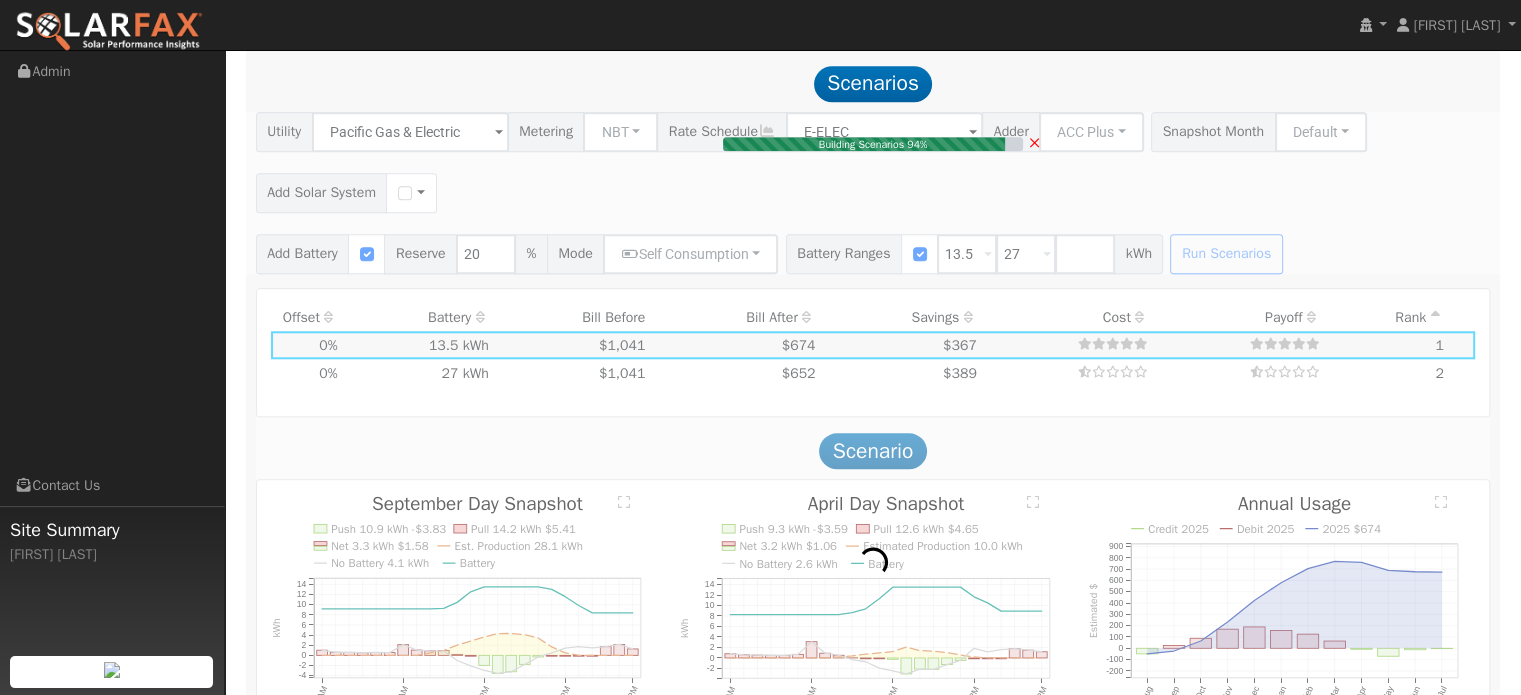 type on "$9,720" 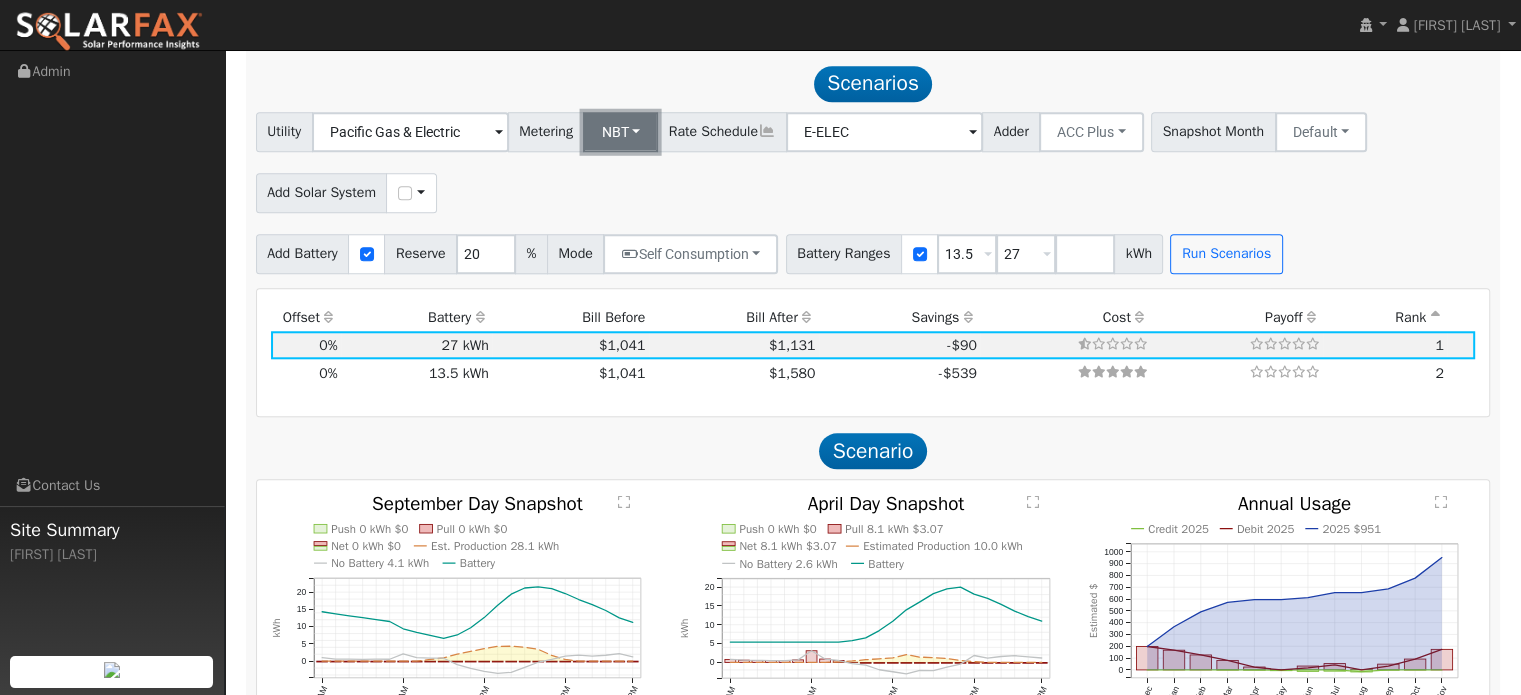 click on "NBT" at bounding box center [620, 132] 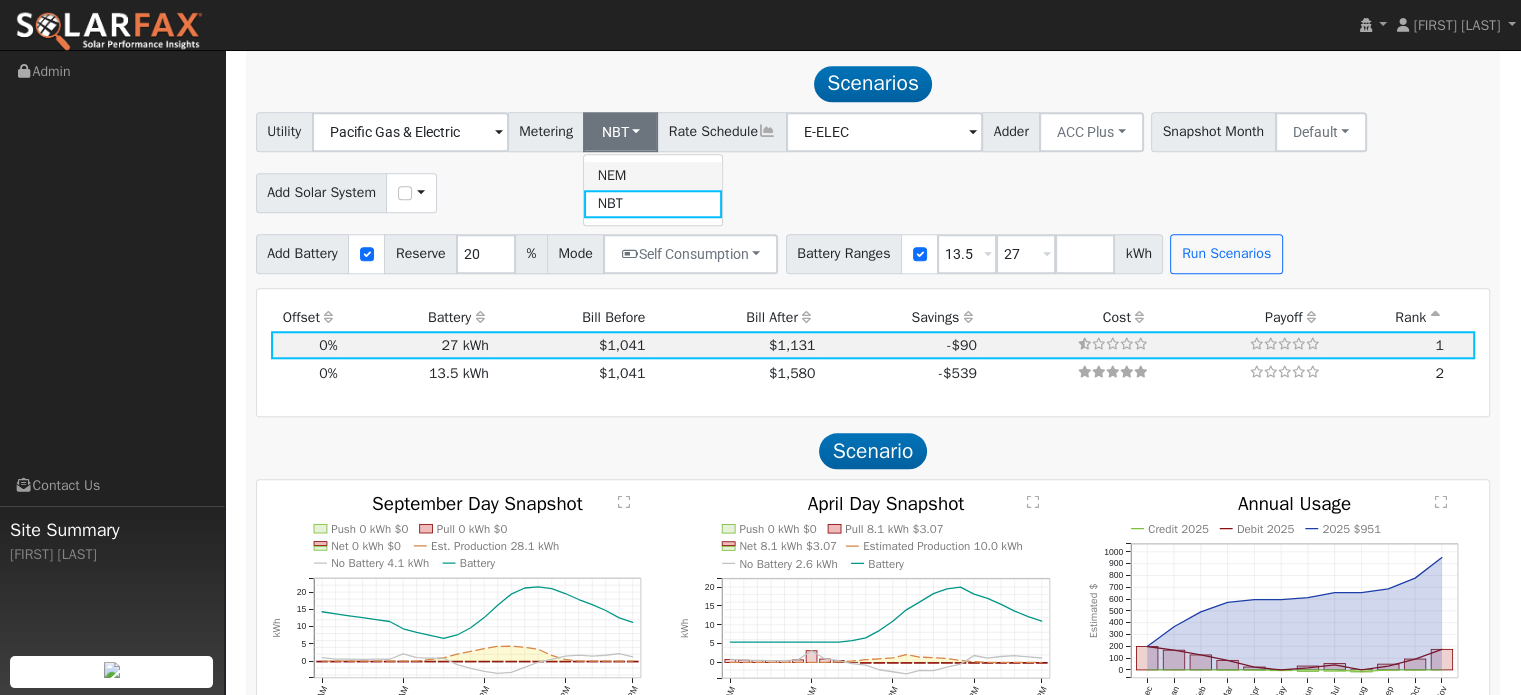 click on "NEM" at bounding box center [653, 176] 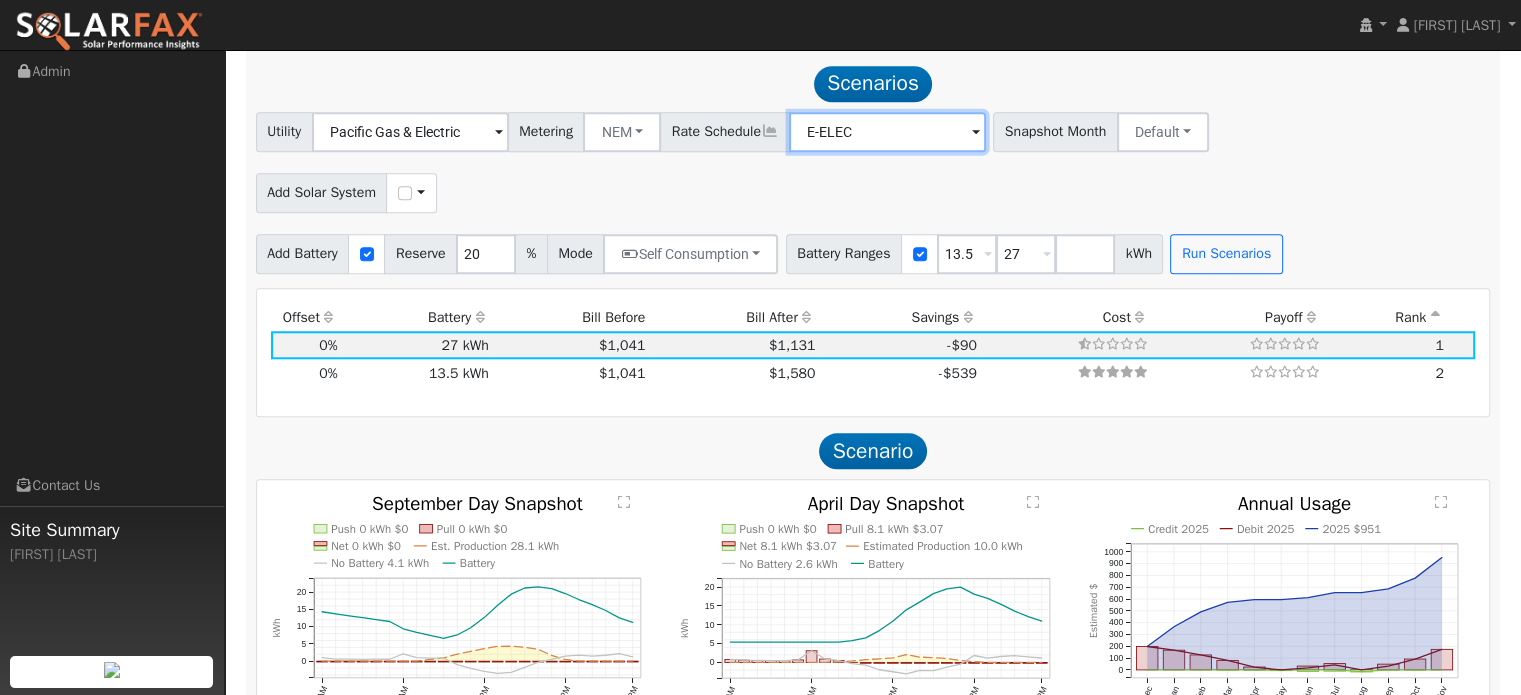 click on "E-ELEC" at bounding box center (410, 132) 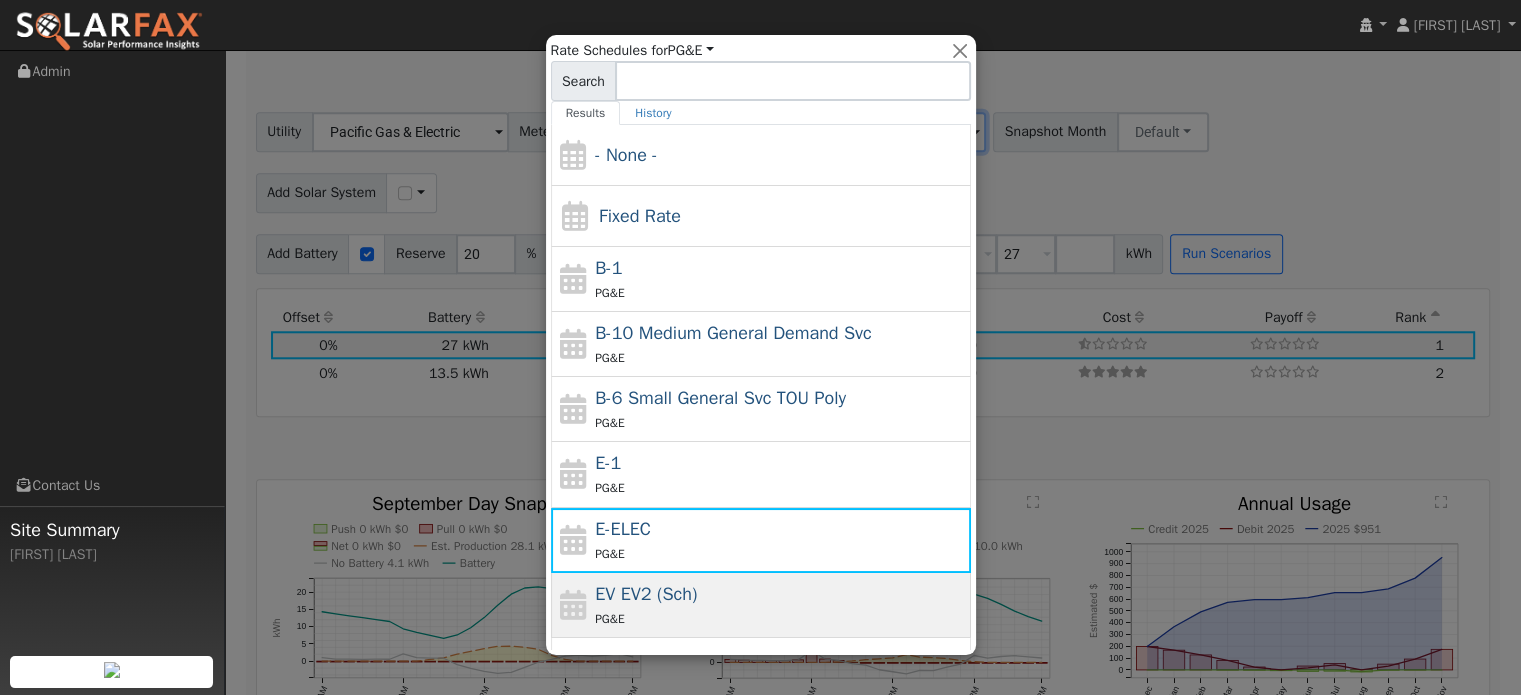 click on "EV EV2 (Sch)" at bounding box center (646, 594) 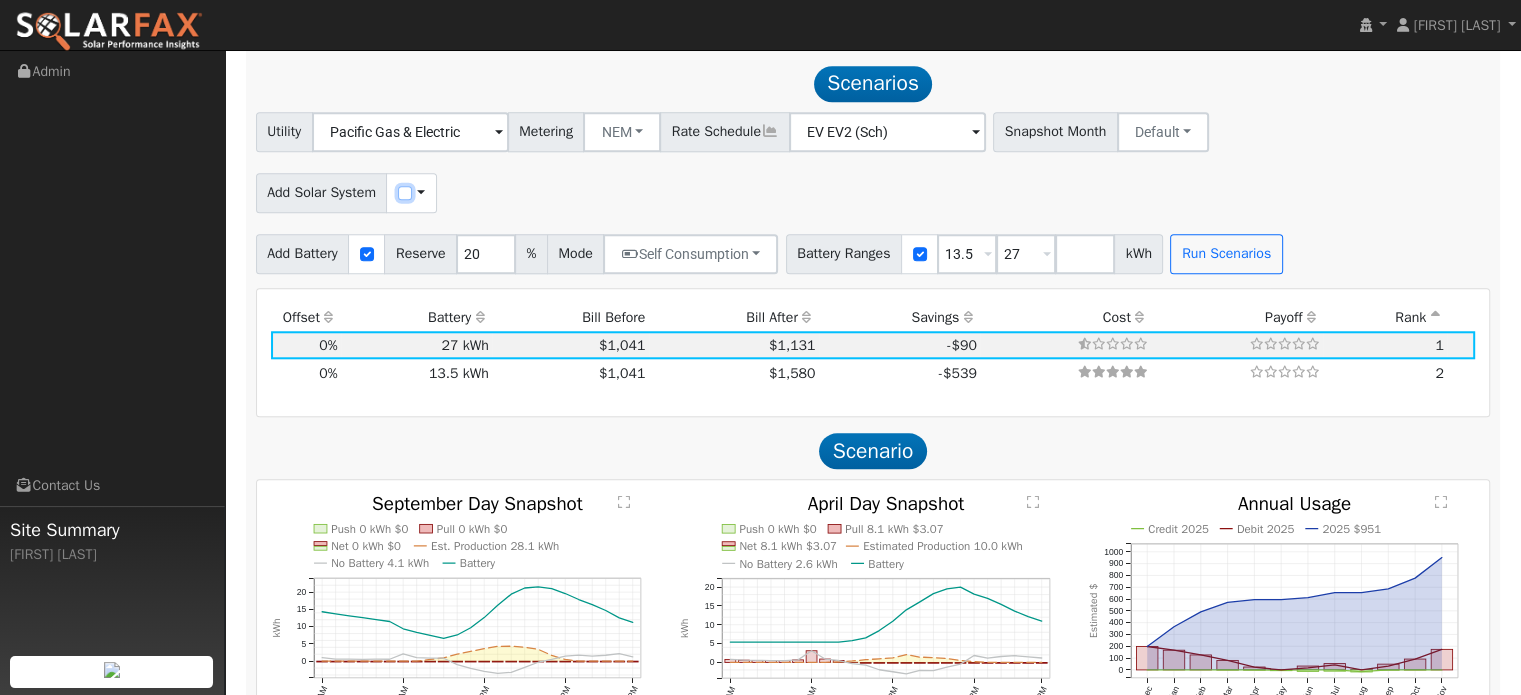 click at bounding box center [405, 193] 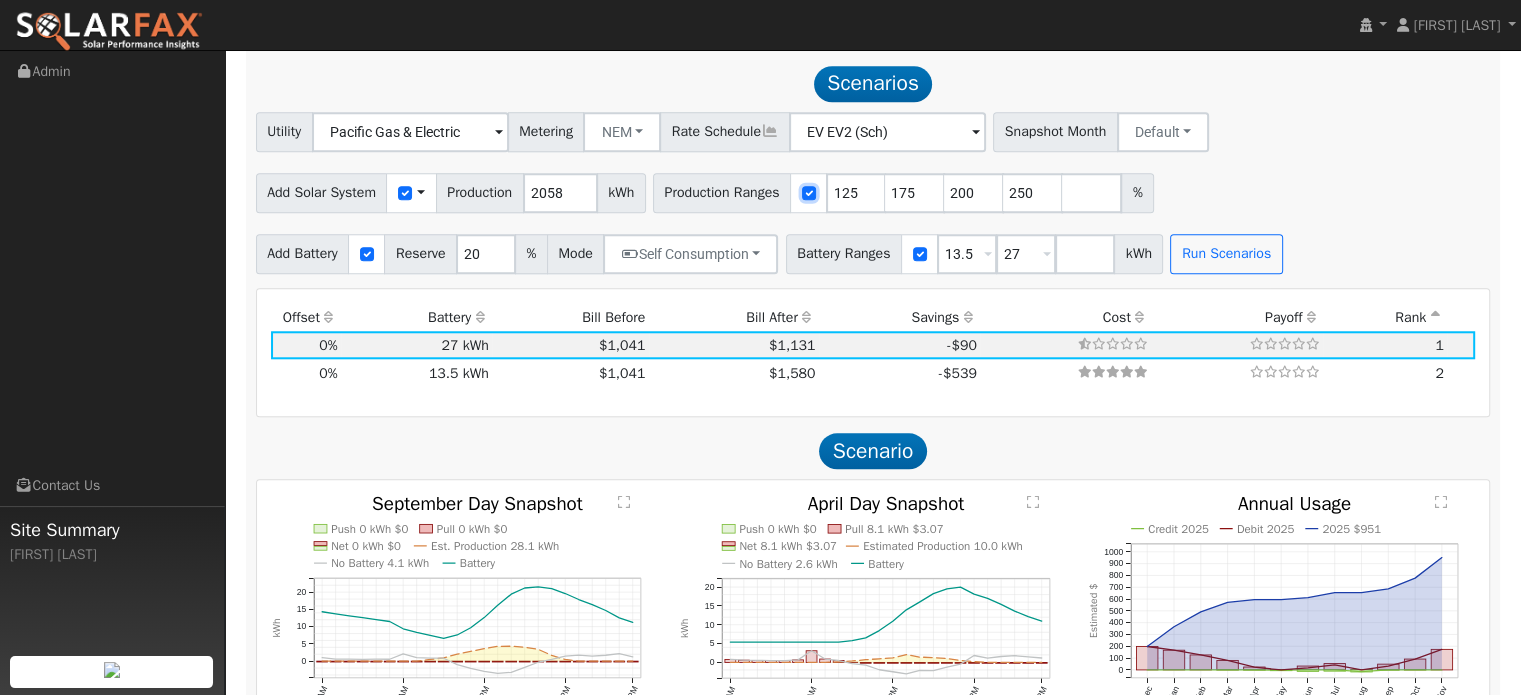 click at bounding box center (809, 193) 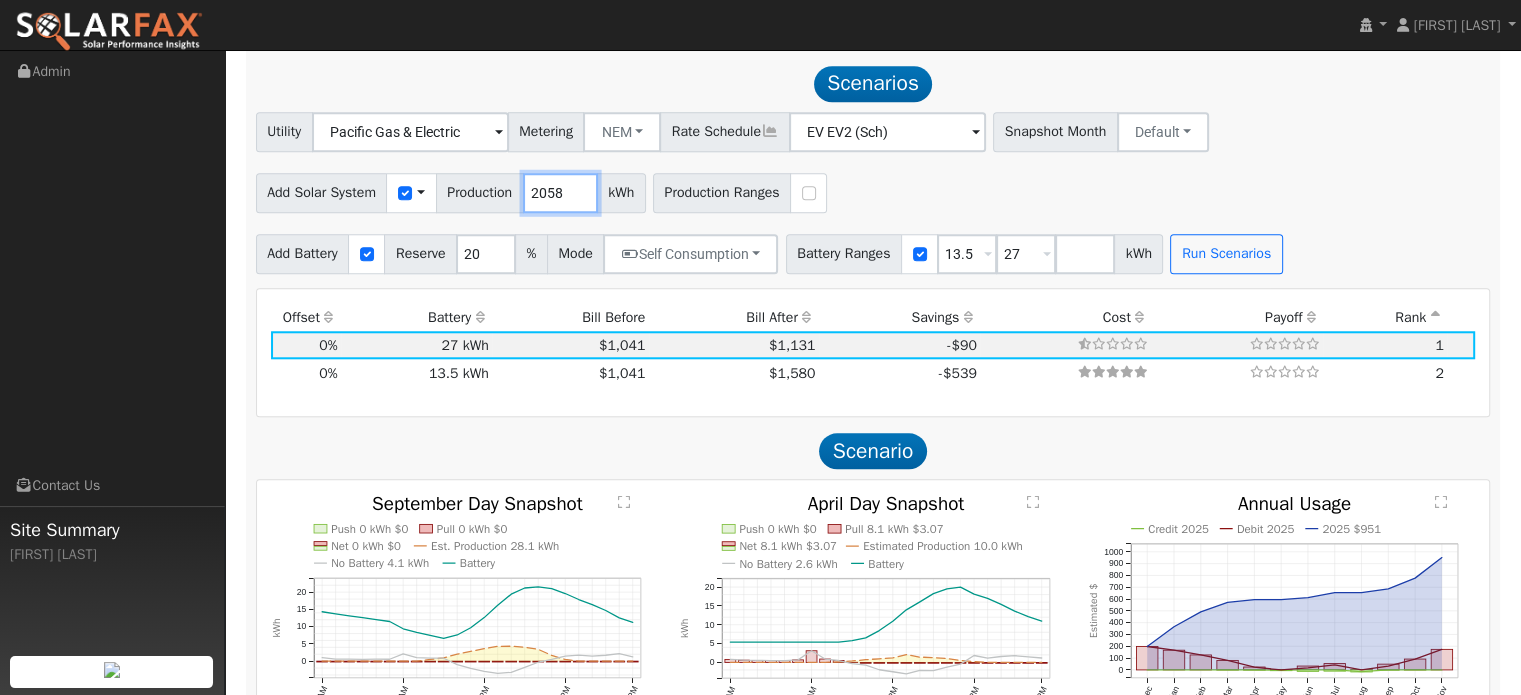 drag, startPoint x: 562, startPoint y: 188, endPoint x: 517, endPoint y: 191, distance: 45.099888 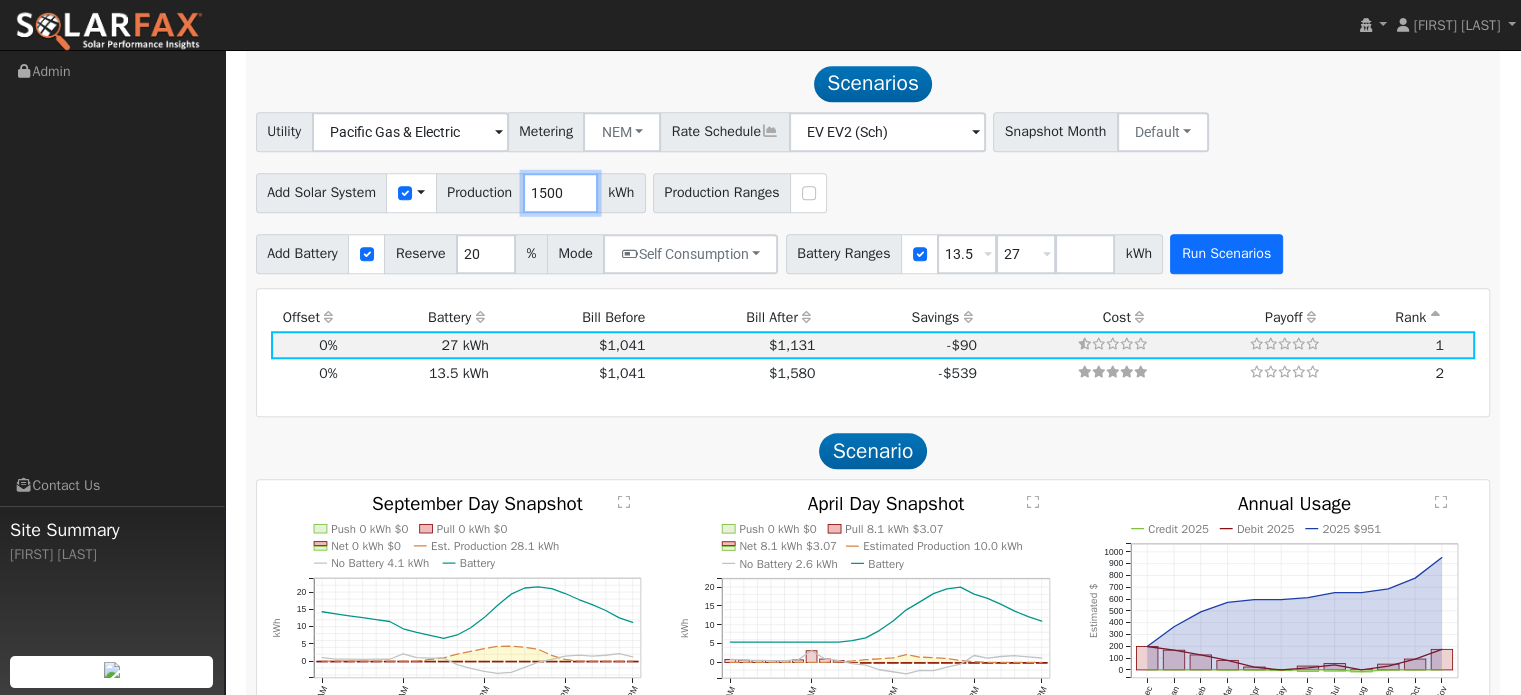 type on "1500" 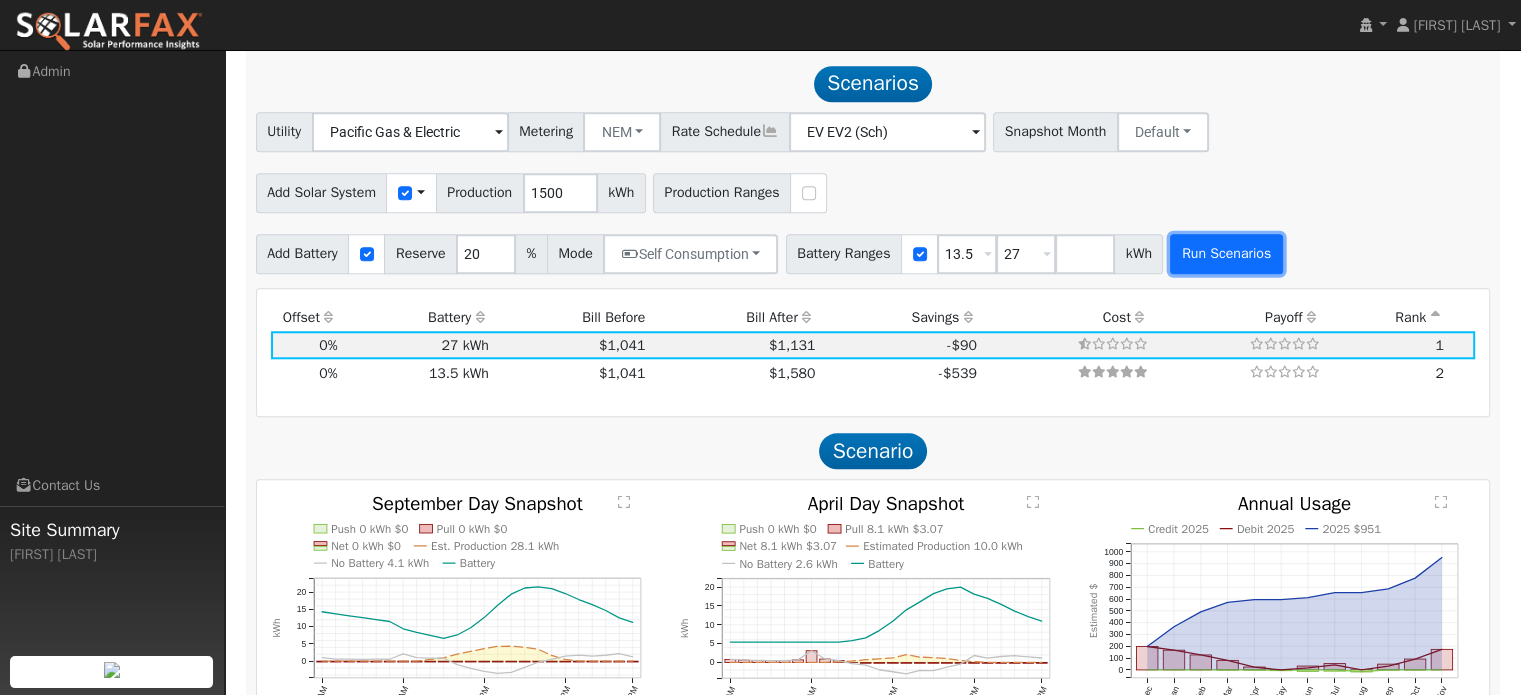 click on "Run Scenarios" at bounding box center [1226, 254] 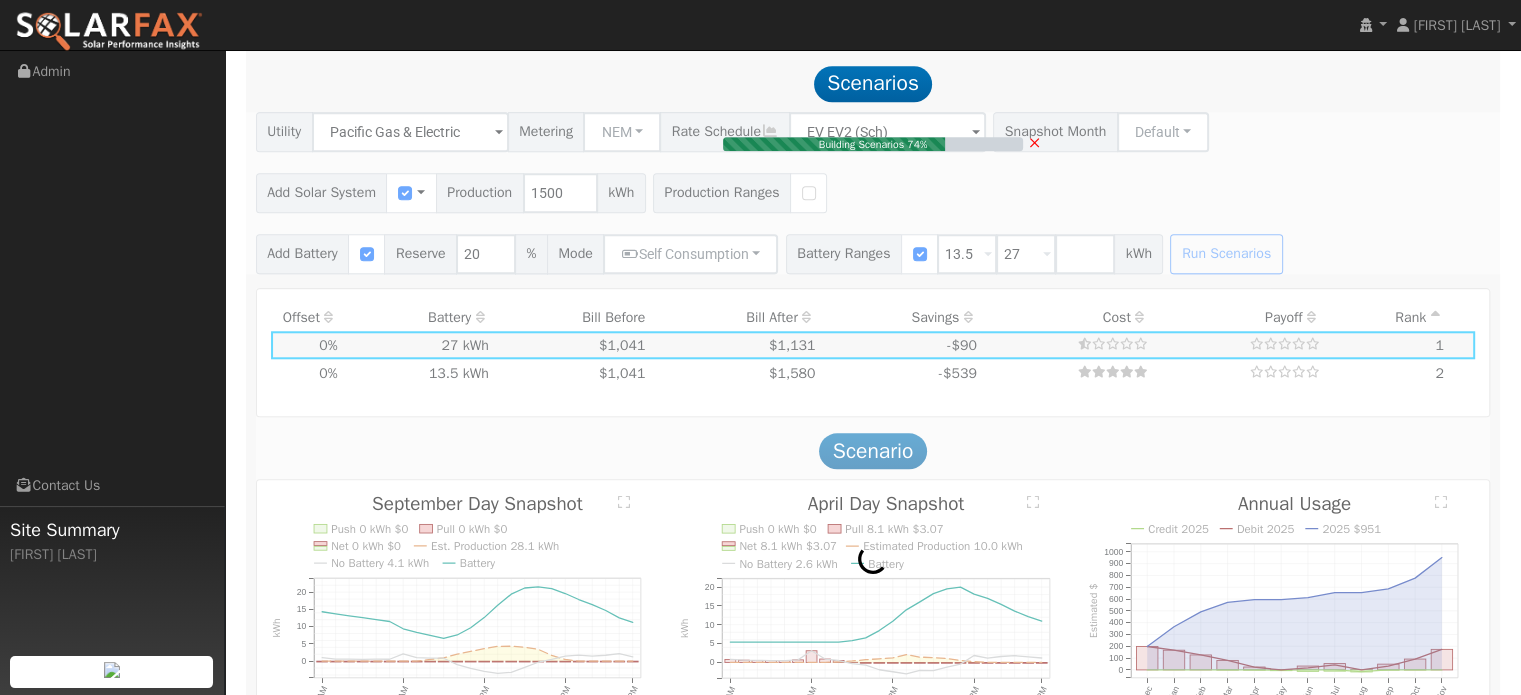 type on "1.0" 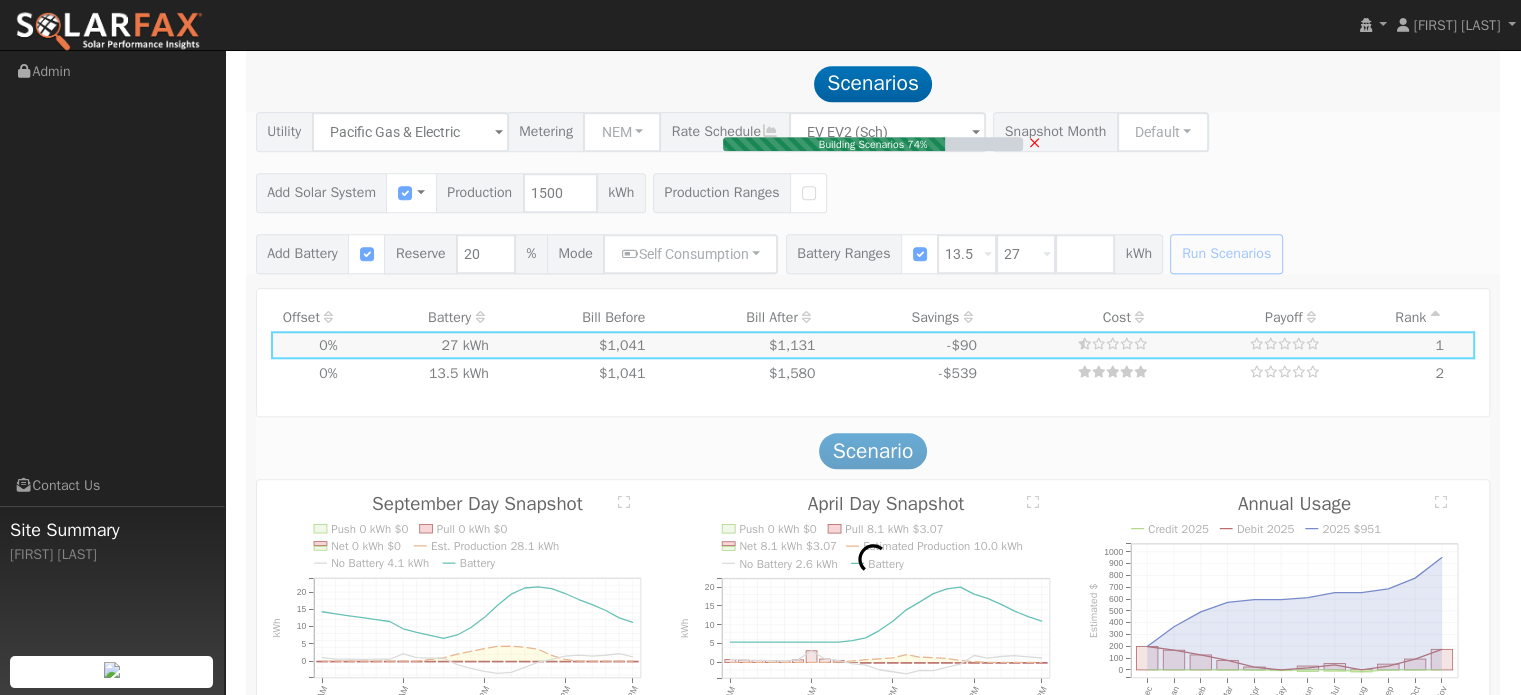 type on "$16,200" 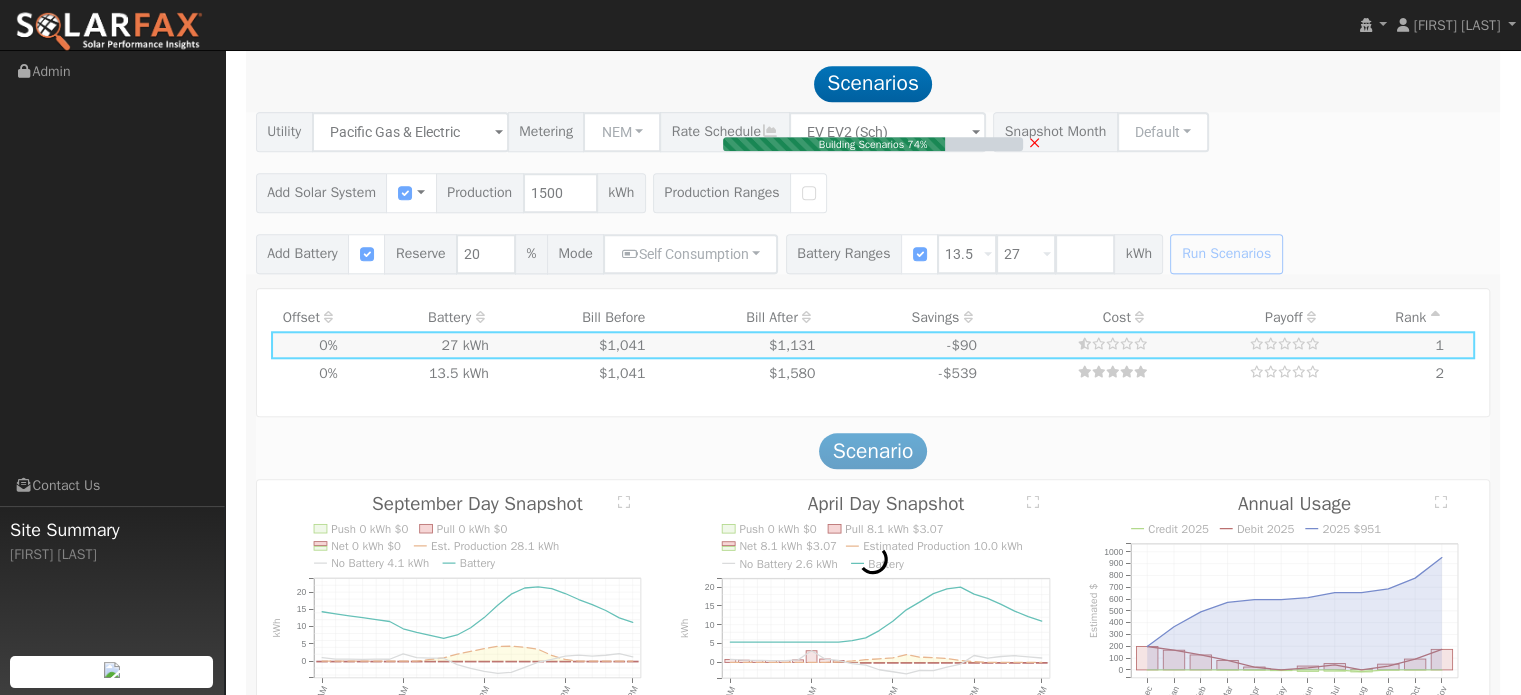 type on "$5,910" 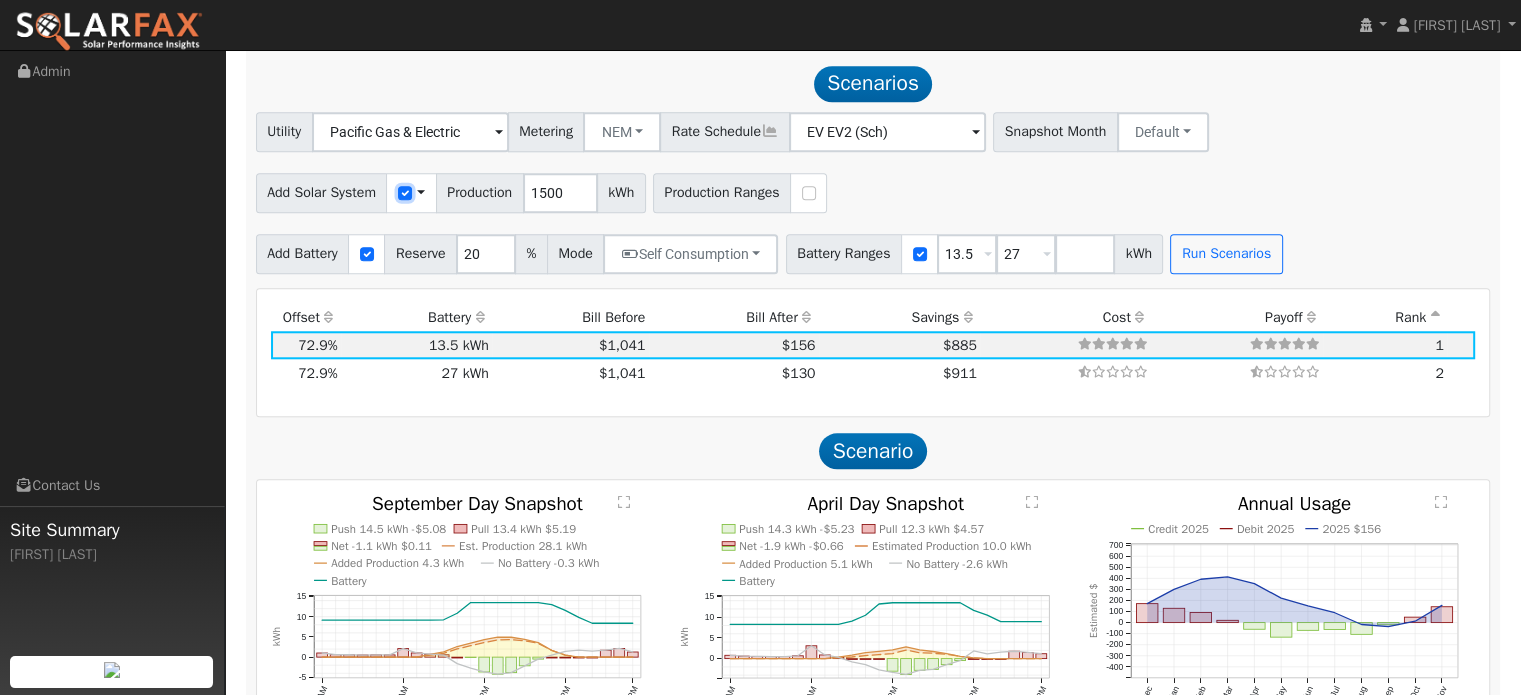 click at bounding box center (405, 193) 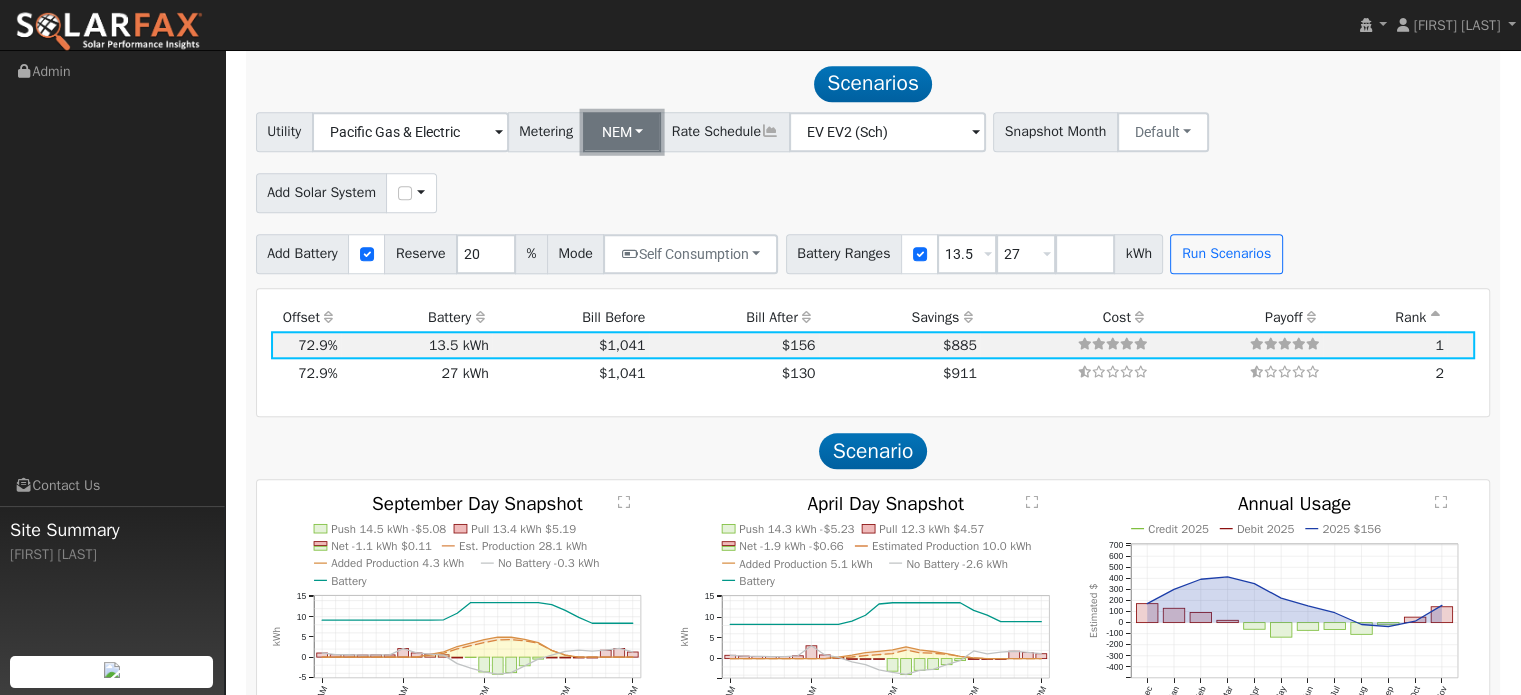 click on "NEM" at bounding box center (622, 132) 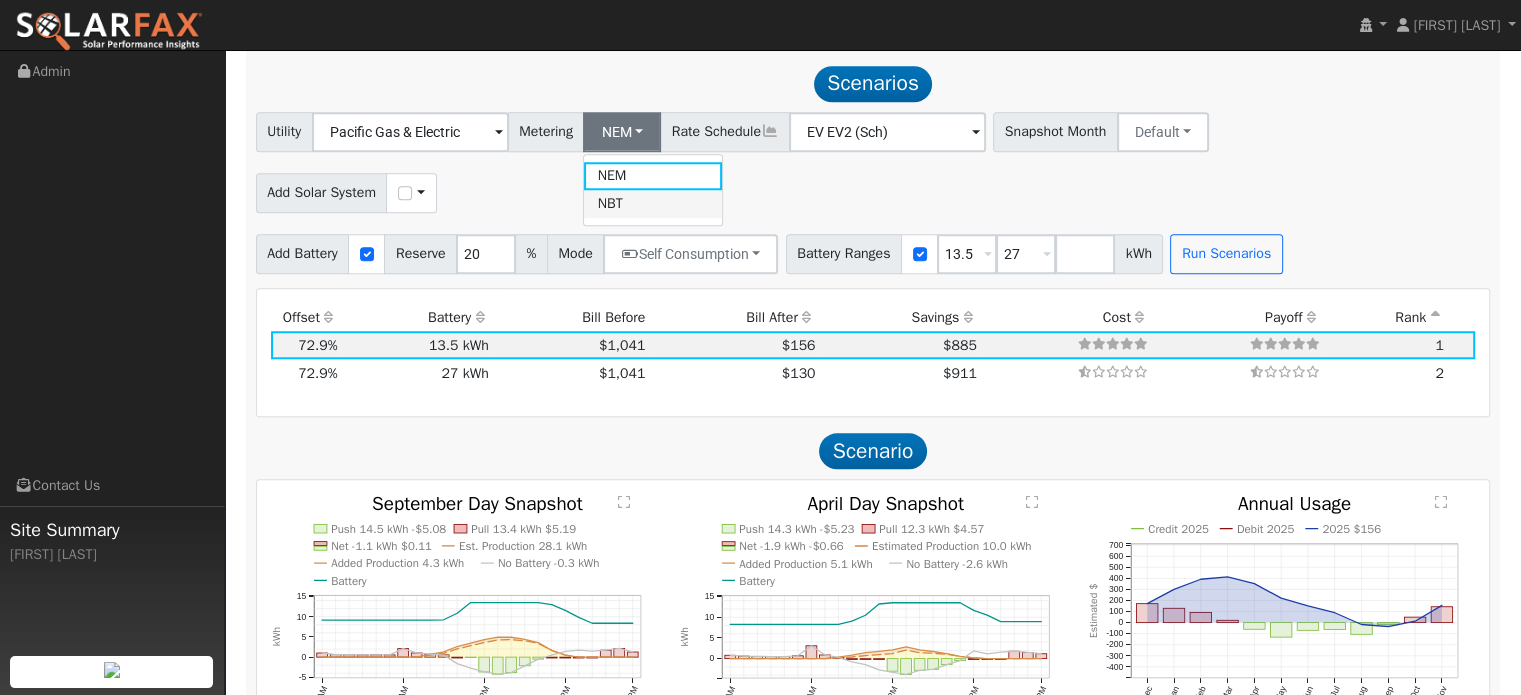 click on "NBT" at bounding box center [653, 204] 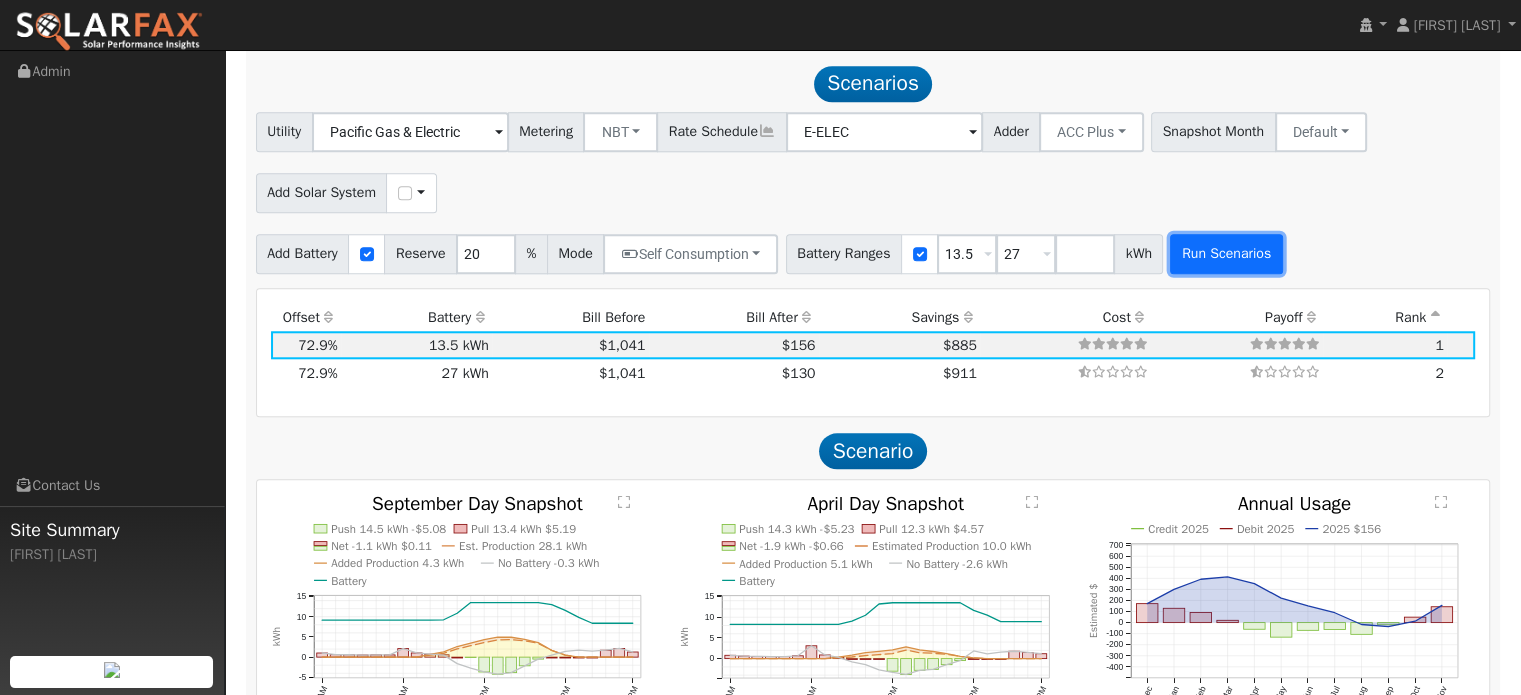 click on "Run Scenarios" at bounding box center (1226, 254) 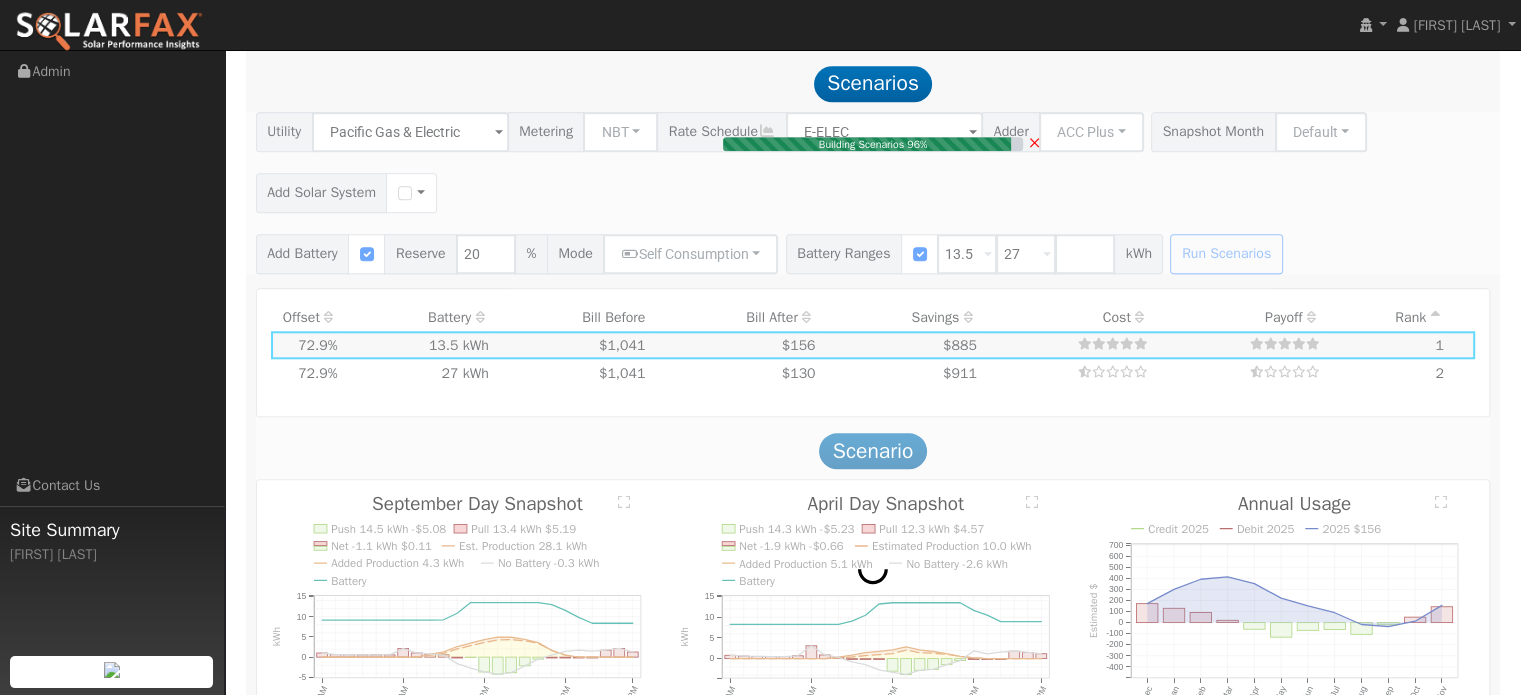 type 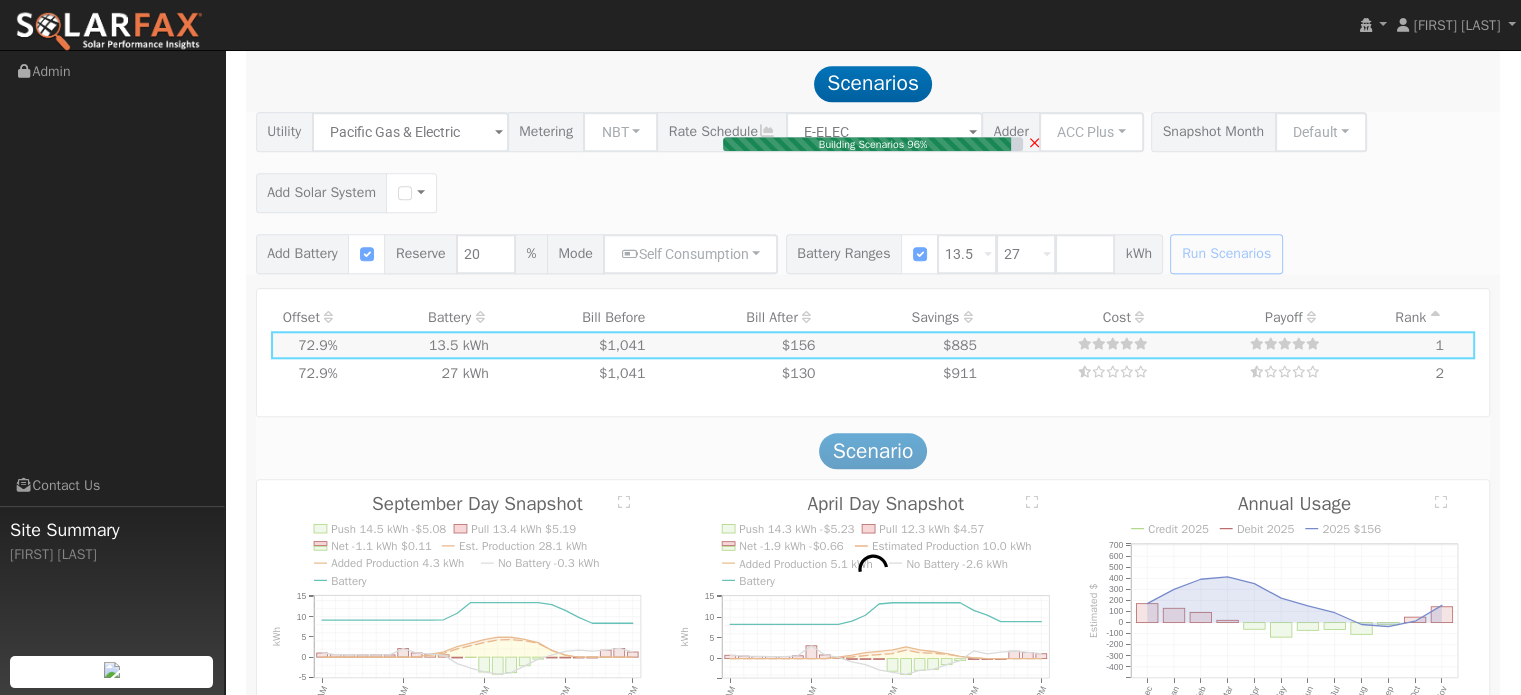 type on "$32,400" 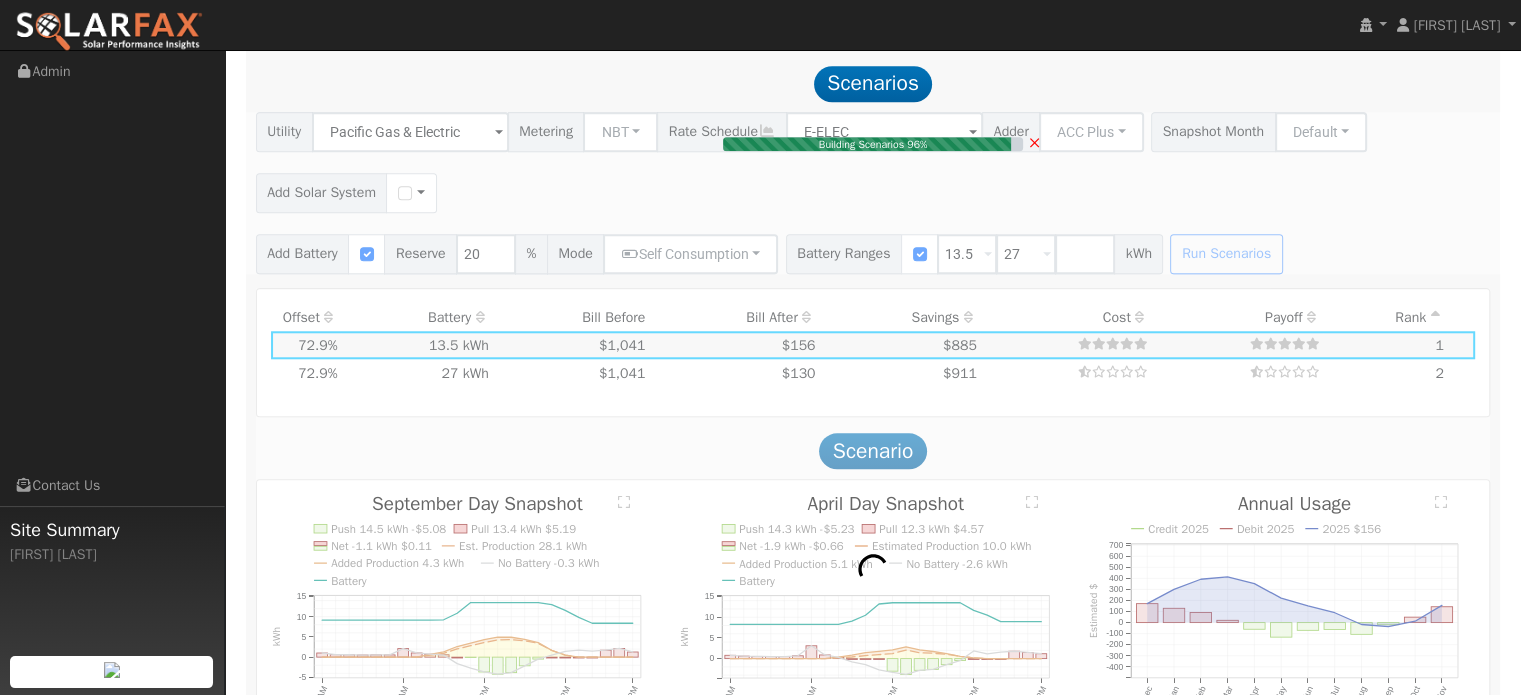 type on "$9,720" 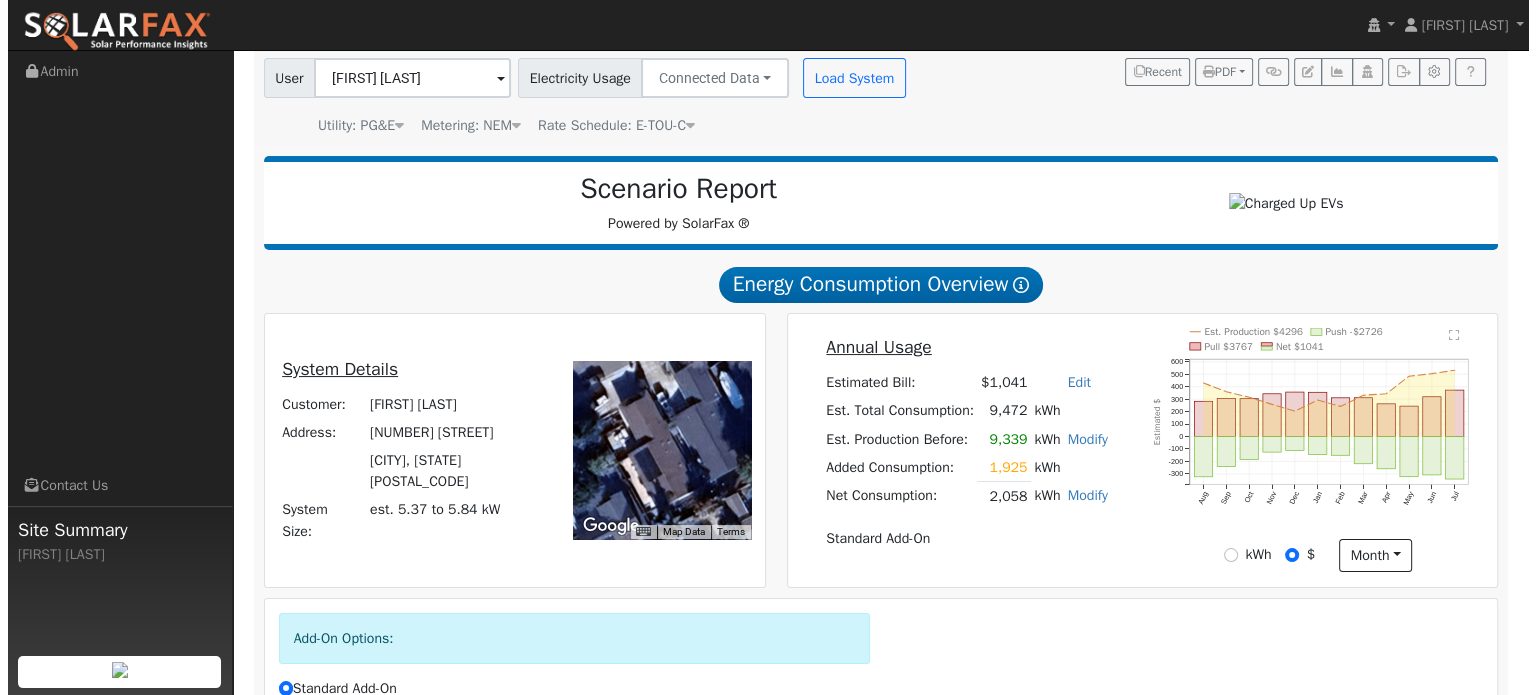 scroll, scrollTop: 0, scrollLeft: 0, axis: both 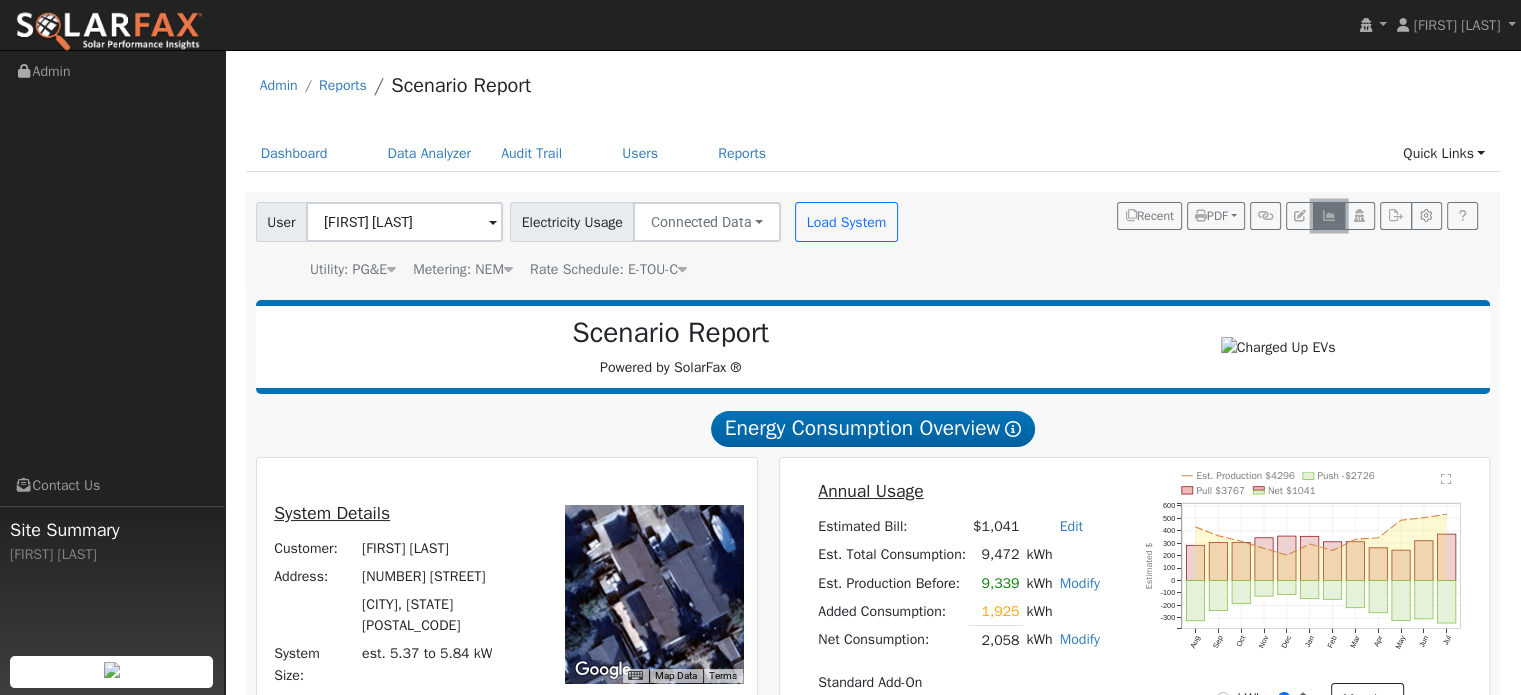 click at bounding box center [1328, 216] 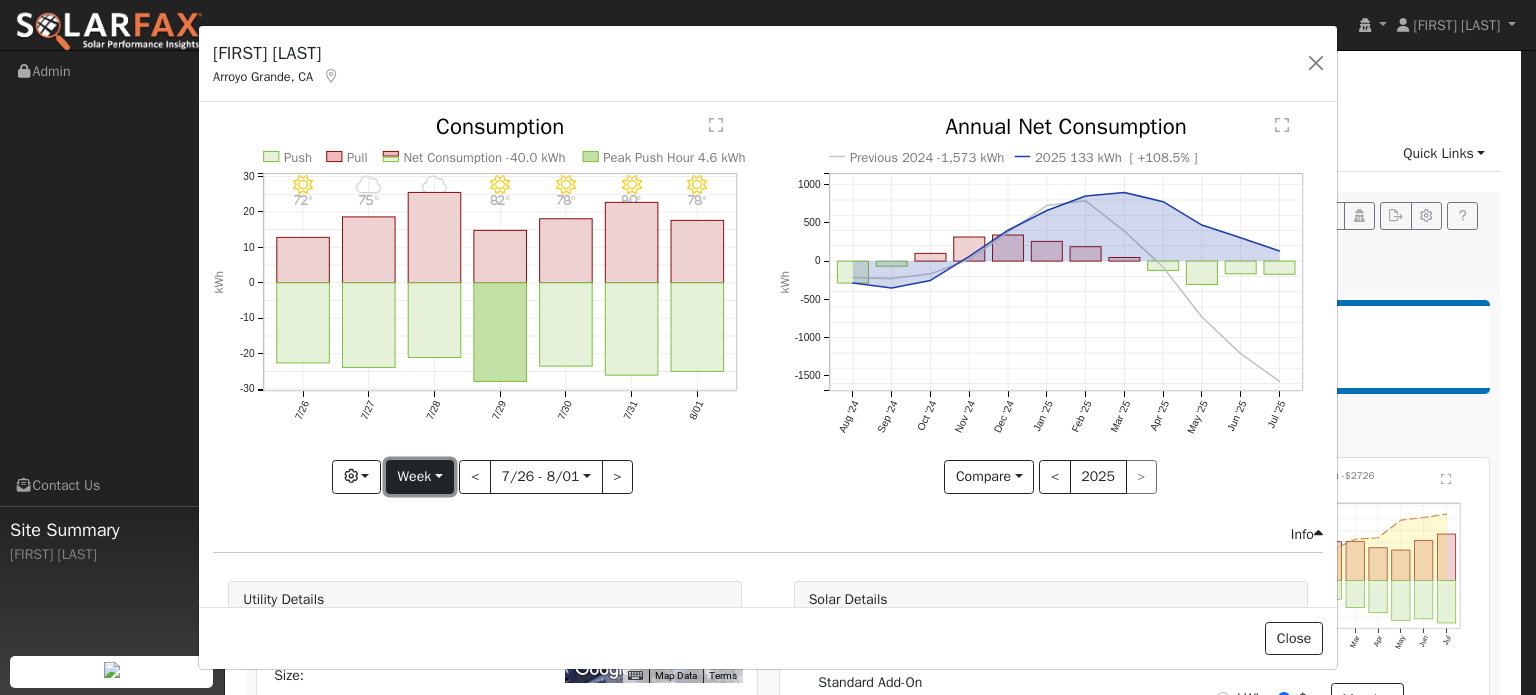 click on "Week" at bounding box center (420, 477) 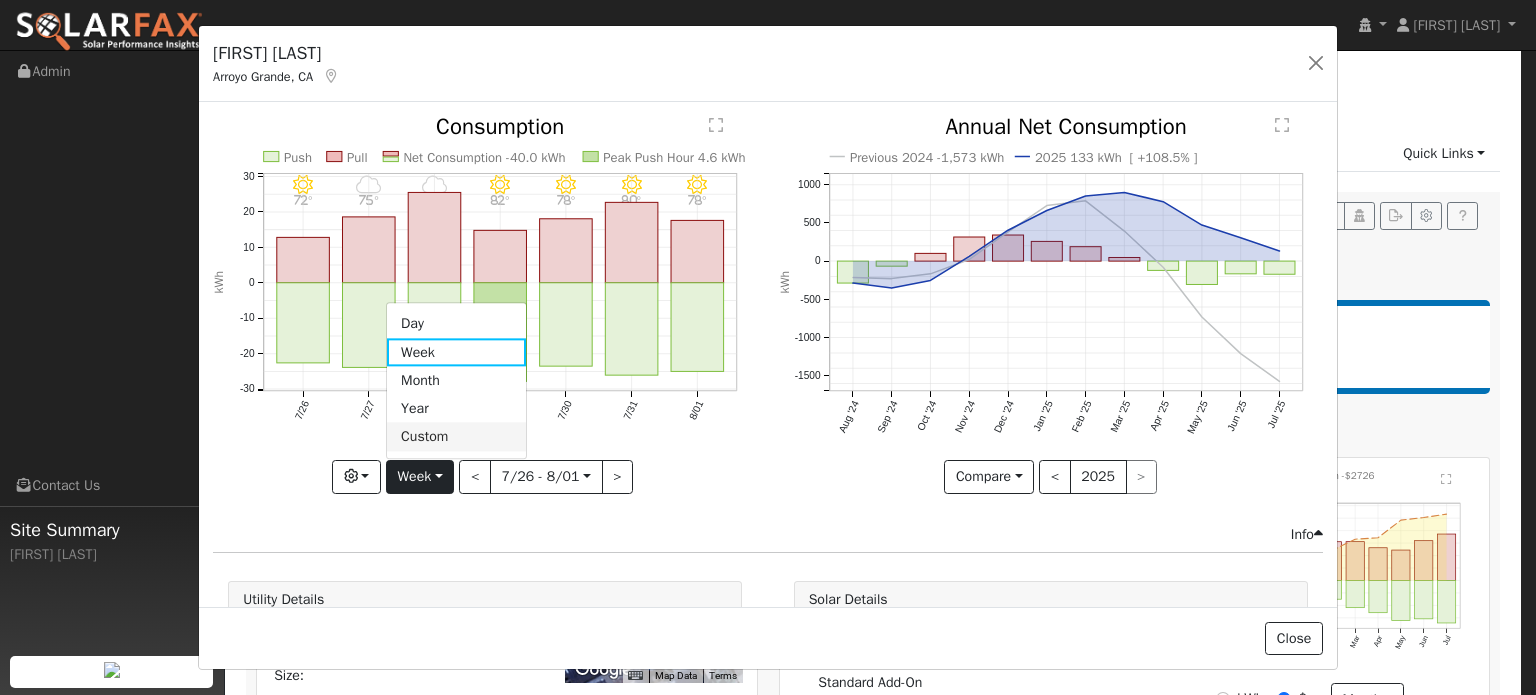 click on "Custom" at bounding box center (456, 437) 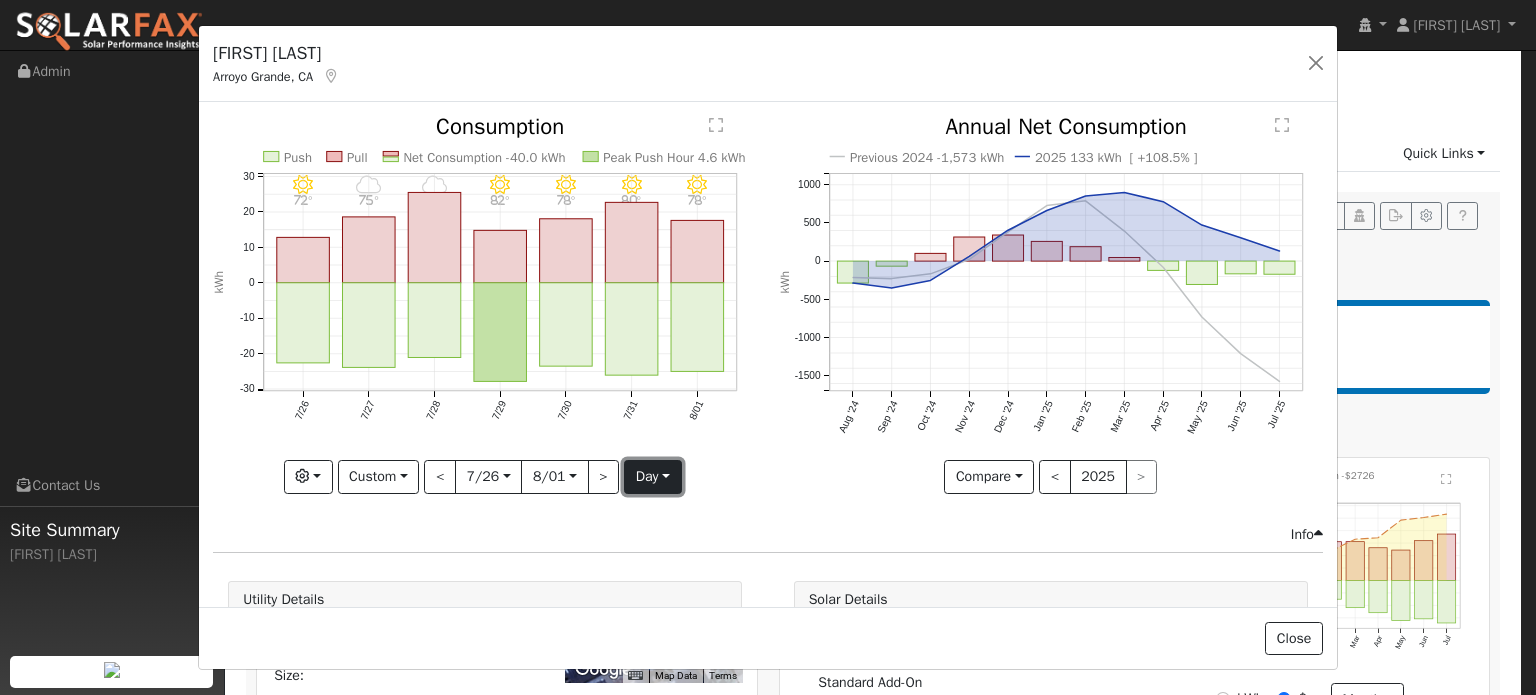 click on "day" at bounding box center [652, 477] 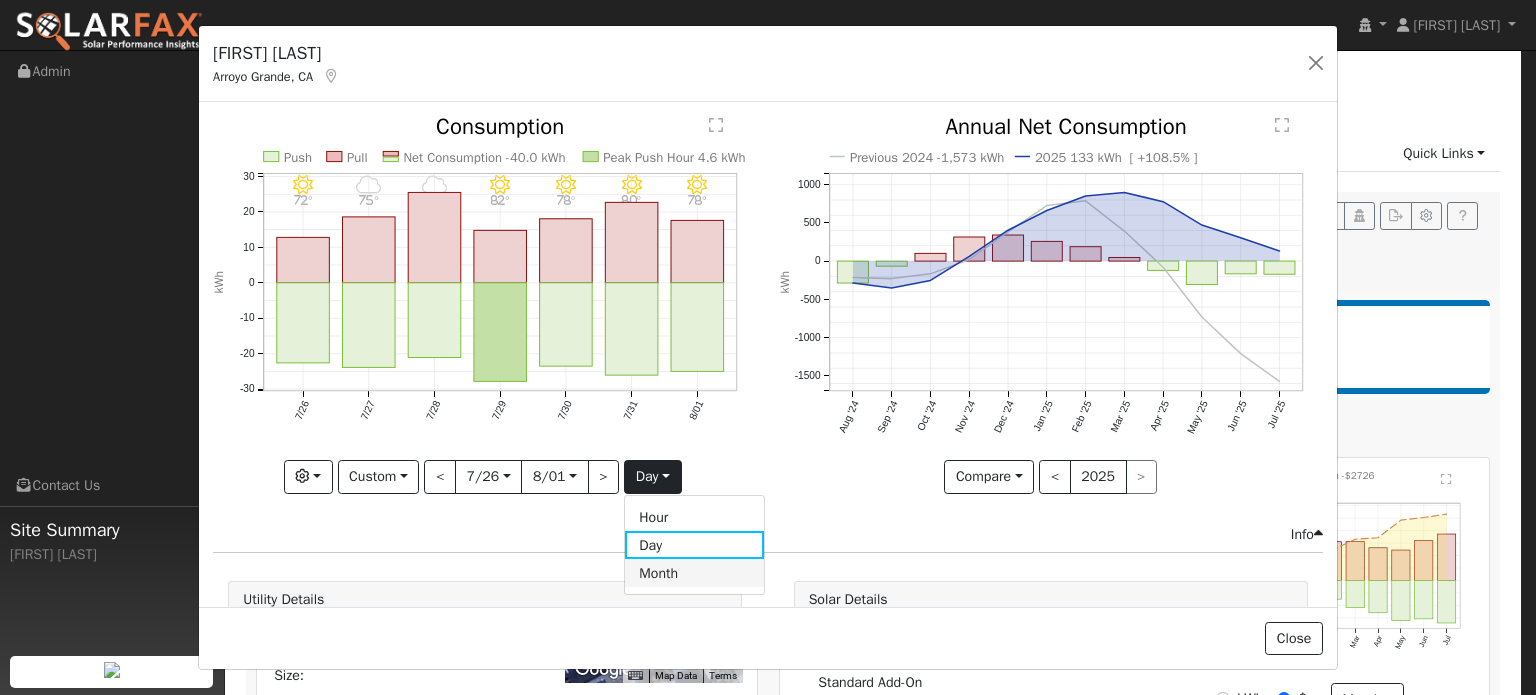 click on "Month" at bounding box center (694, 573) 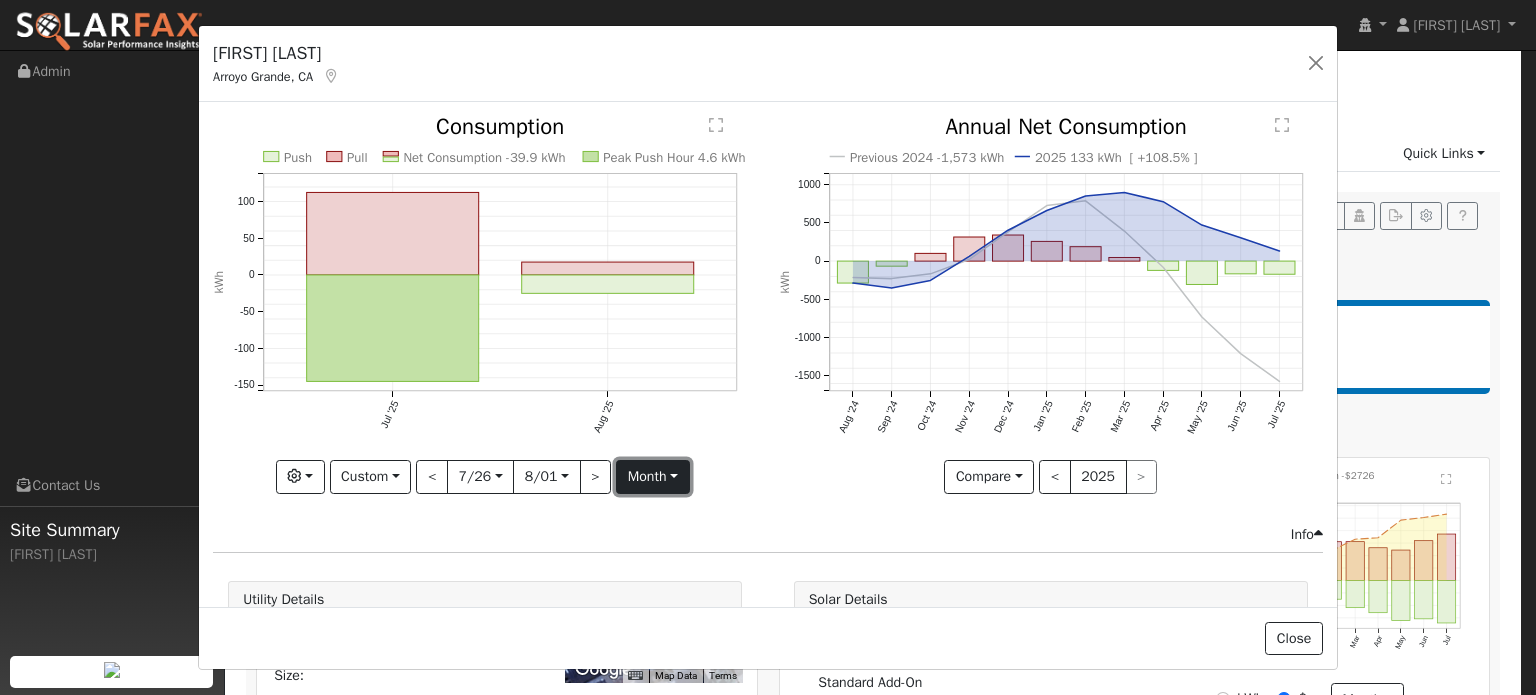 click on "month" at bounding box center (652, 477) 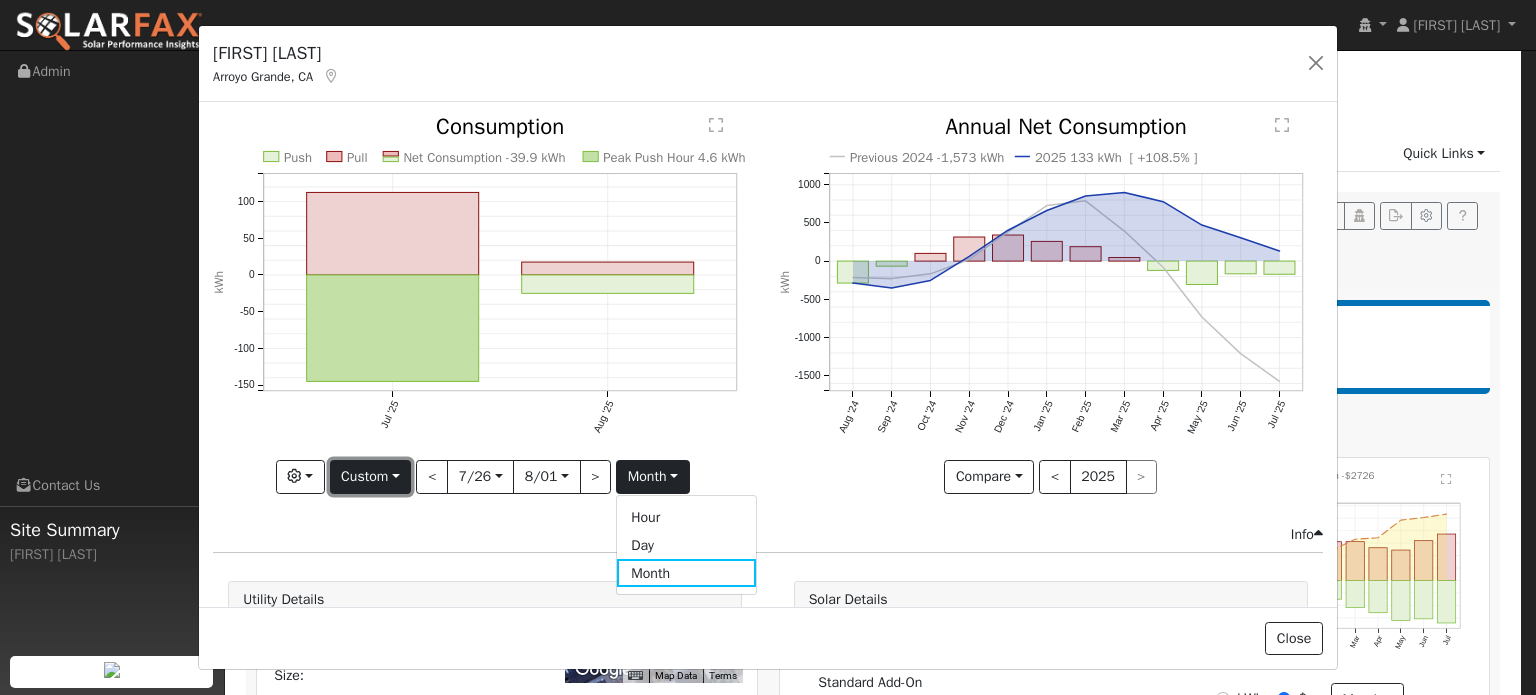 click on "Custom" at bounding box center [371, 477] 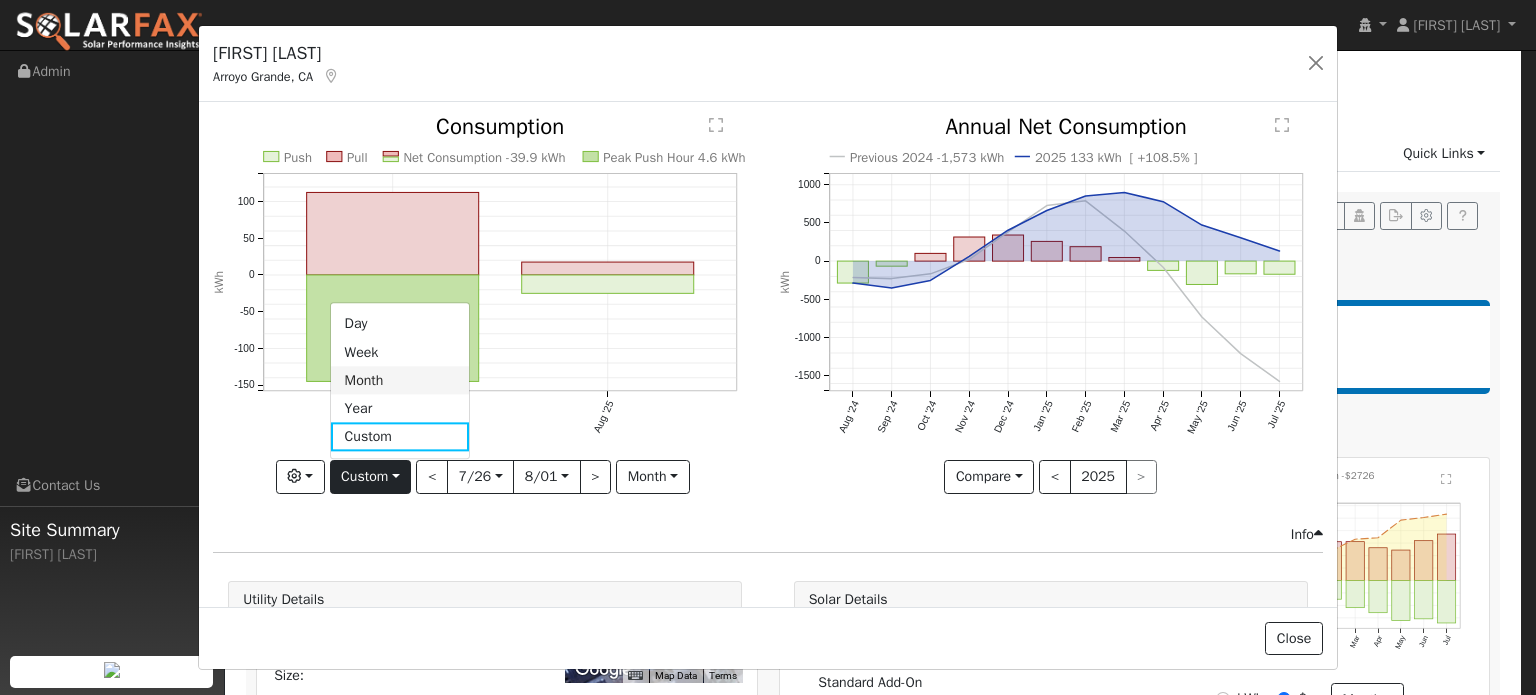 click on "Month" at bounding box center (400, 381) 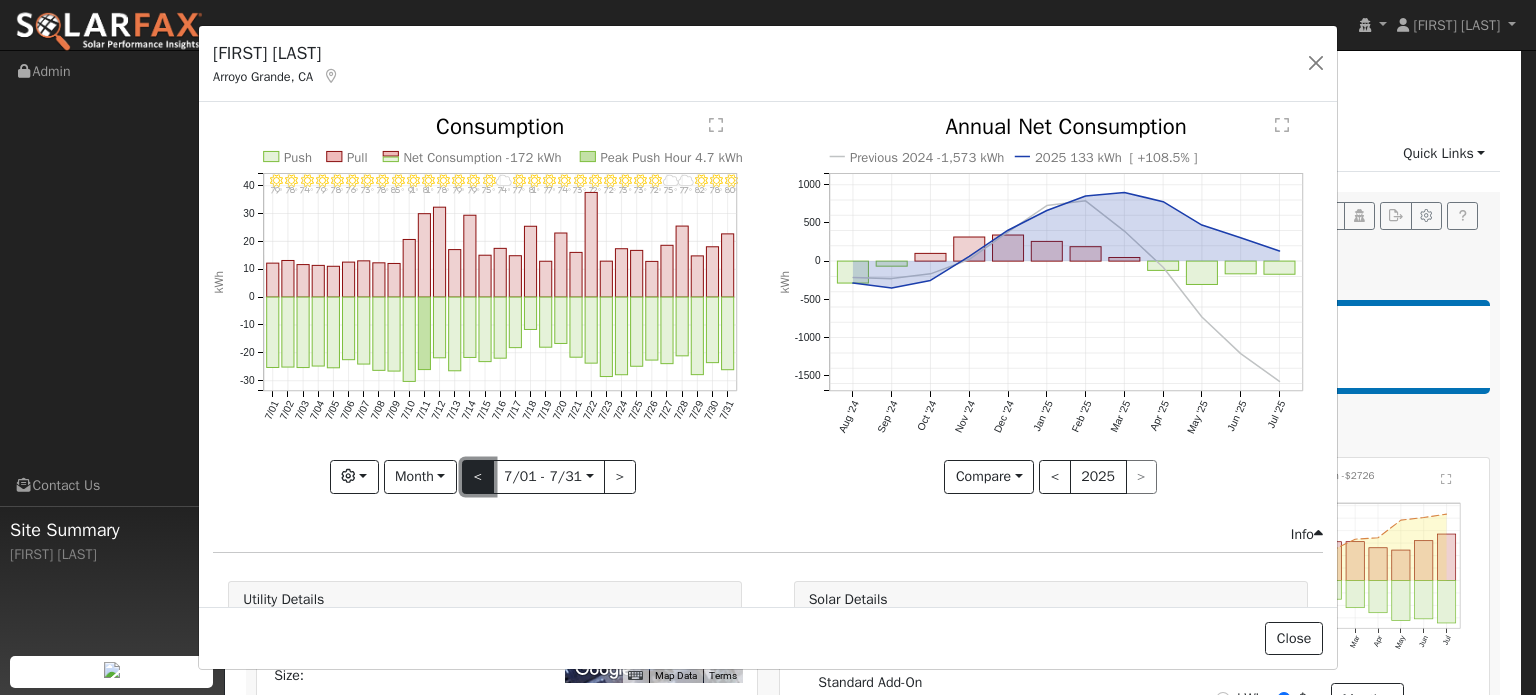 click on "<" at bounding box center [478, 477] 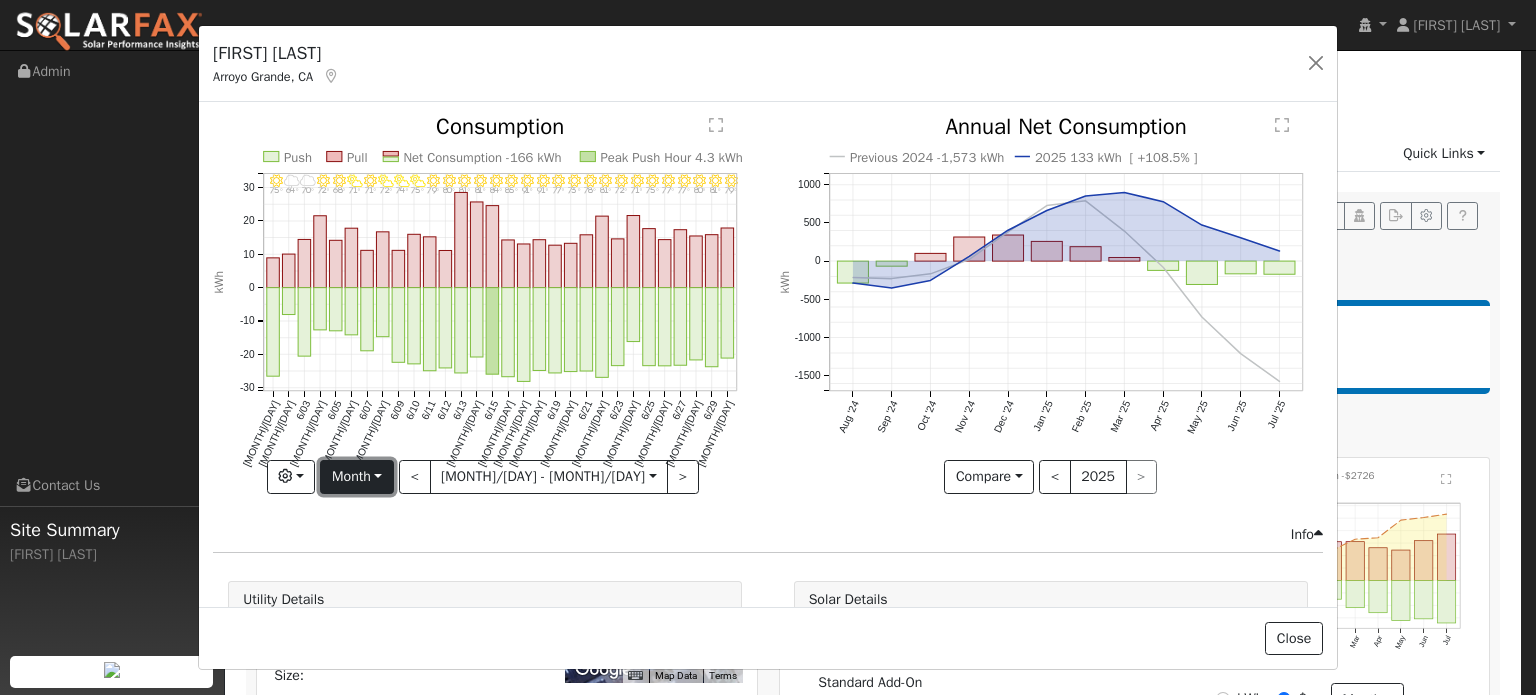 click on "Month" at bounding box center [356, 477] 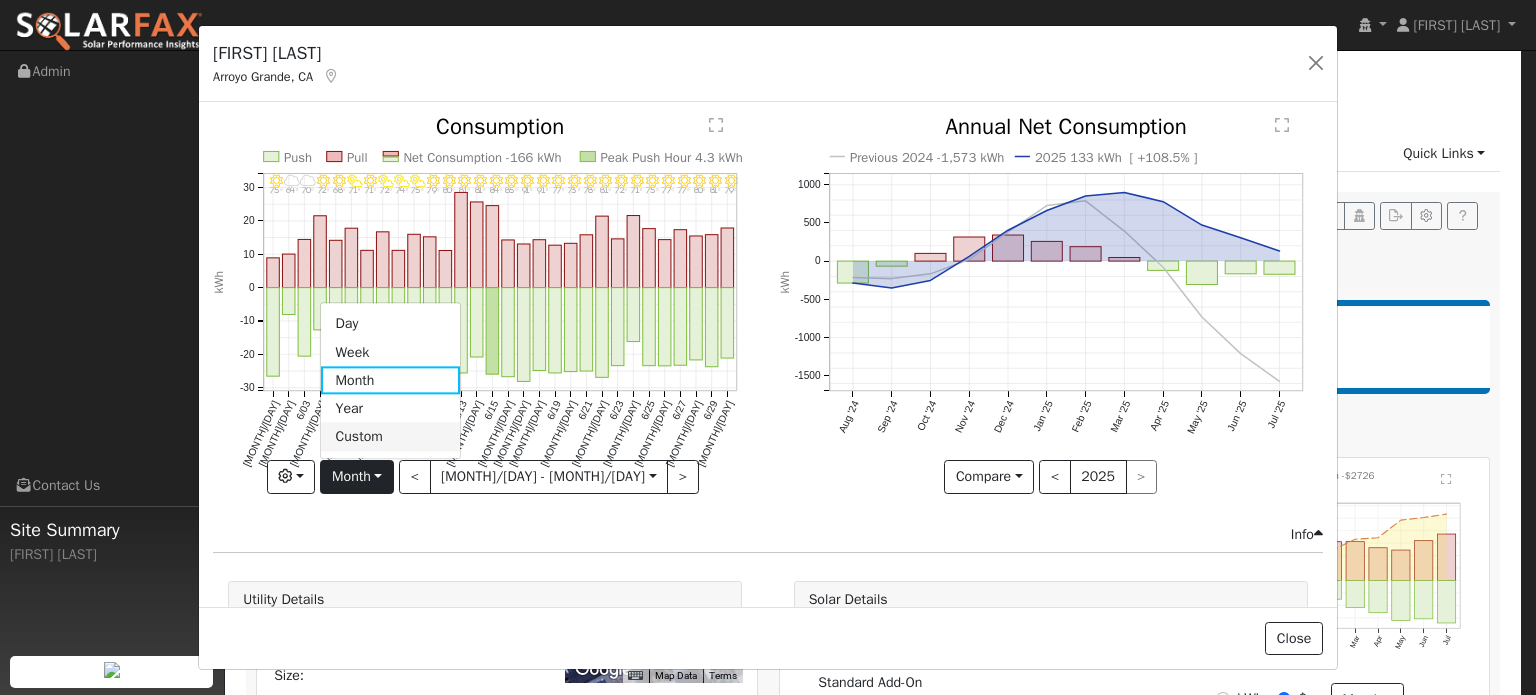 click on "Custom" at bounding box center (390, 437) 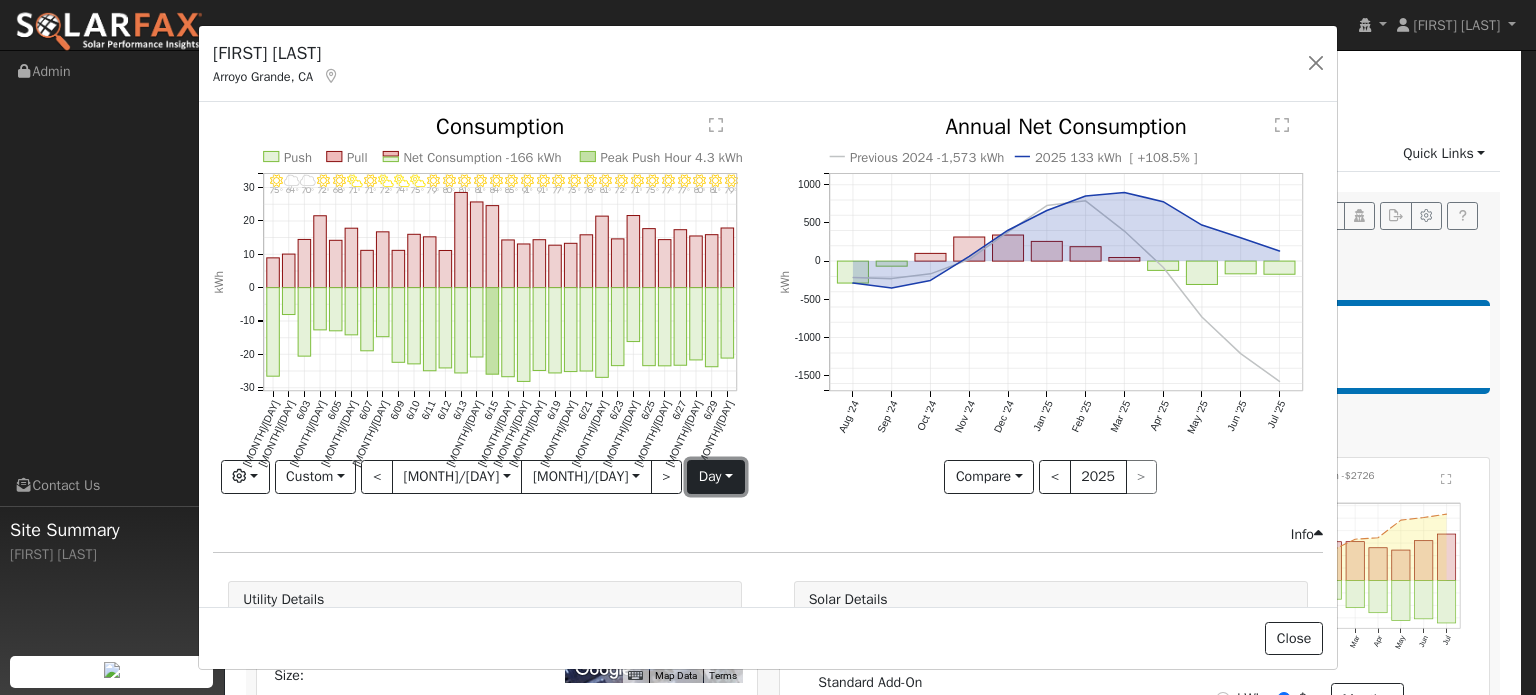 click on "day" at bounding box center (715, 477) 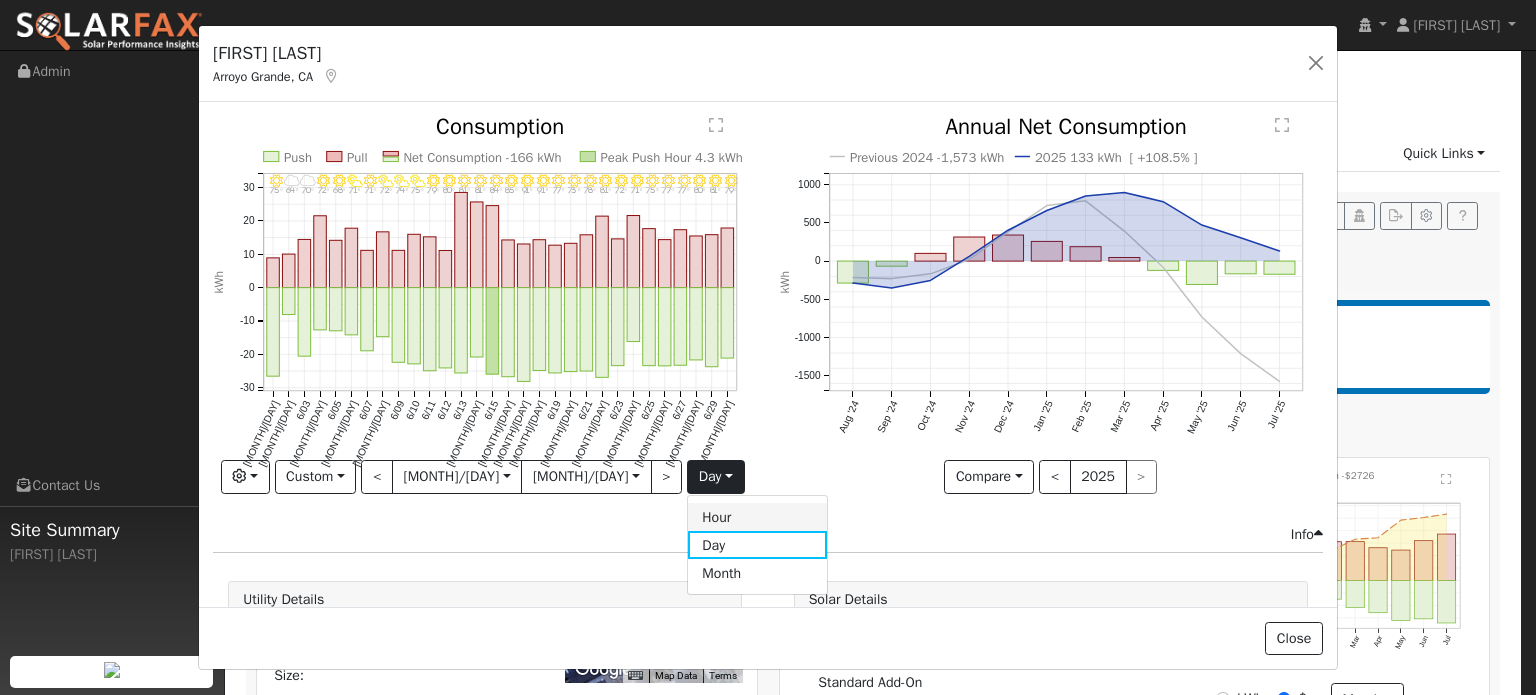click on "Hour" at bounding box center (757, 517) 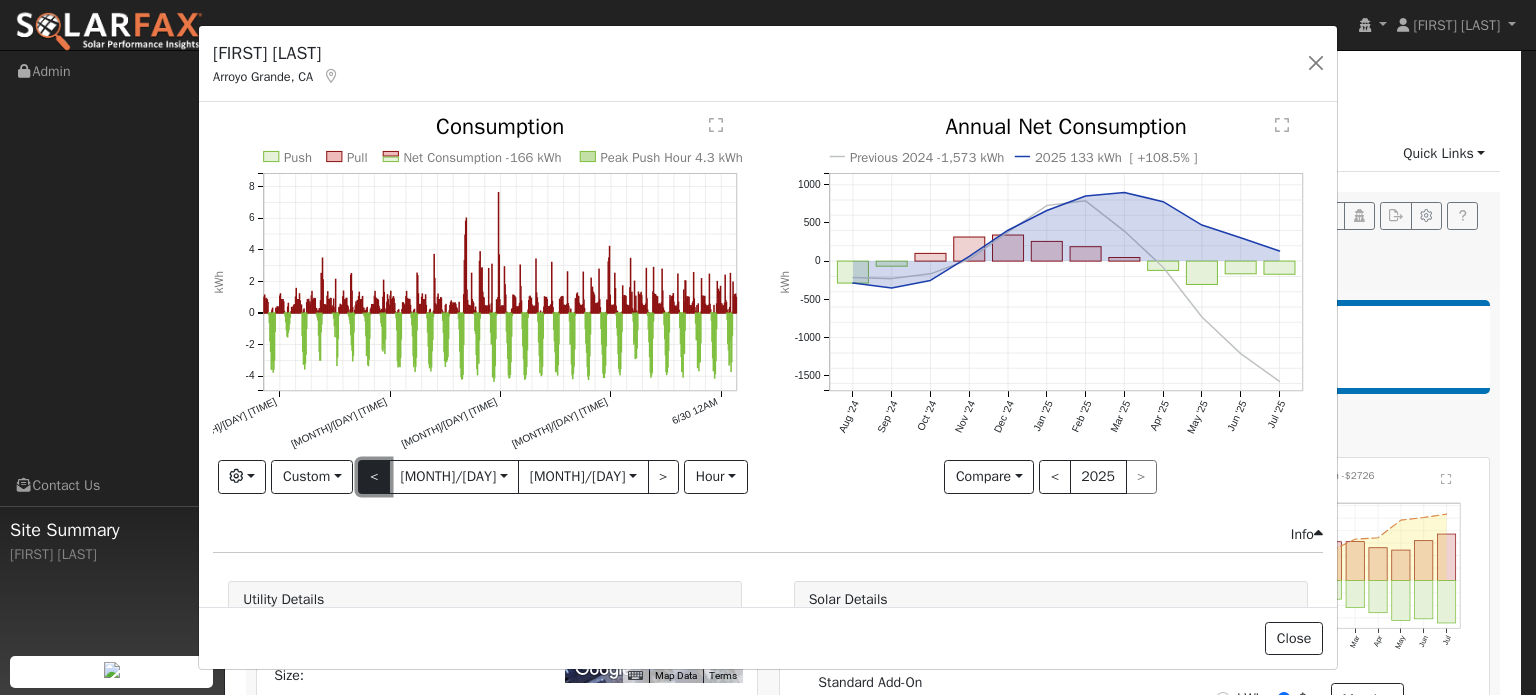 click on "<" at bounding box center [374, 477] 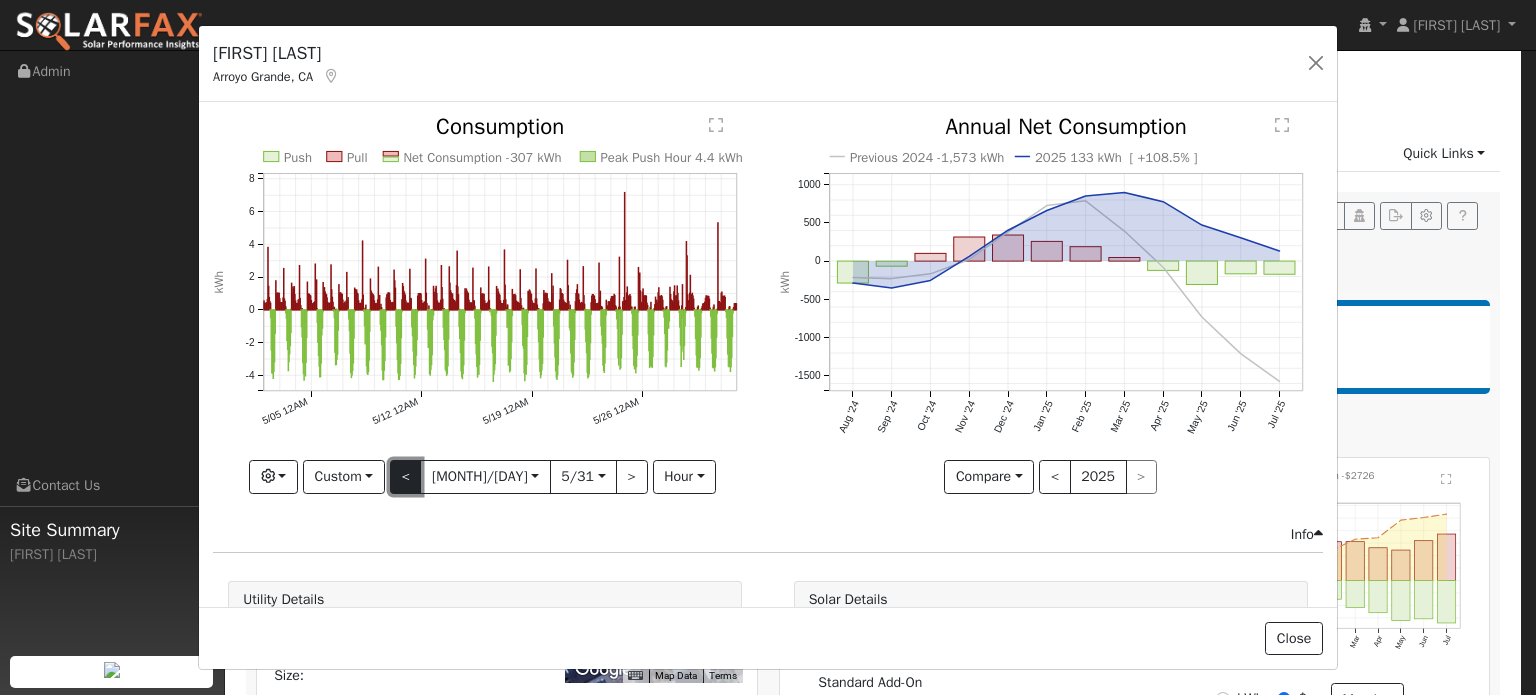 click on "<" at bounding box center [406, 477] 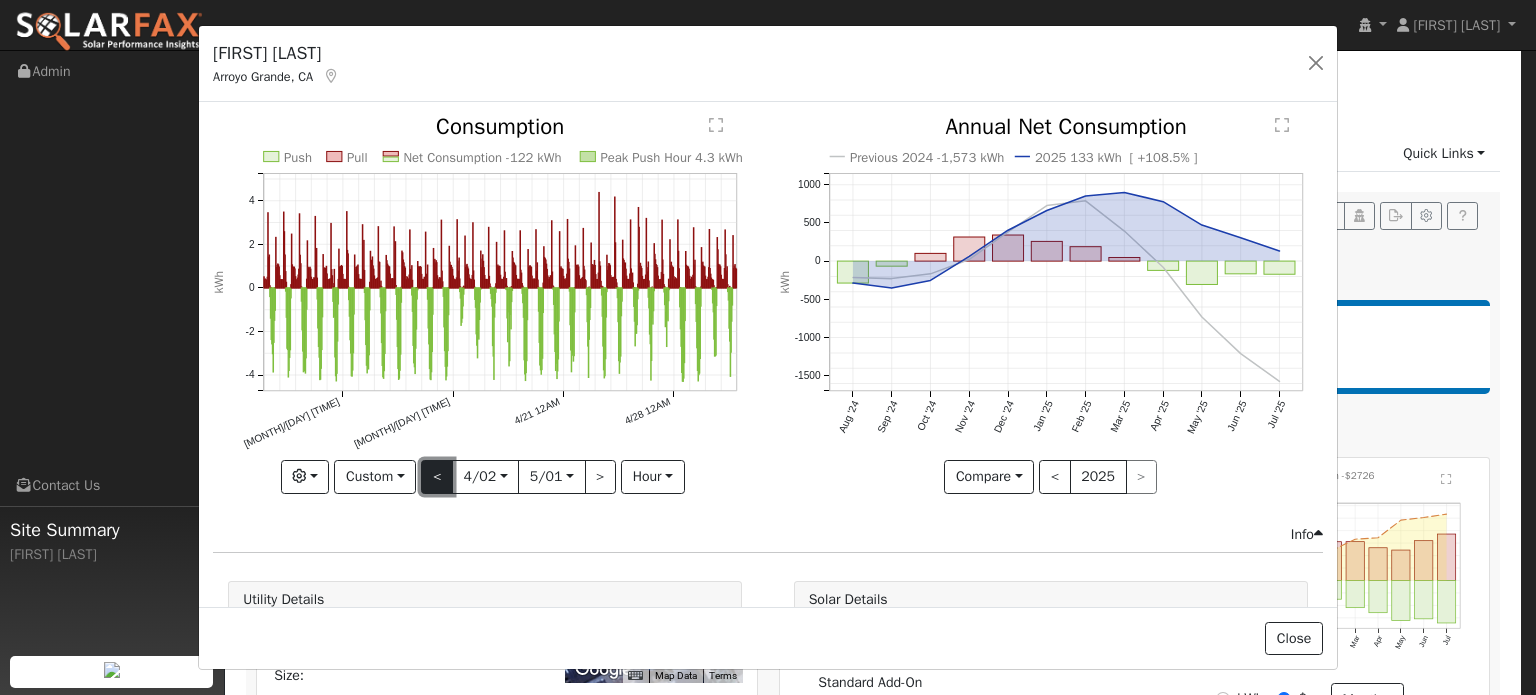 click on "<" at bounding box center (437, 477) 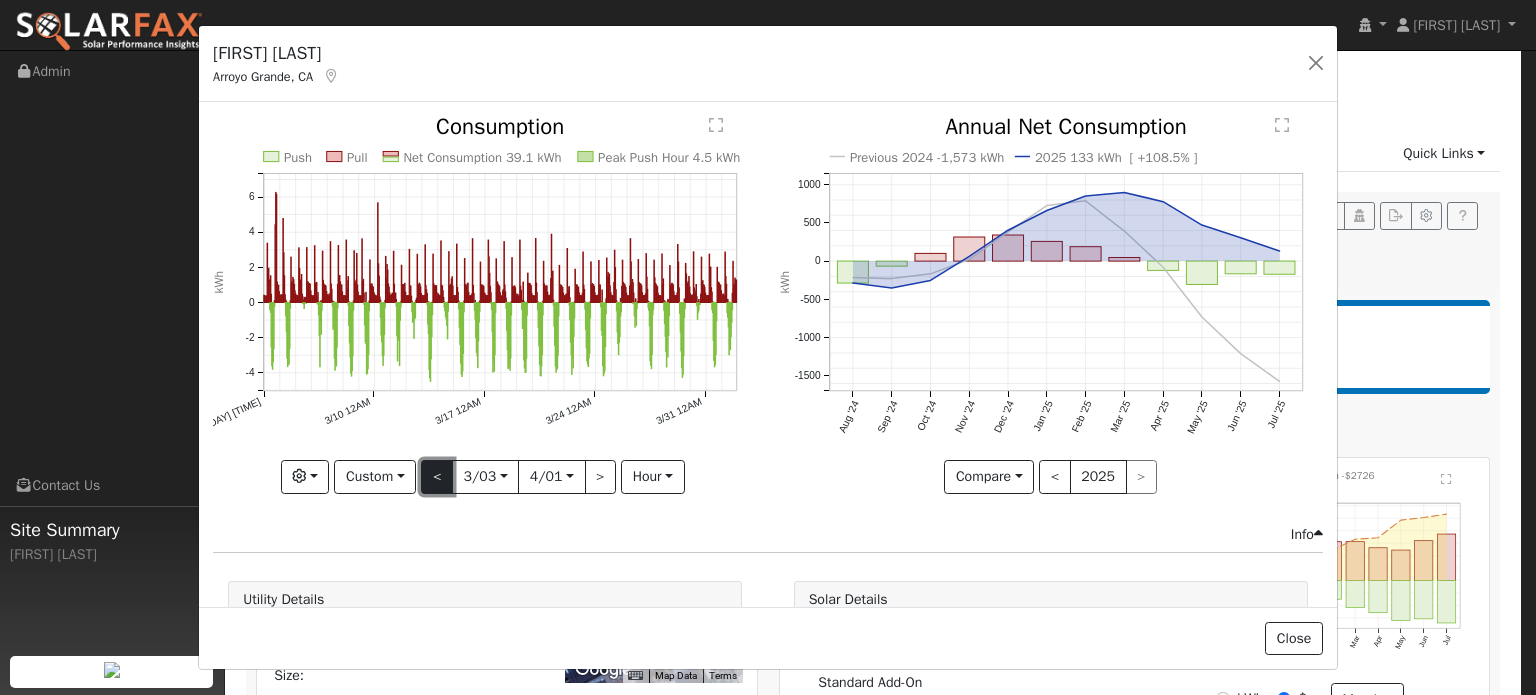 click on "<" at bounding box center (437, 477) 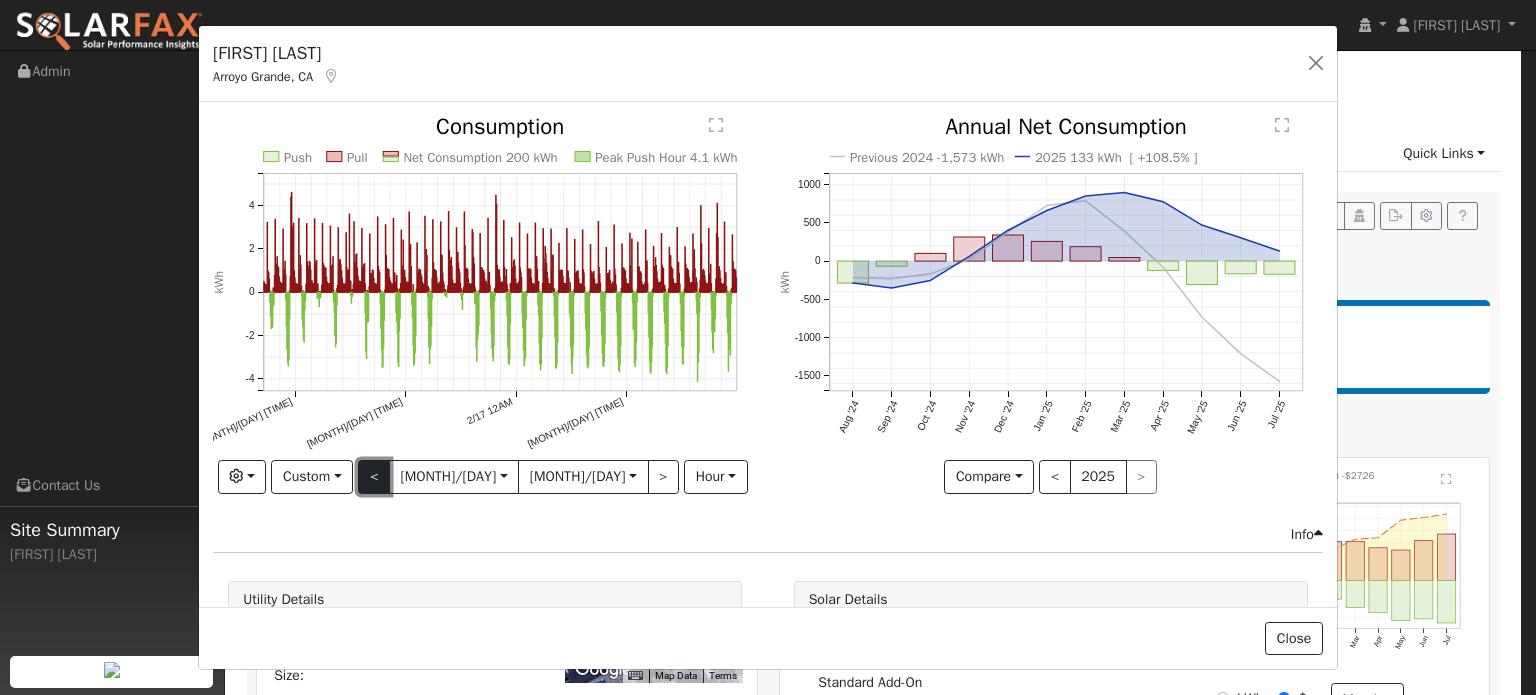 click on "<" at bounding box center (374, 477) 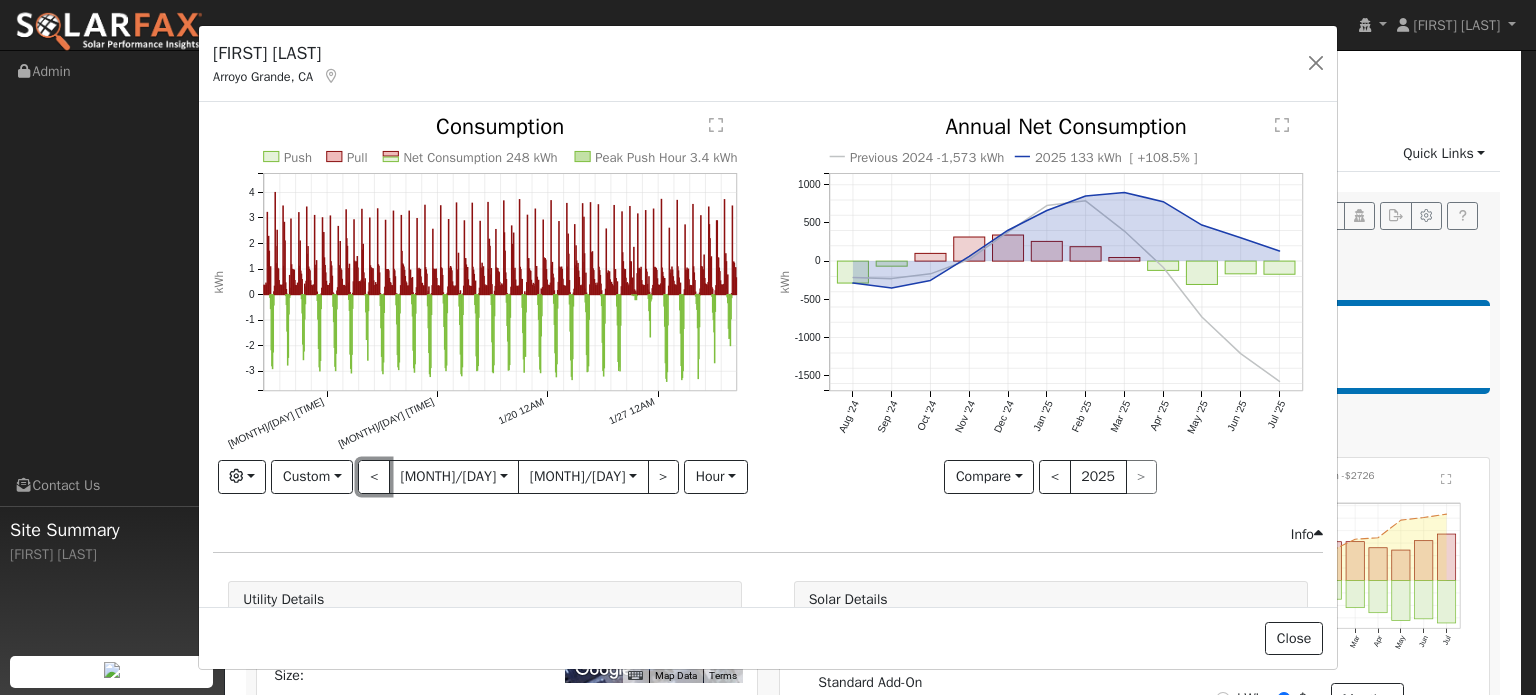 click on "<" at bounding box center [374, 477] 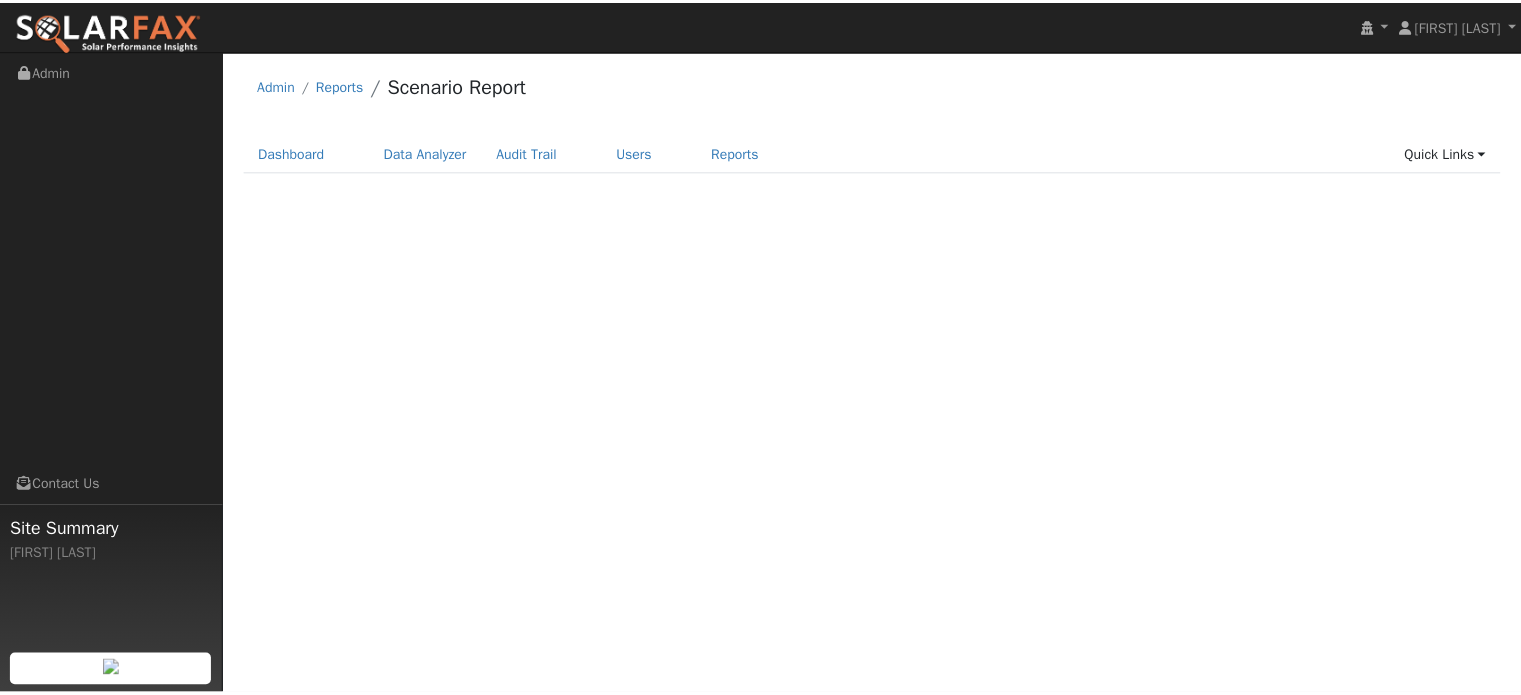 scroll, scrollTop: 0, scrollLeft: 0, axis: both 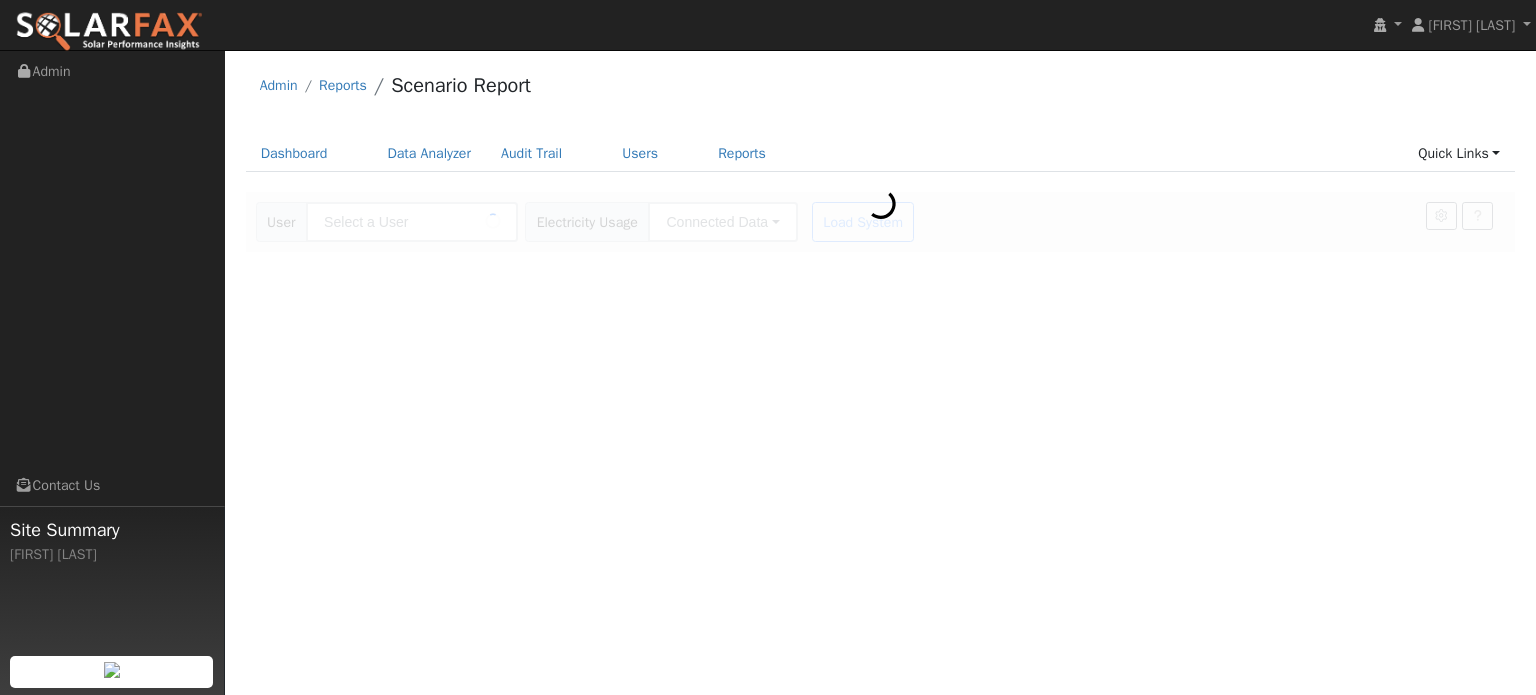 type on "[FIRST] [LAST]" 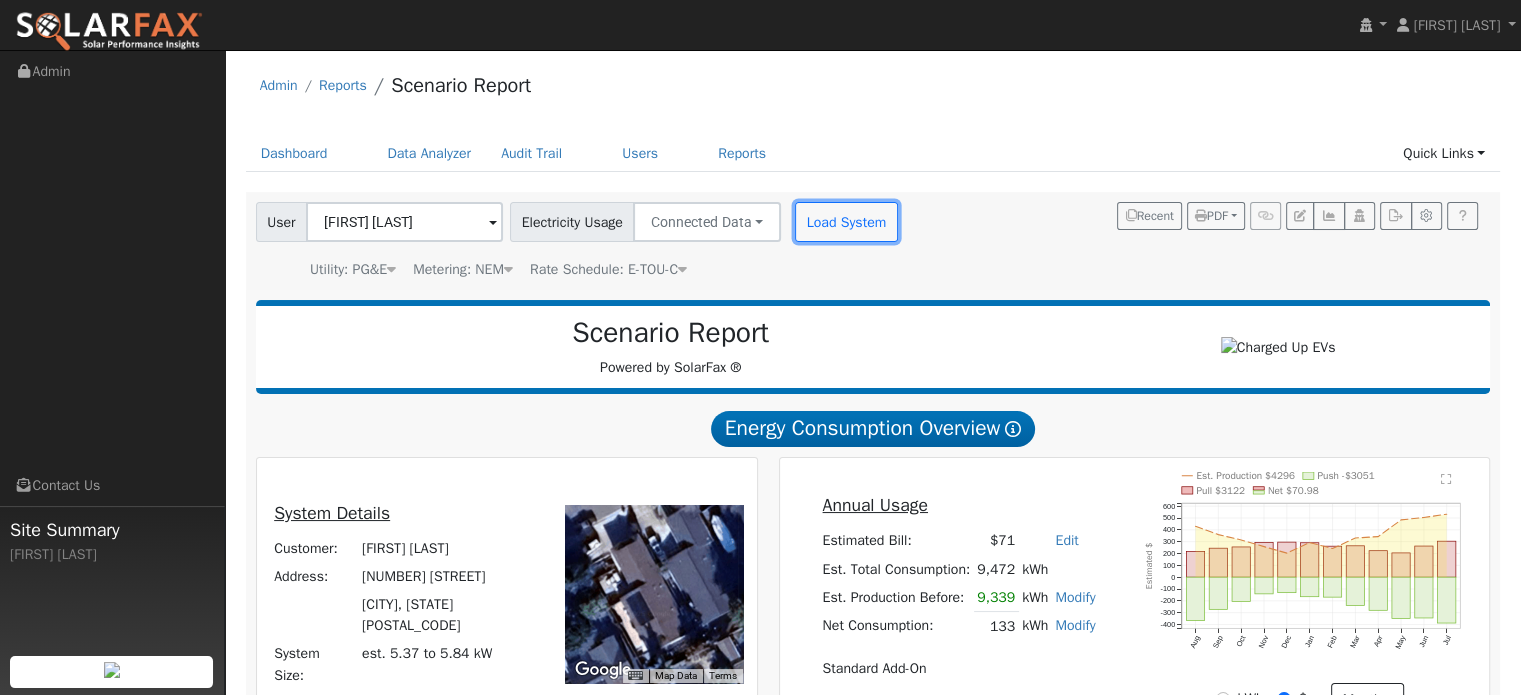click on "Load System" at bounding box center (846, 222) 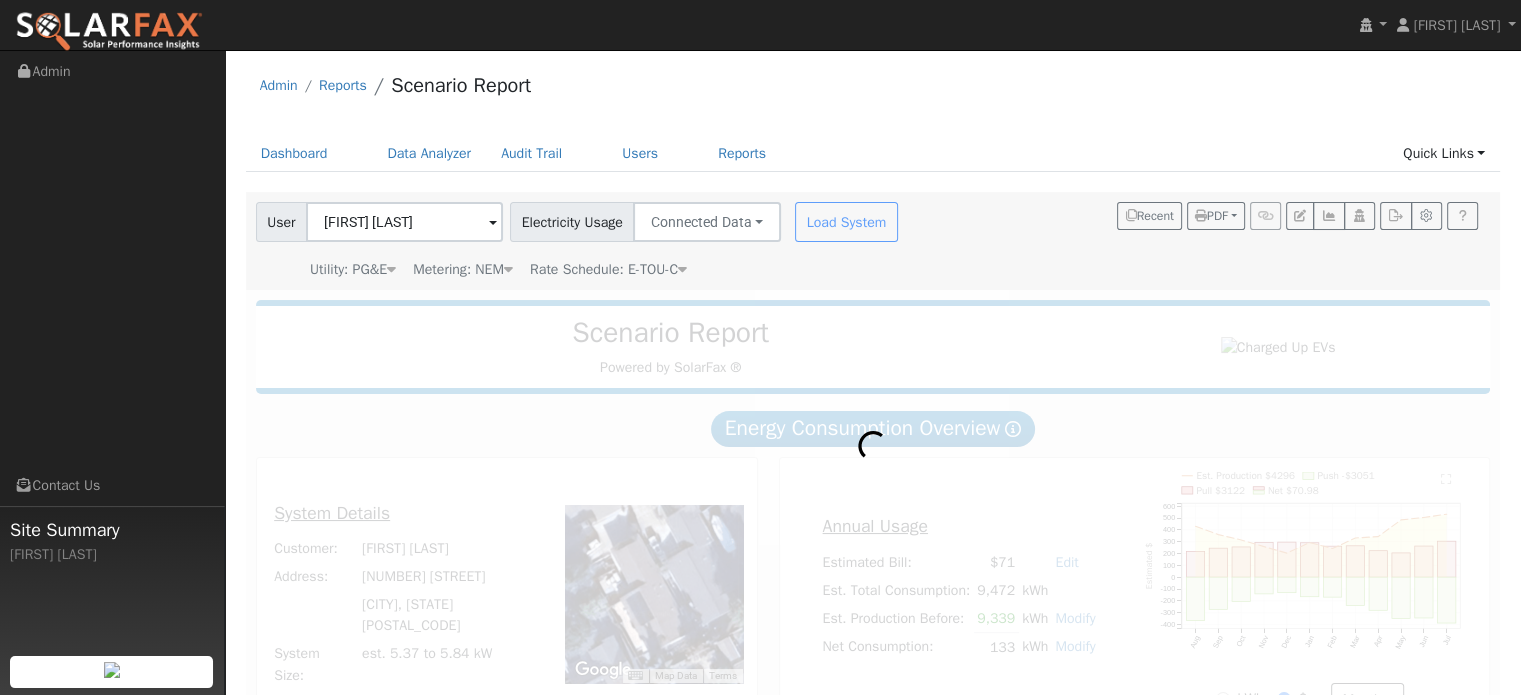 radio on "true" 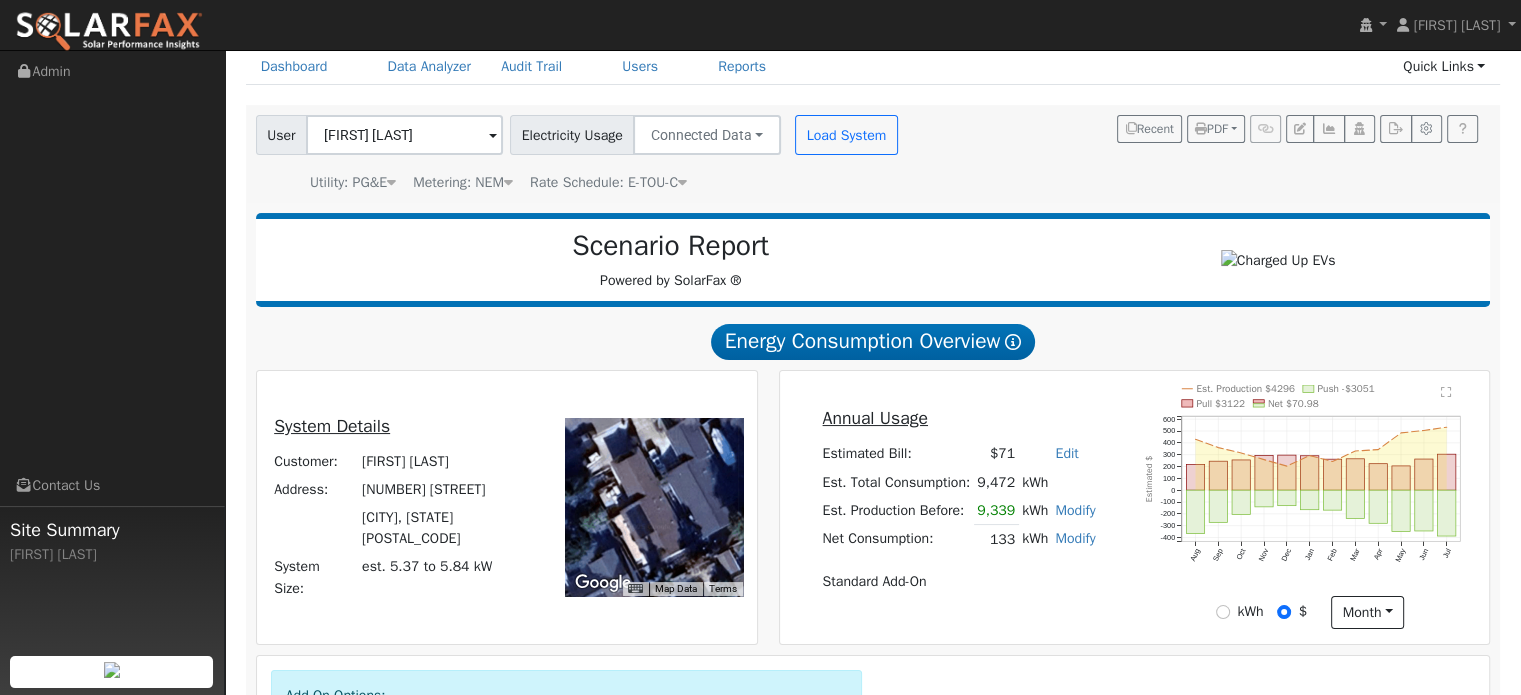 scroll, scrollTop: 100, scrollLeft: 0, axis: vertical 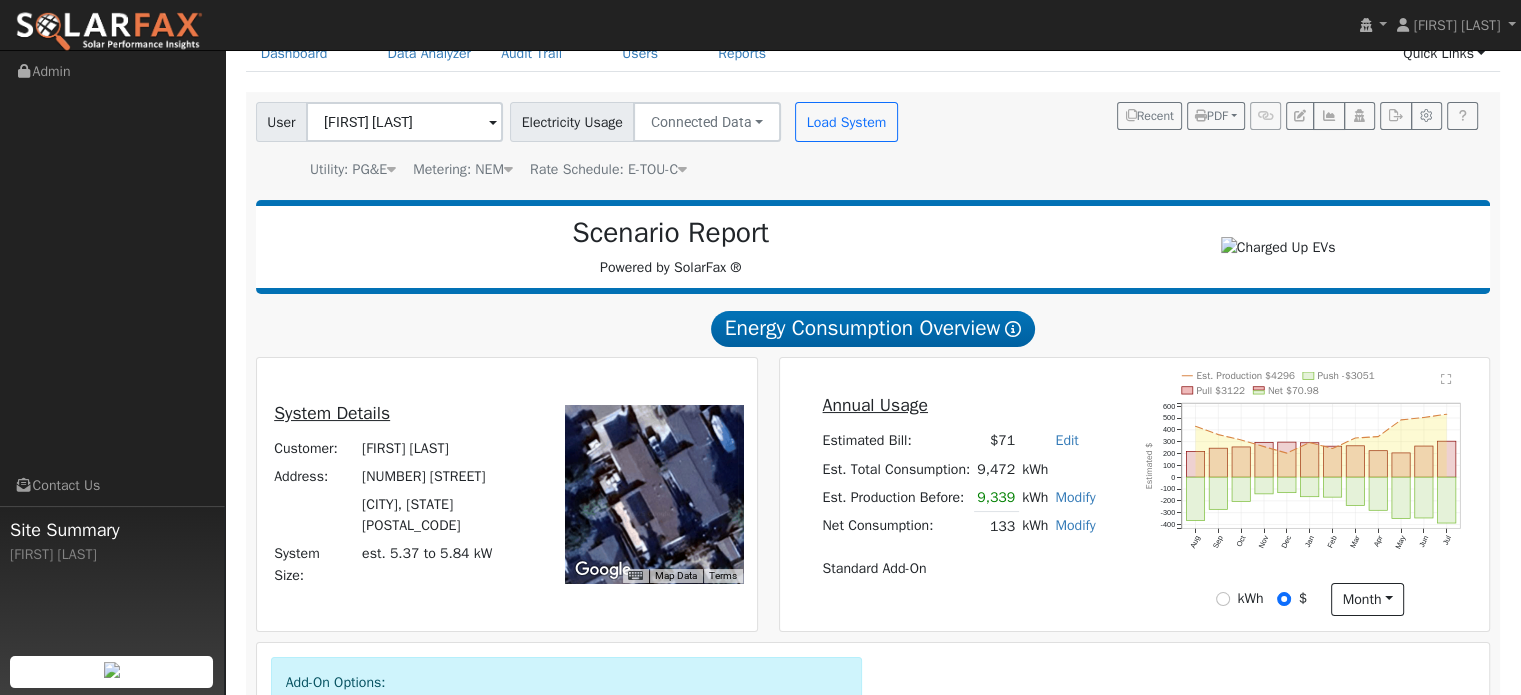 click on "Modify" at bounding box center (1075, 525) 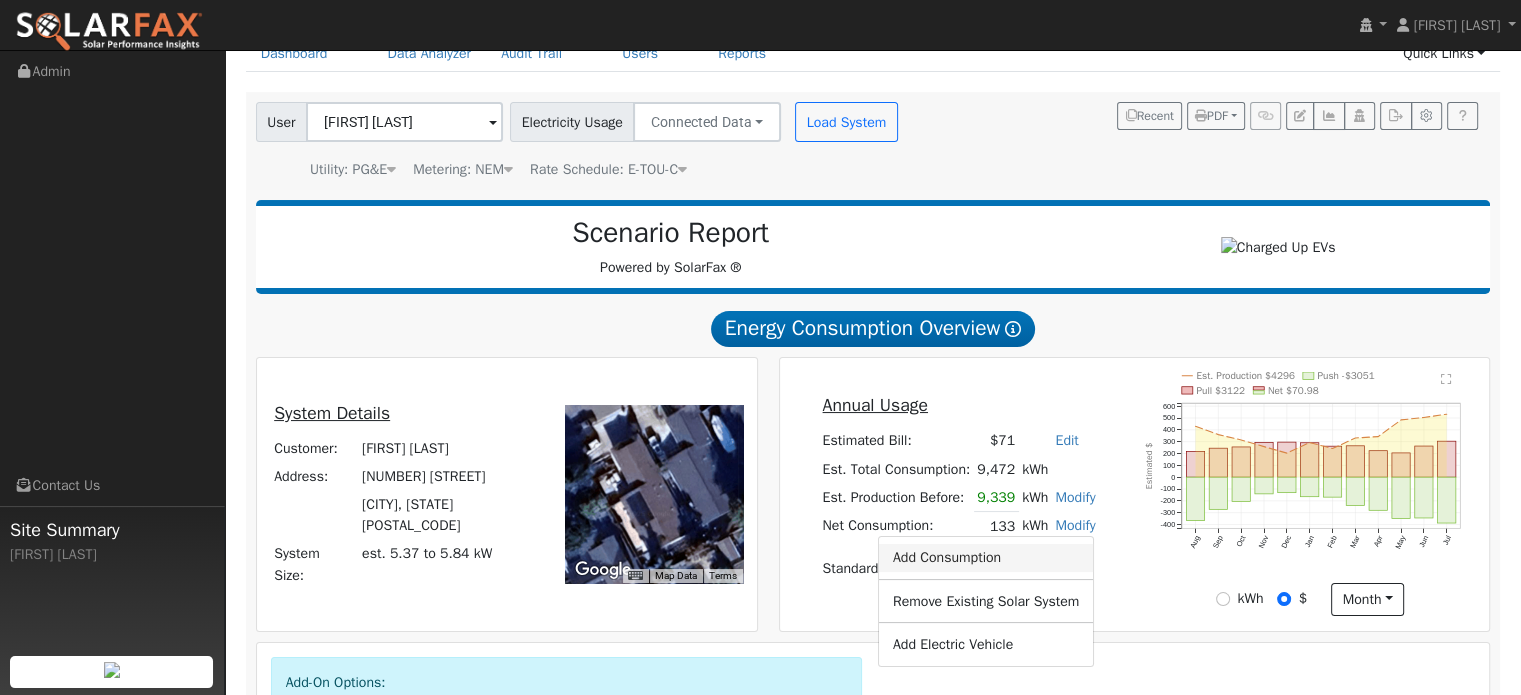 click on "Add Consumption" at bounding box center [986, 558] 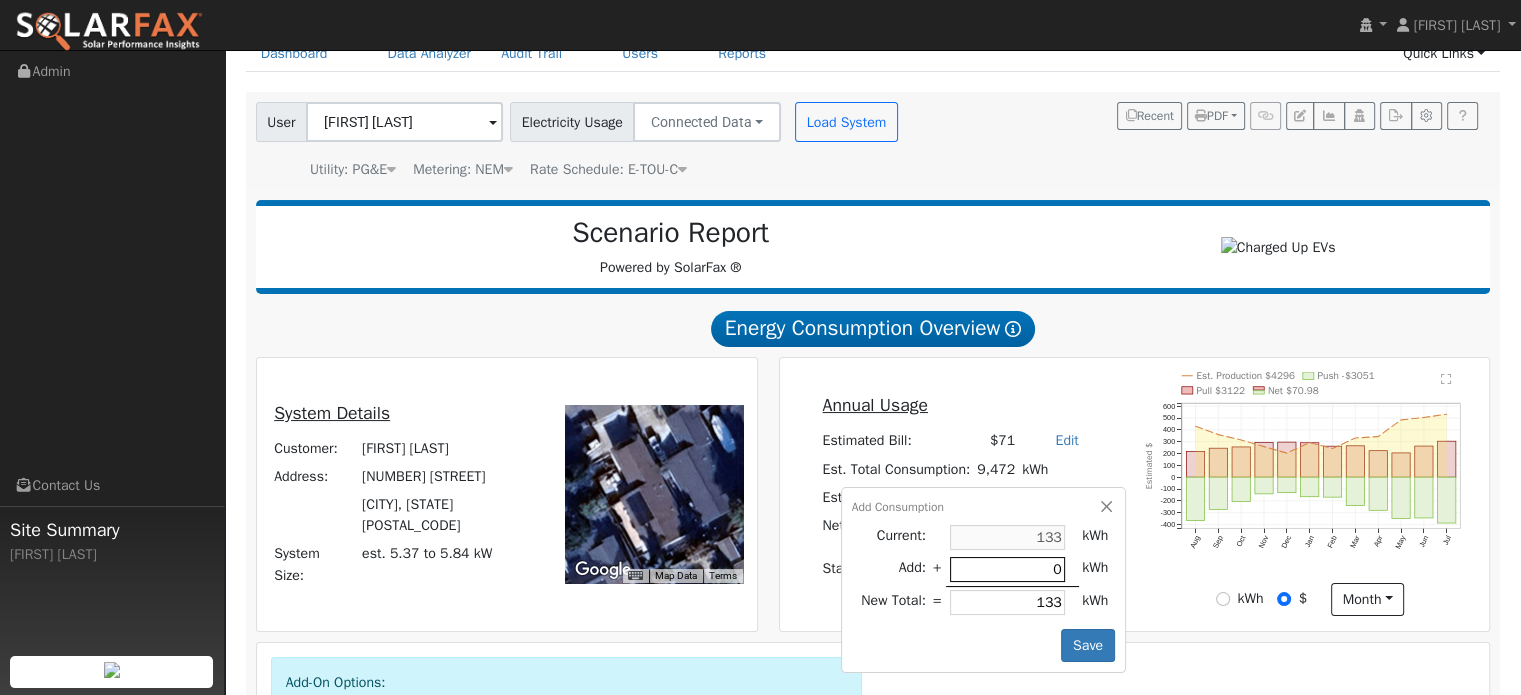 type on "1" 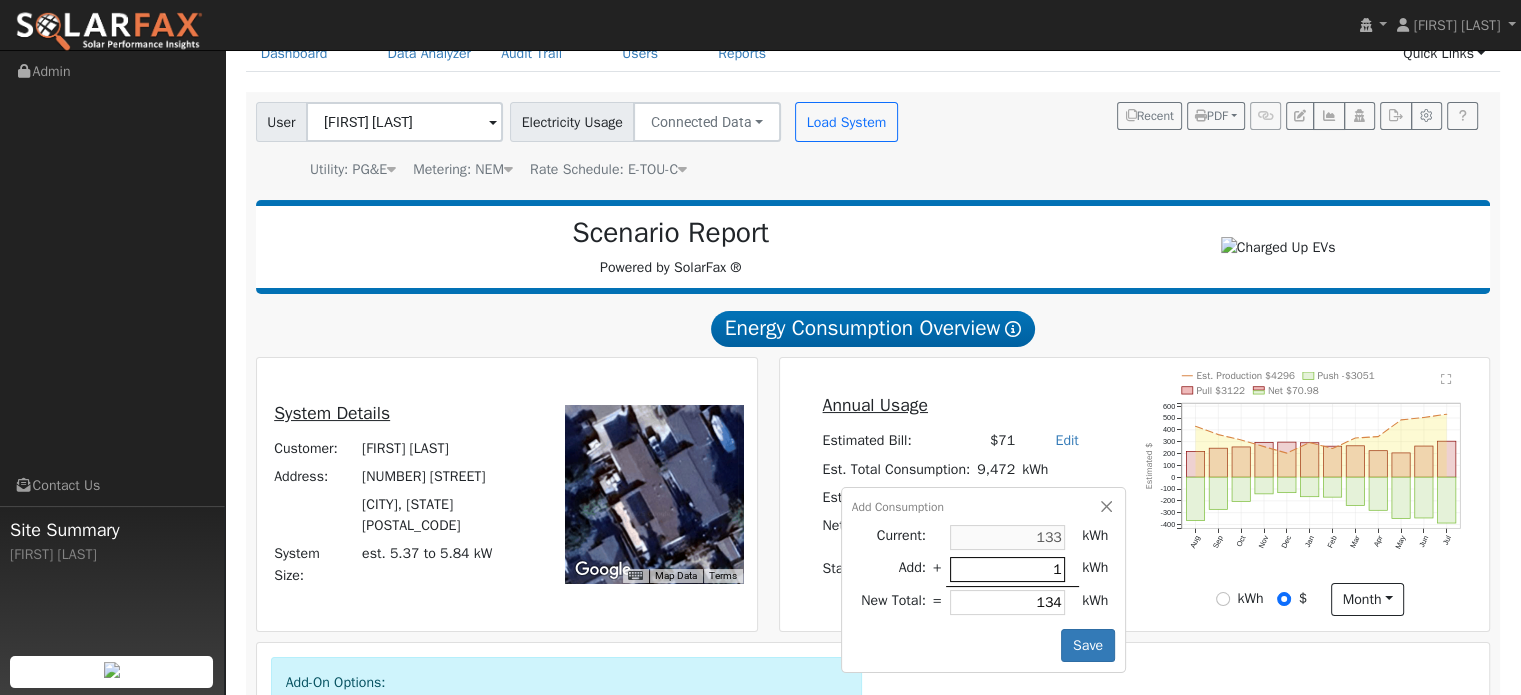 type on "19" 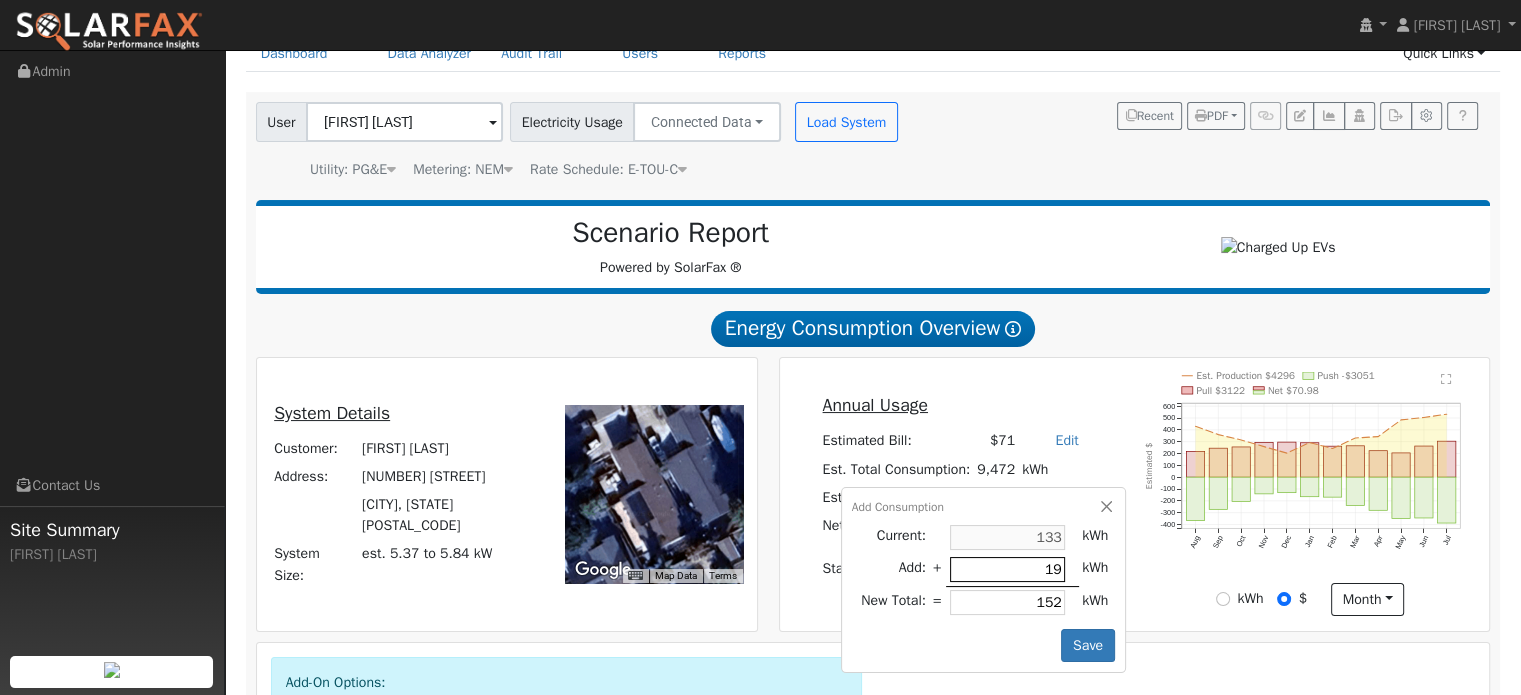 type on "192" 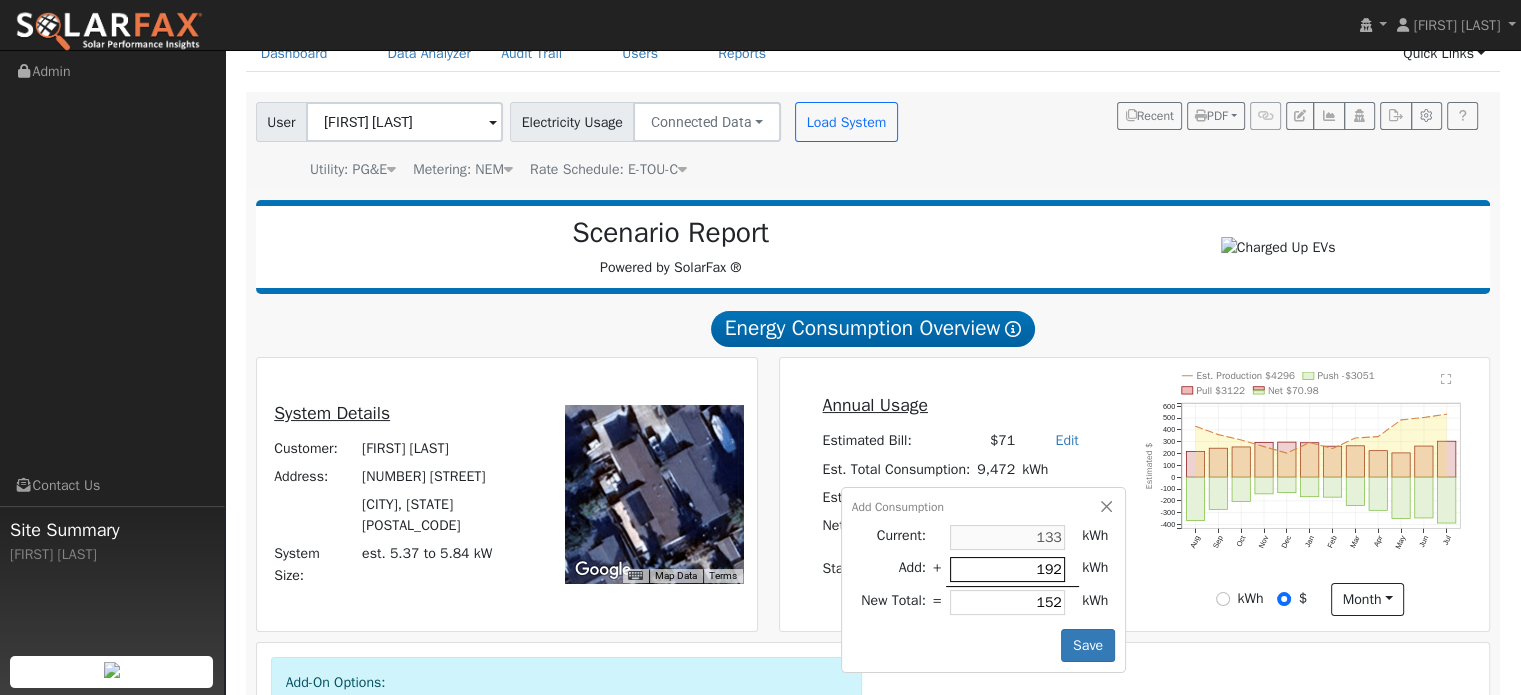 type on "325" 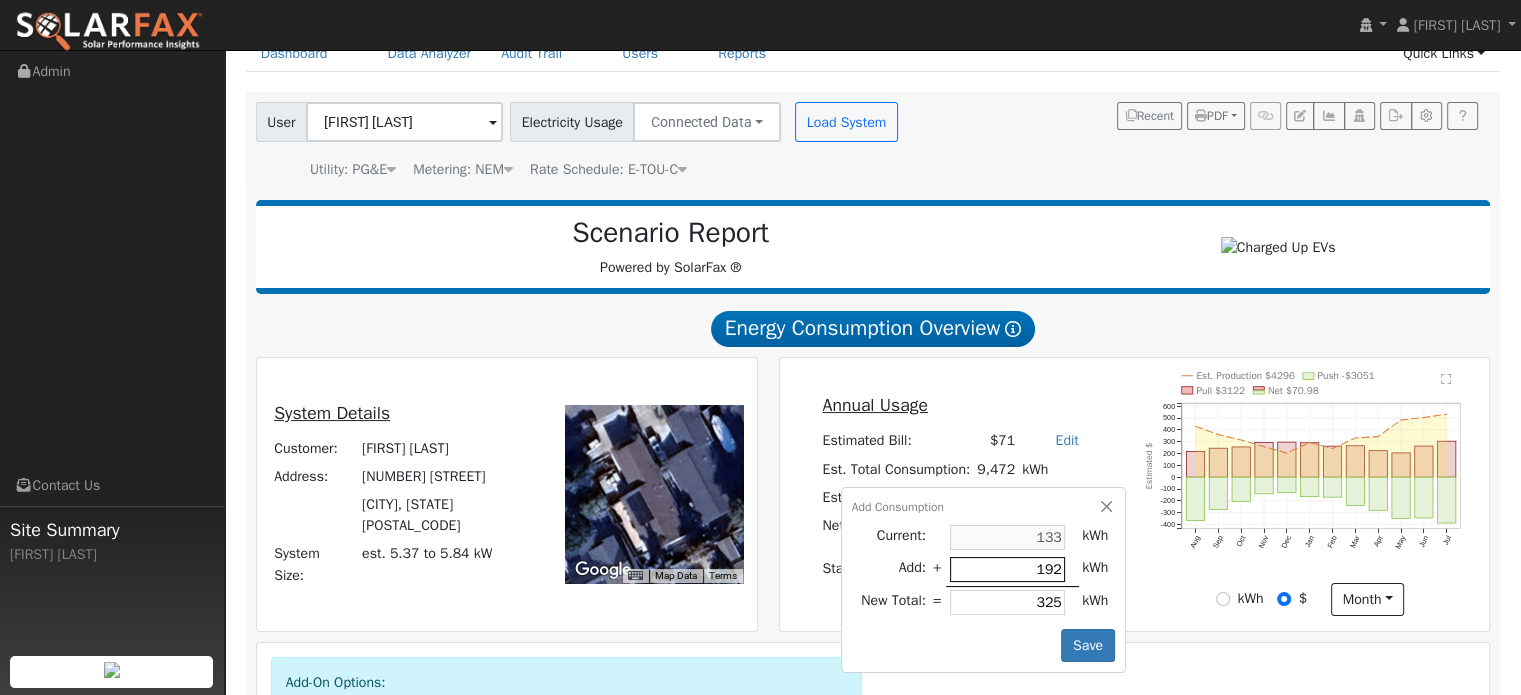 type on "1925" 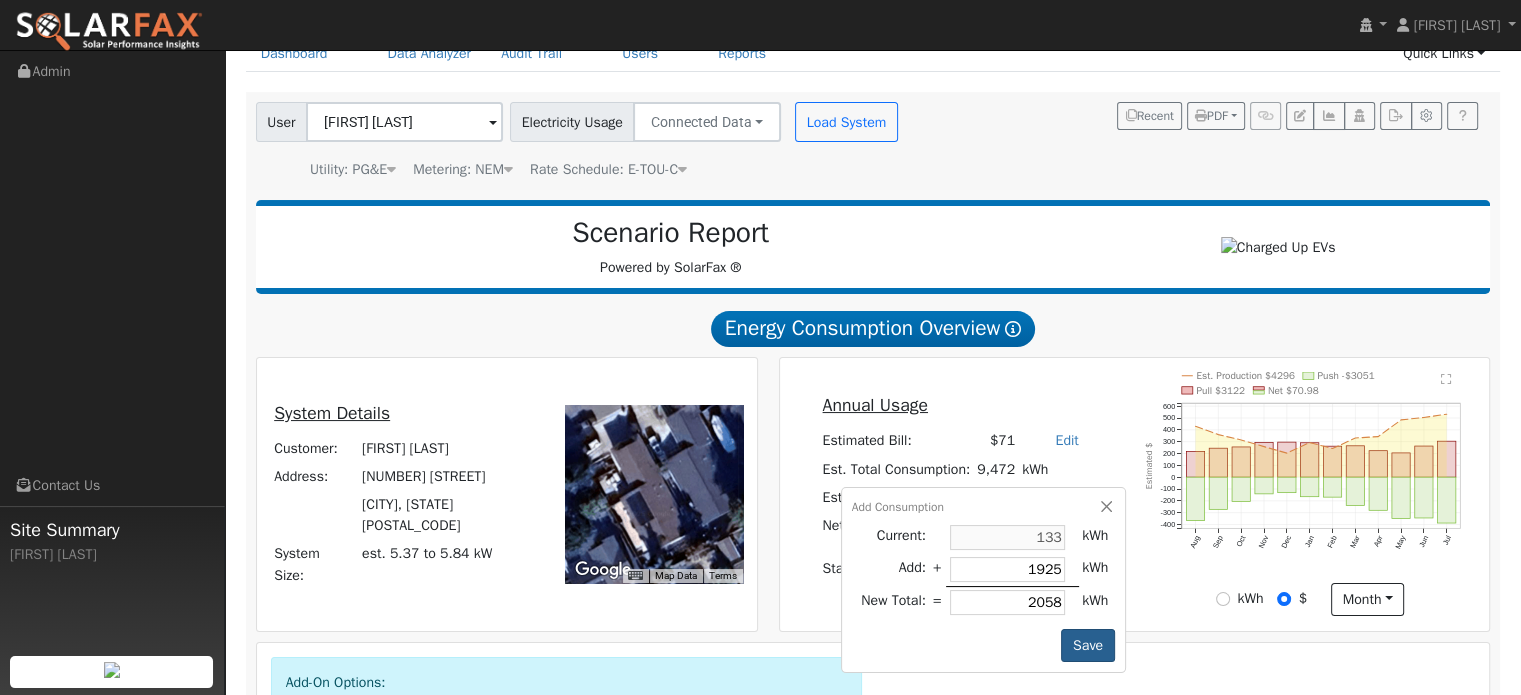 type on "1925" 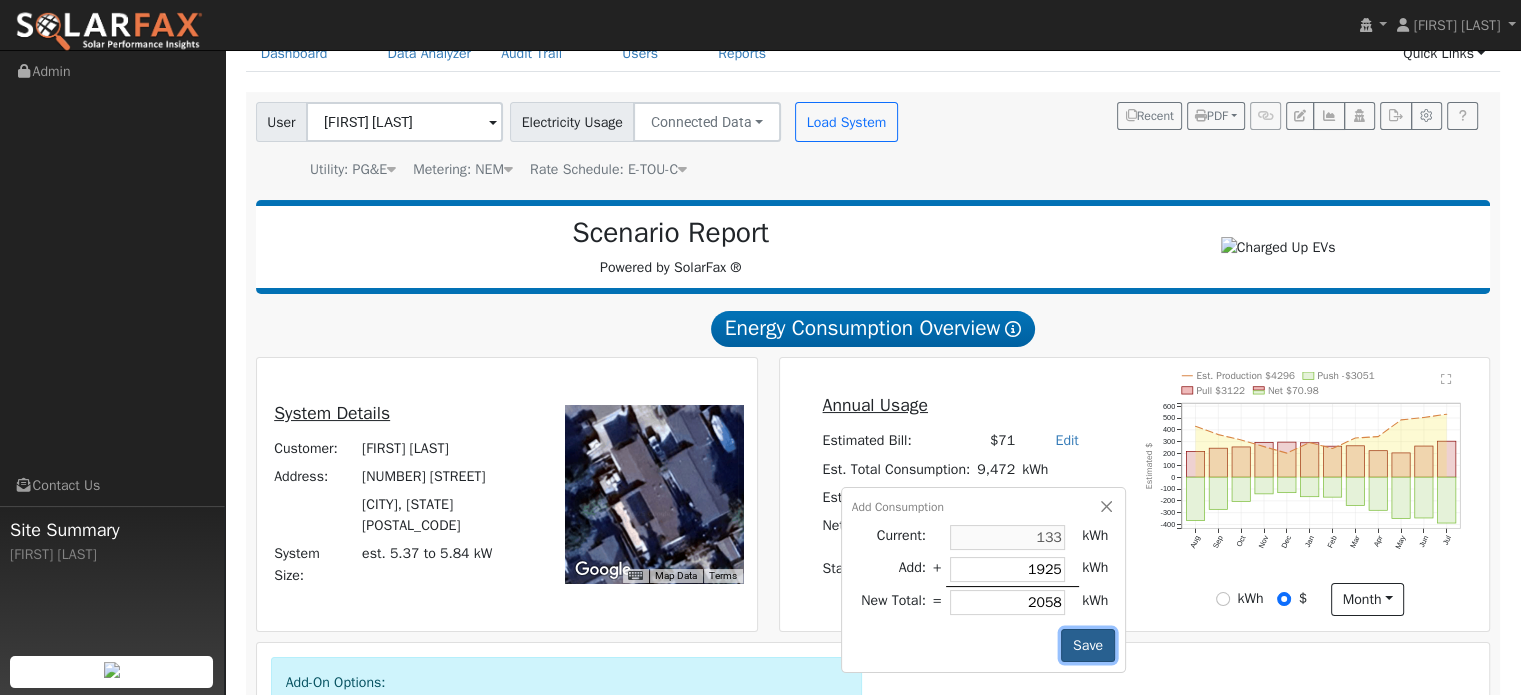 click on "Save" at bounding box center [1087, 646] 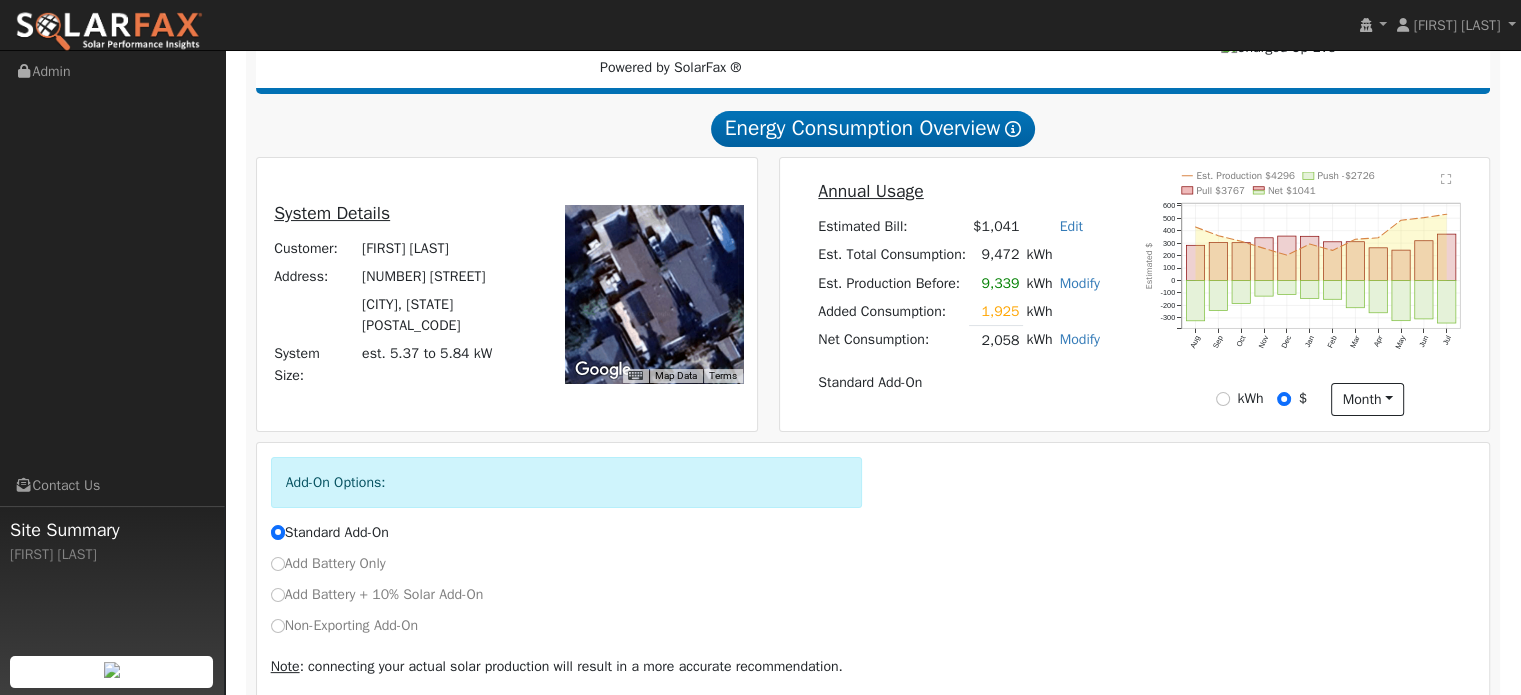 scroll, scrollTop: 377, scrollLeft: 0, axis: vertical 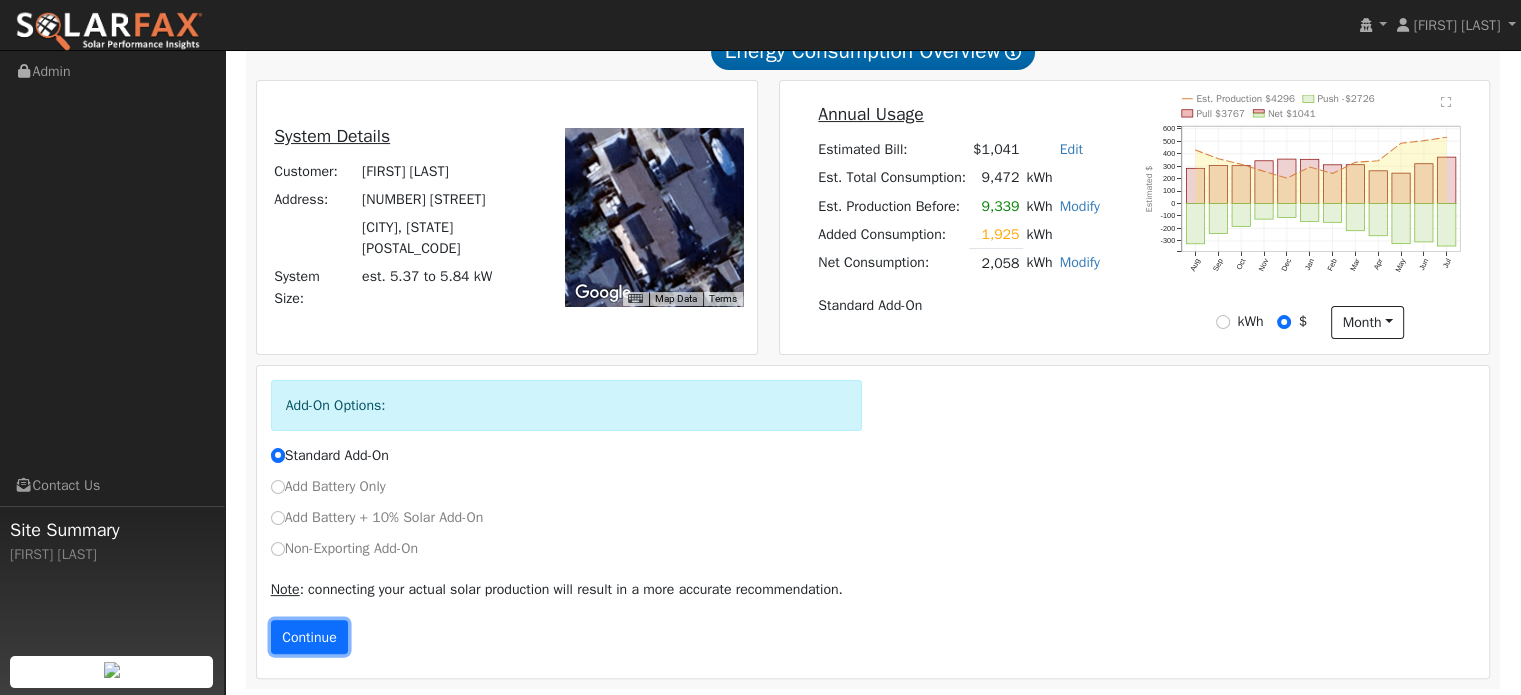 click on "Continue" at bounding box center (310, 637) 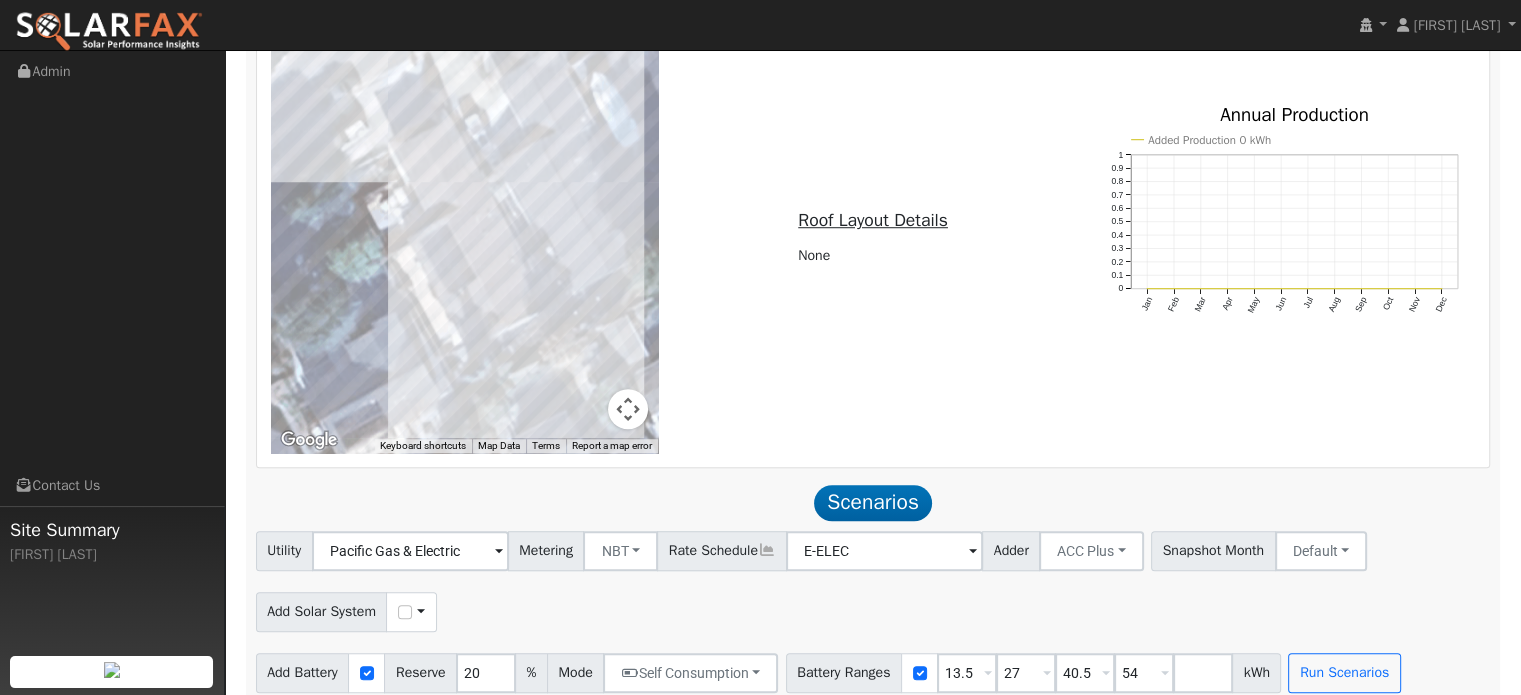 scroll, scrollTop: 1439, scrollLeft: 0, axis: vertical 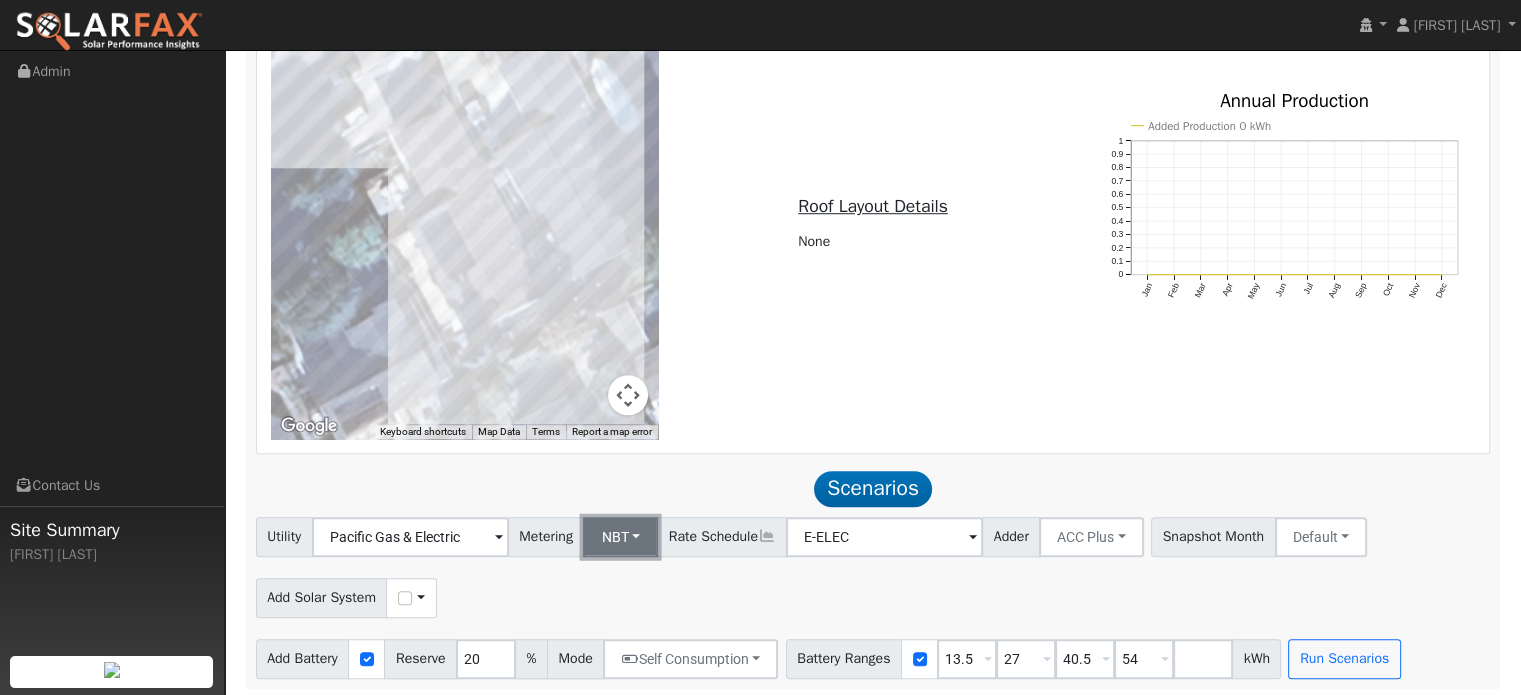click on "NBT" at bounding box center [620, 537] 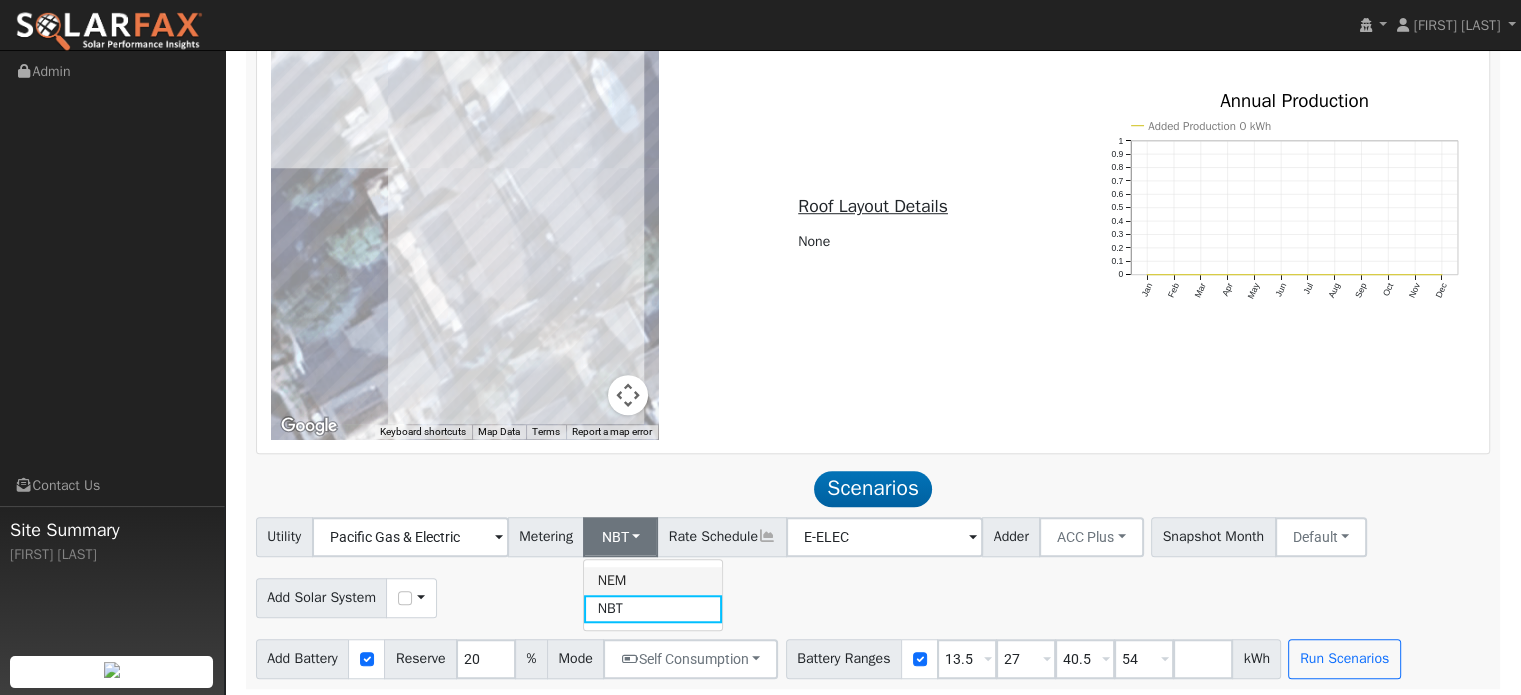 click on "NEM" at bounding box center [653, 581] 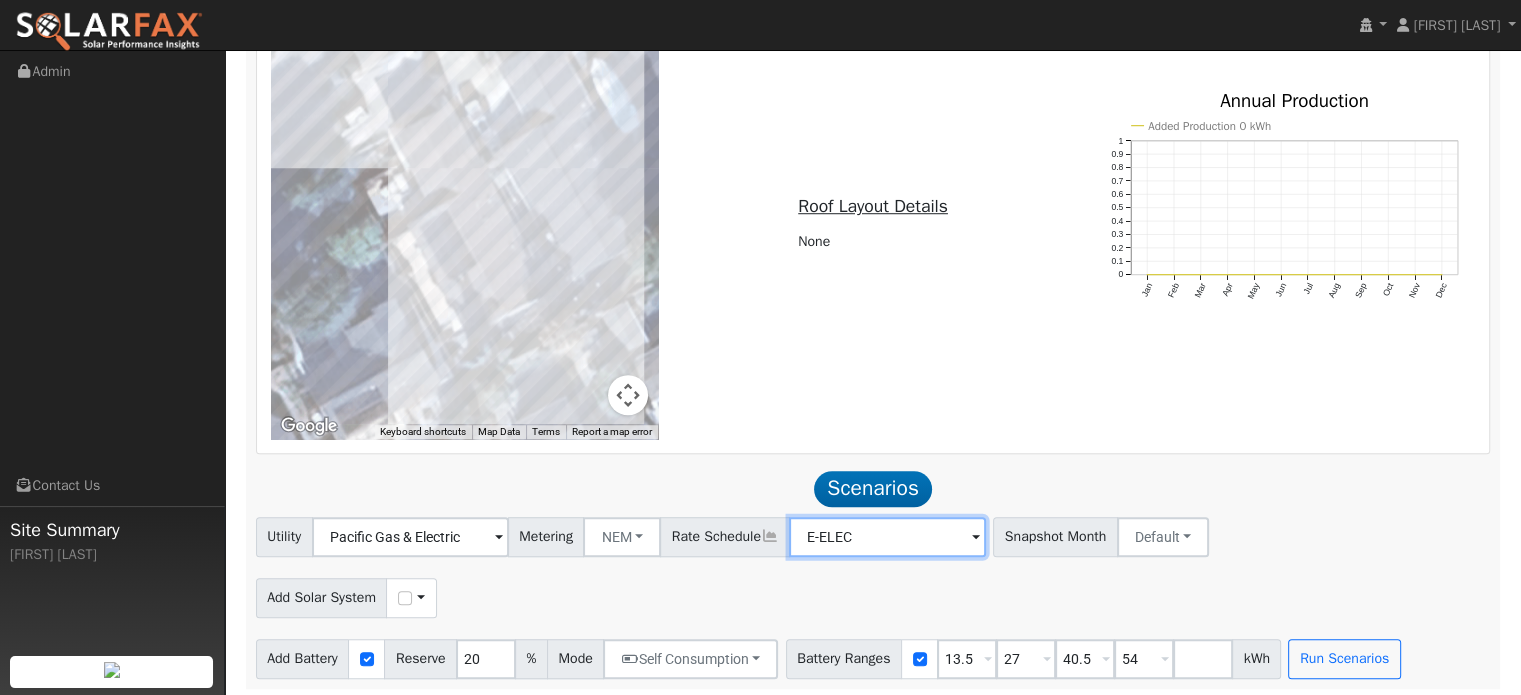 click on "E-ELEC" at bounding box center [410, 537] 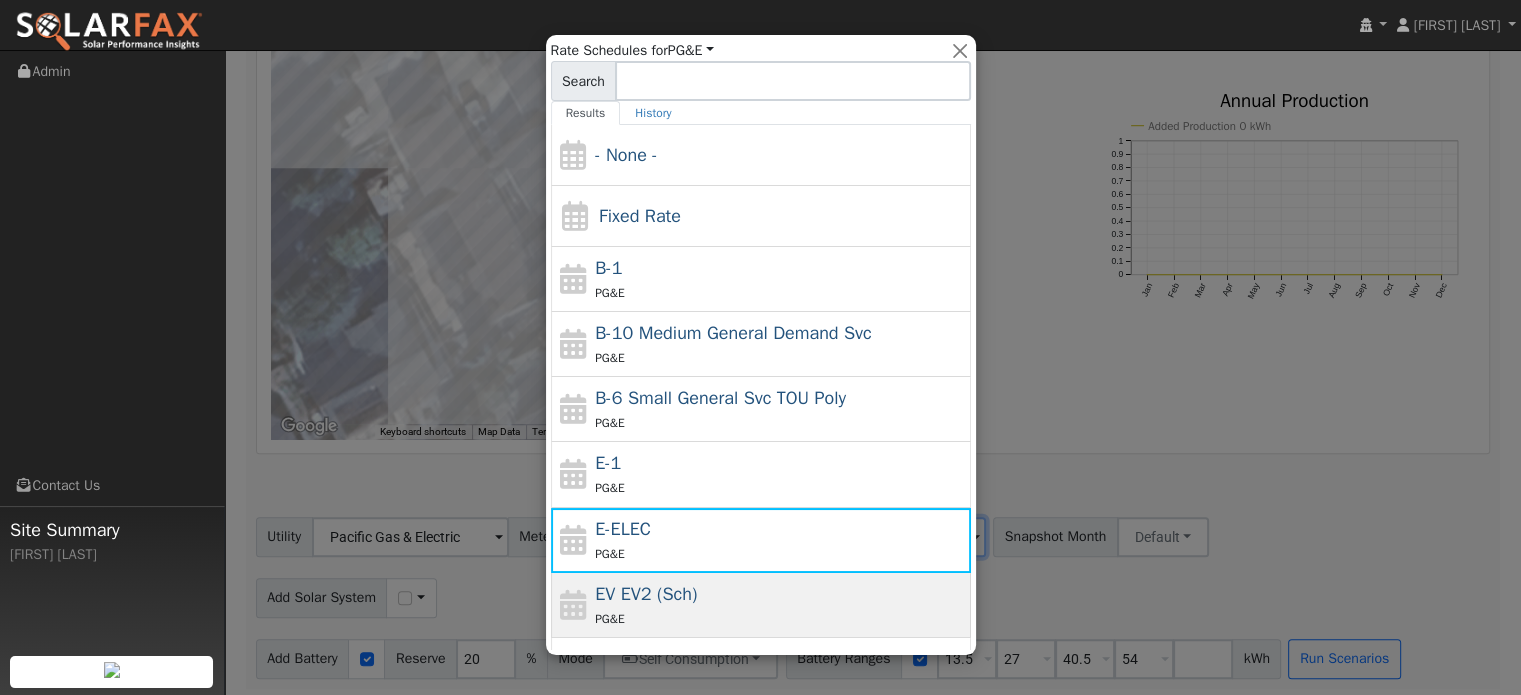 click on "EV EV2 (Sch)" at bounding box center [646, 594] 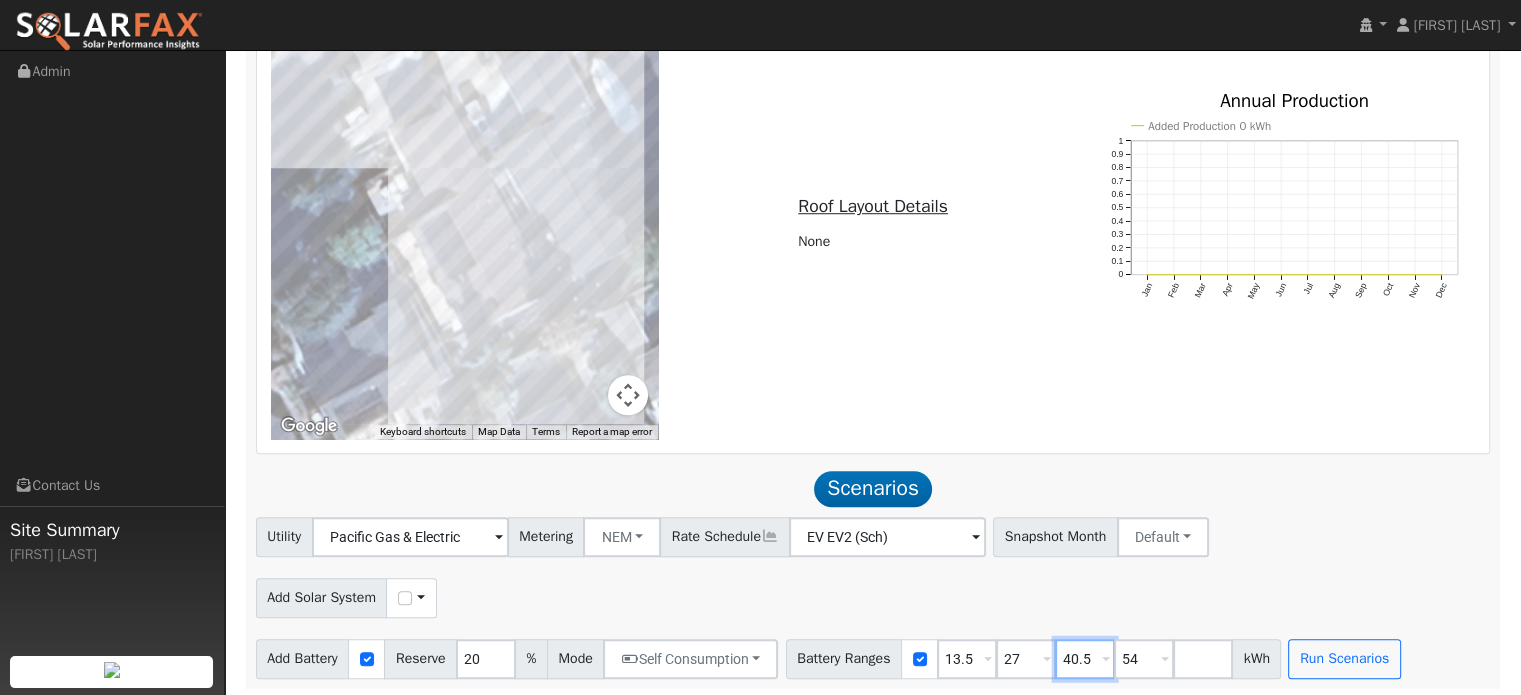 drag, startPoint x: 1099, startPoint y: 655, endPoint x: 1070, endPoint y: 657, distance: 29.068884 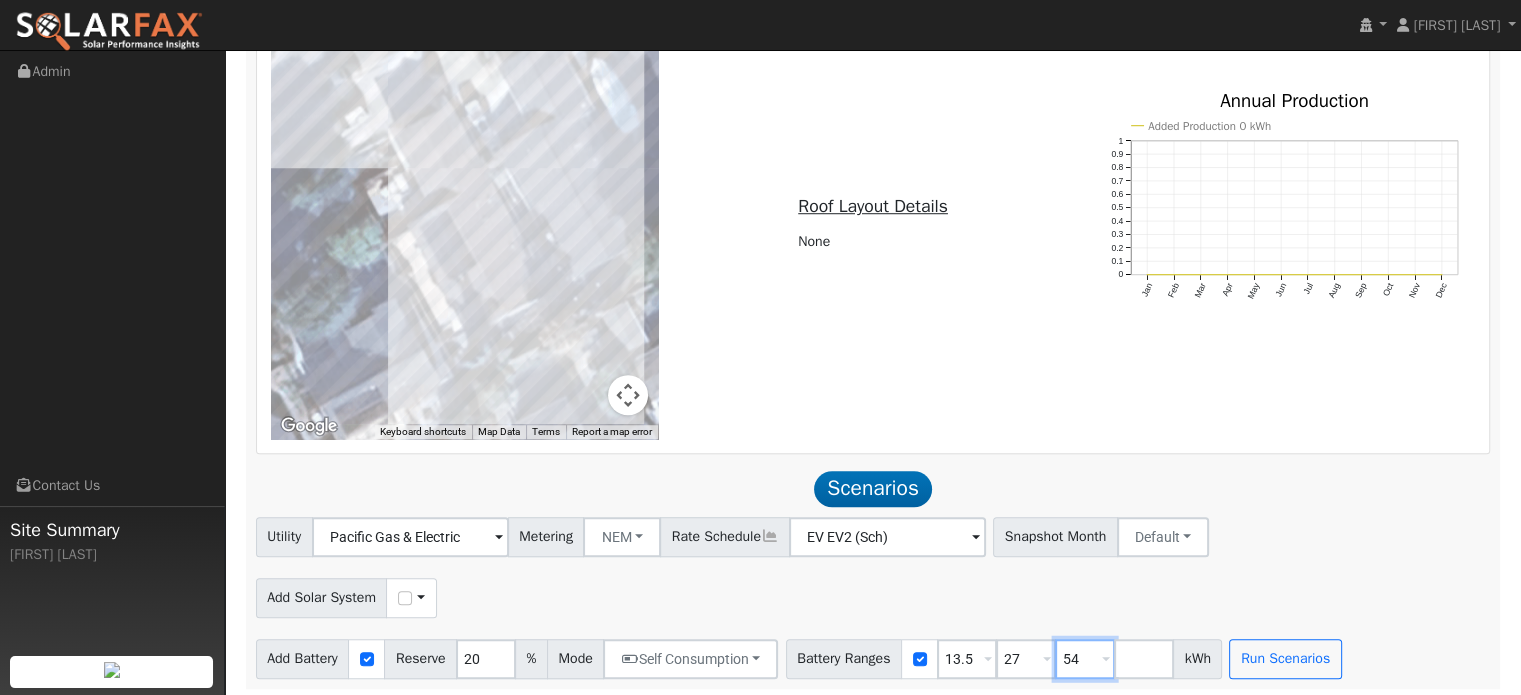 drag, startPoint x: 1084, startPoint y: 651, endPoint x: 1054, endPoint y: 653, distance: 30.066593 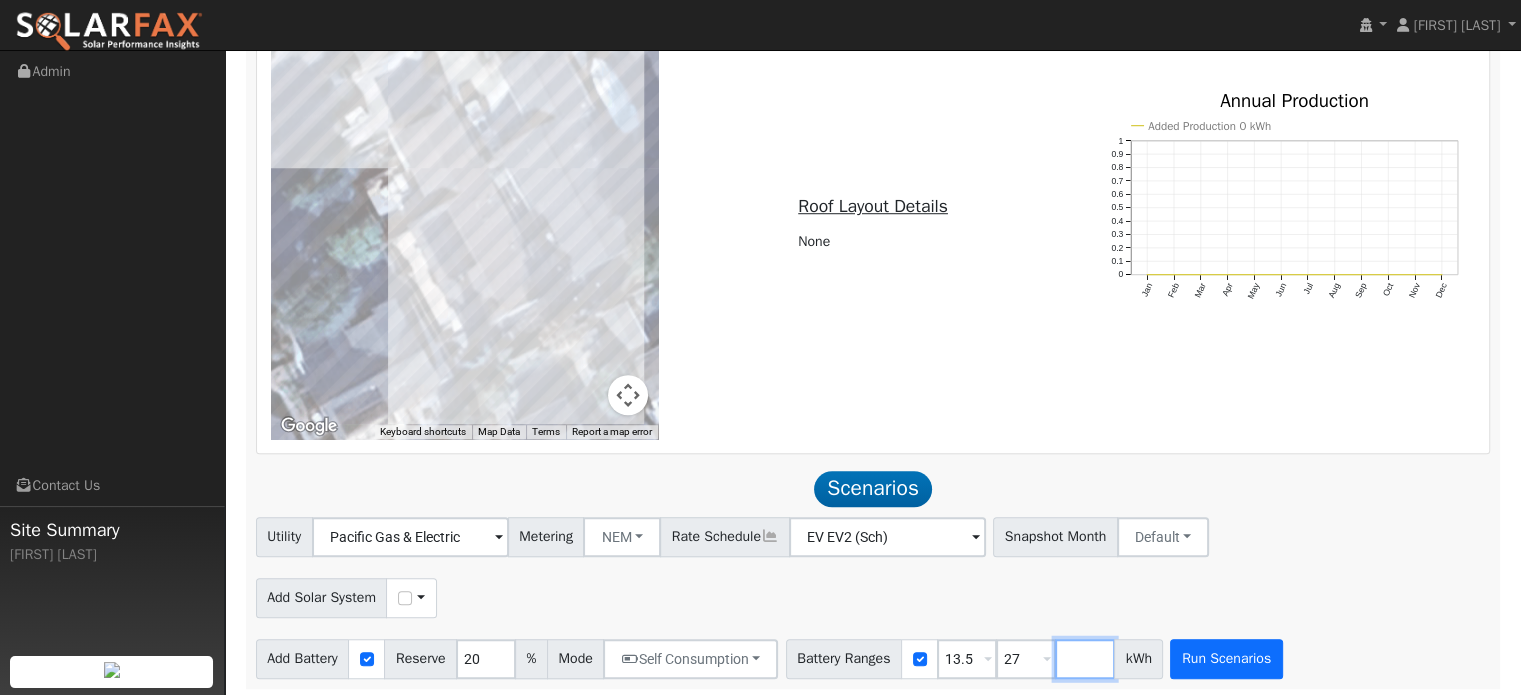 type 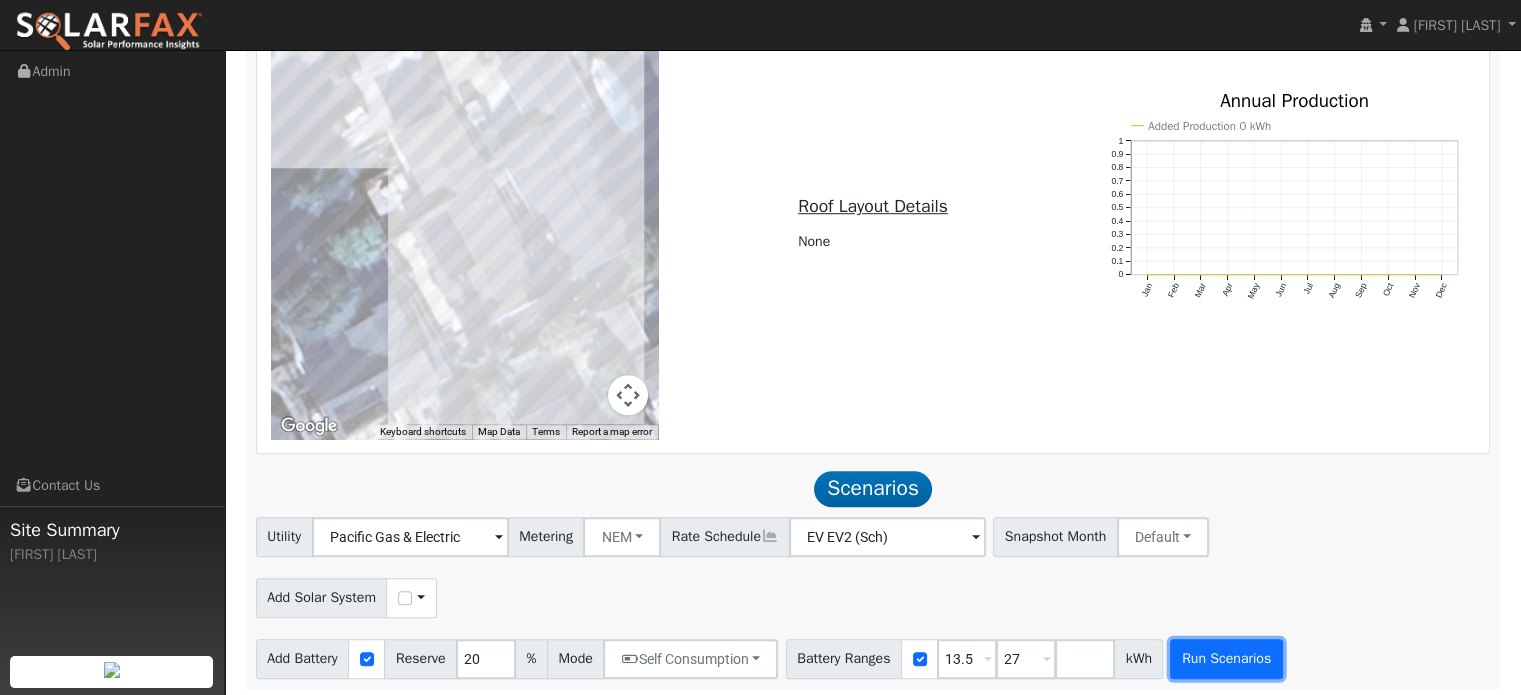 click on "Run Scenarios" at bounding box center (1226, 659) 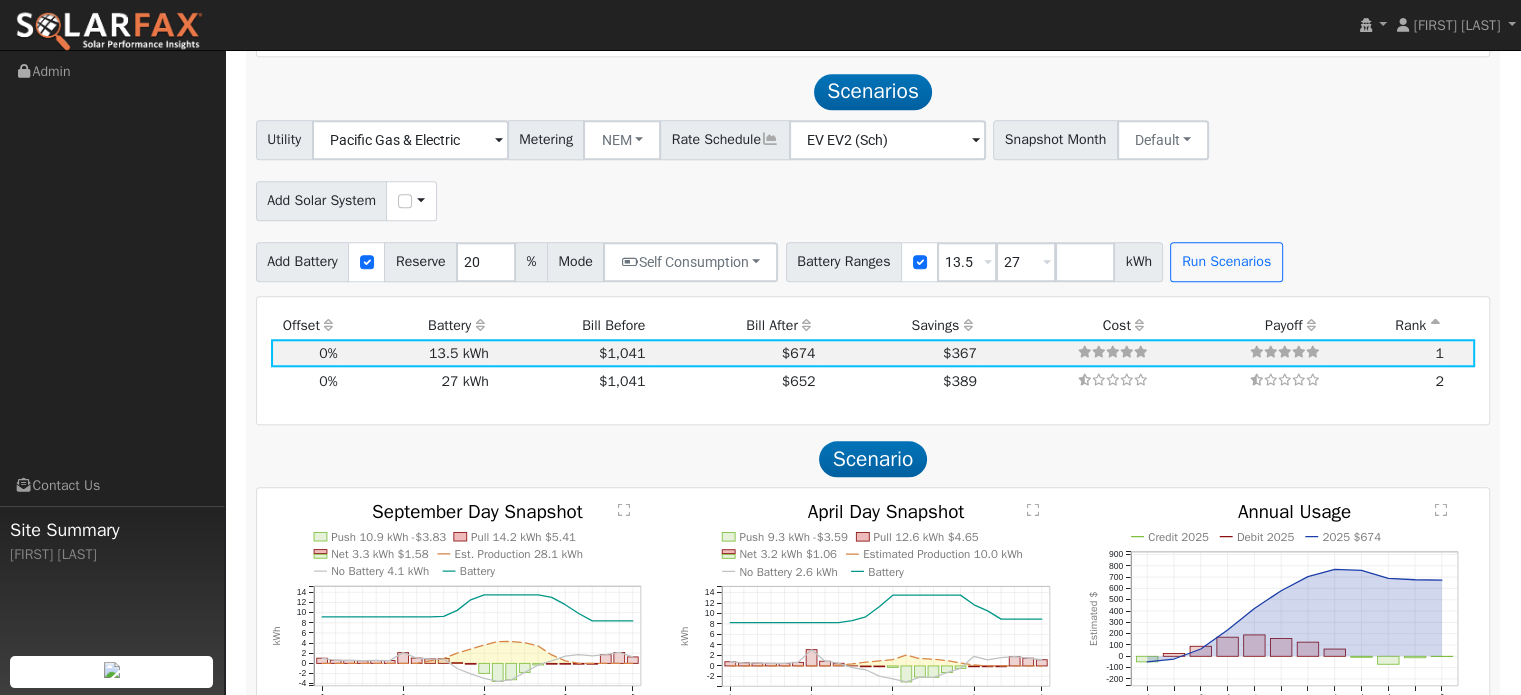 scroll, scrollTop: 1844, scrollLeft: 0, axis: vertical 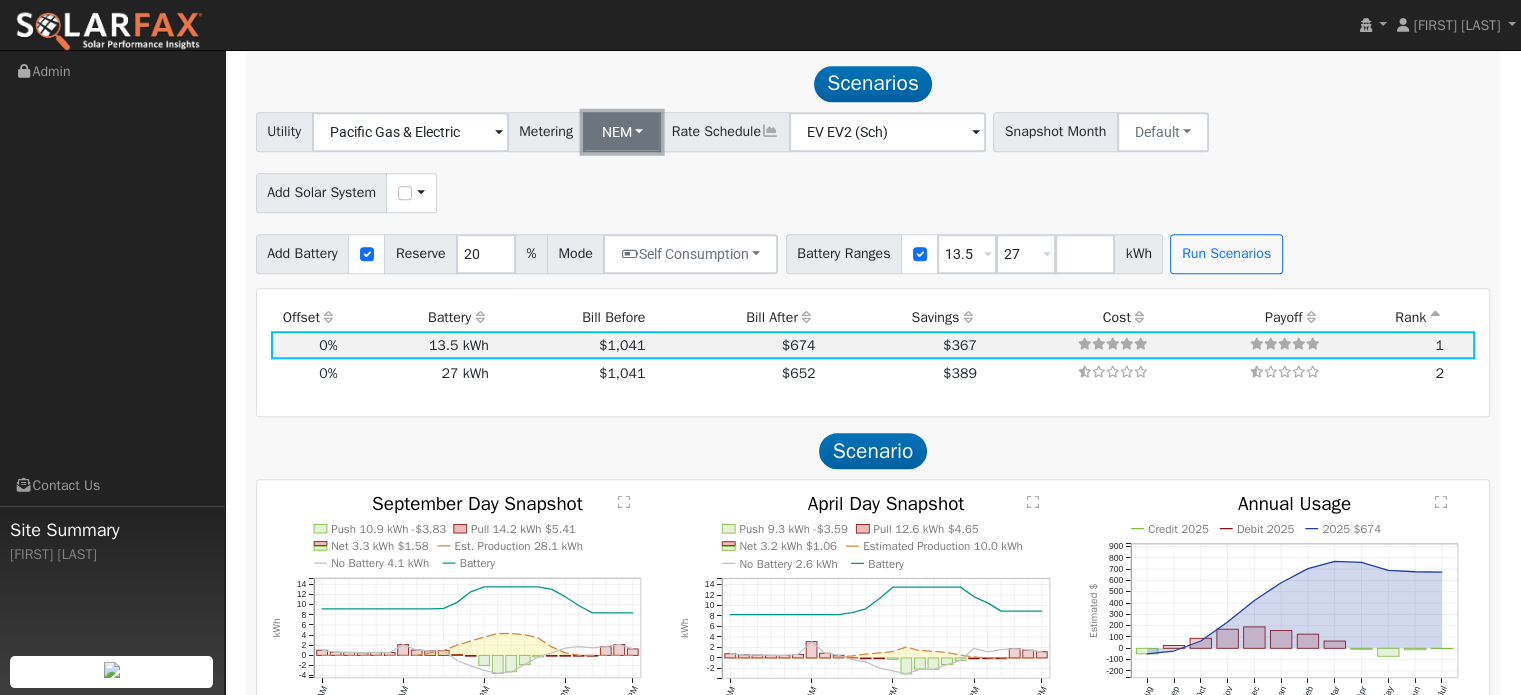 click on "NEM" at bounding box center (622, 132) 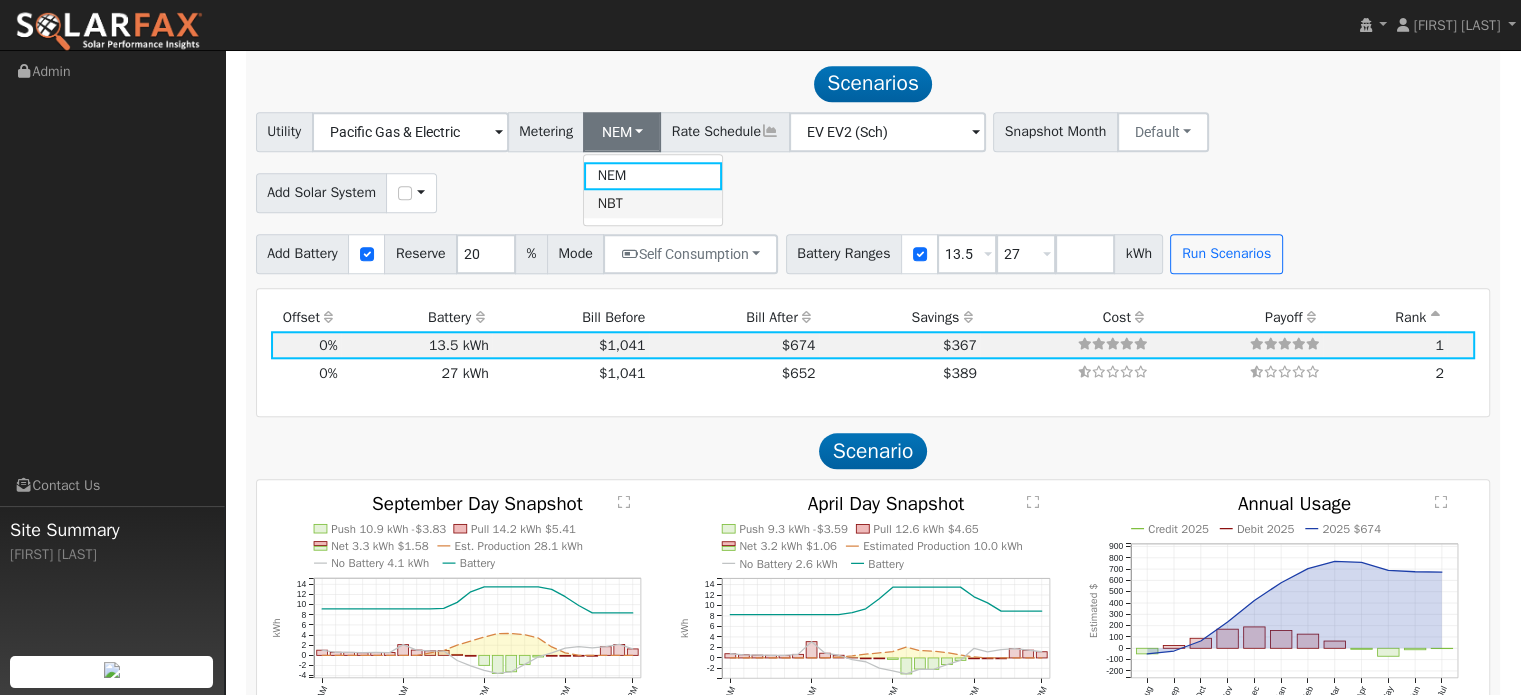 click on "NBT" at bounding box center [653, 204] 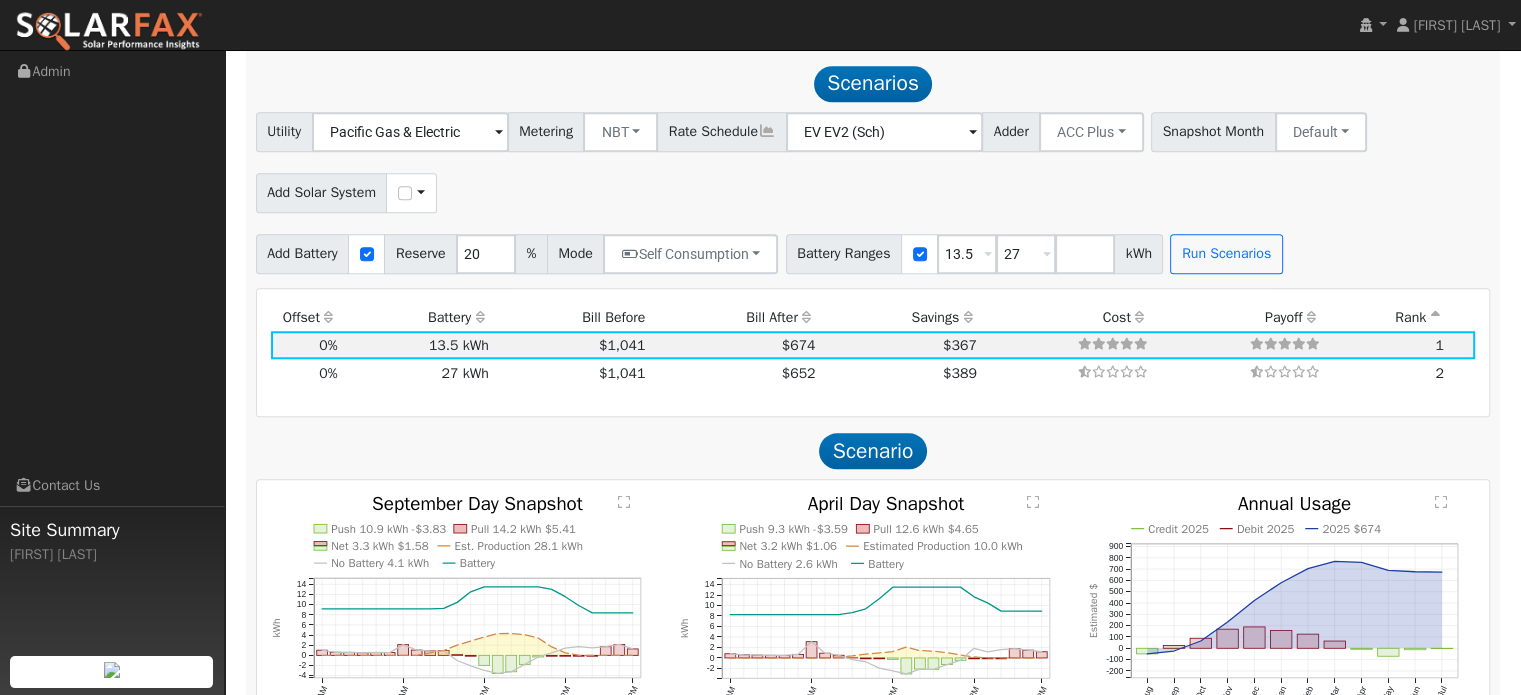 type on "E-ELEC" 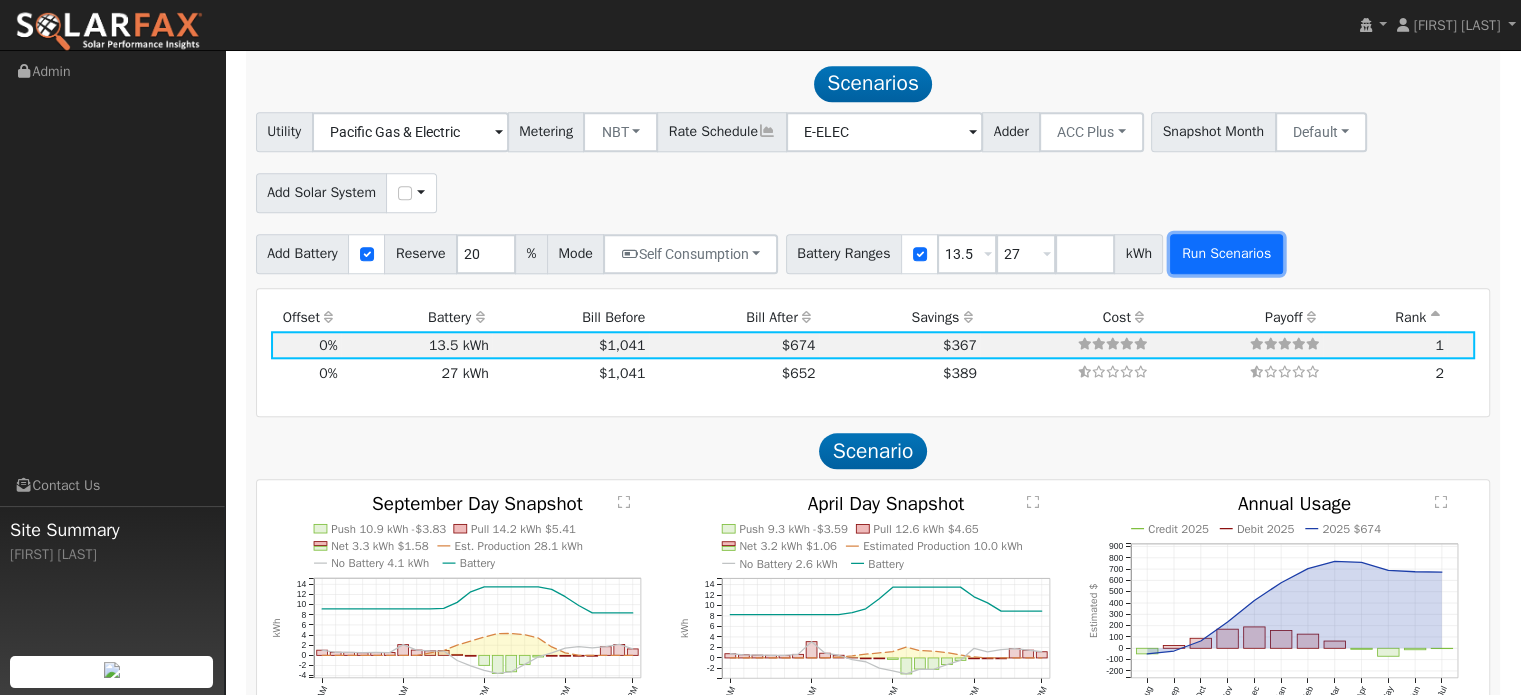 click on "Run Scenarios" at bounding box center [1226, 254] 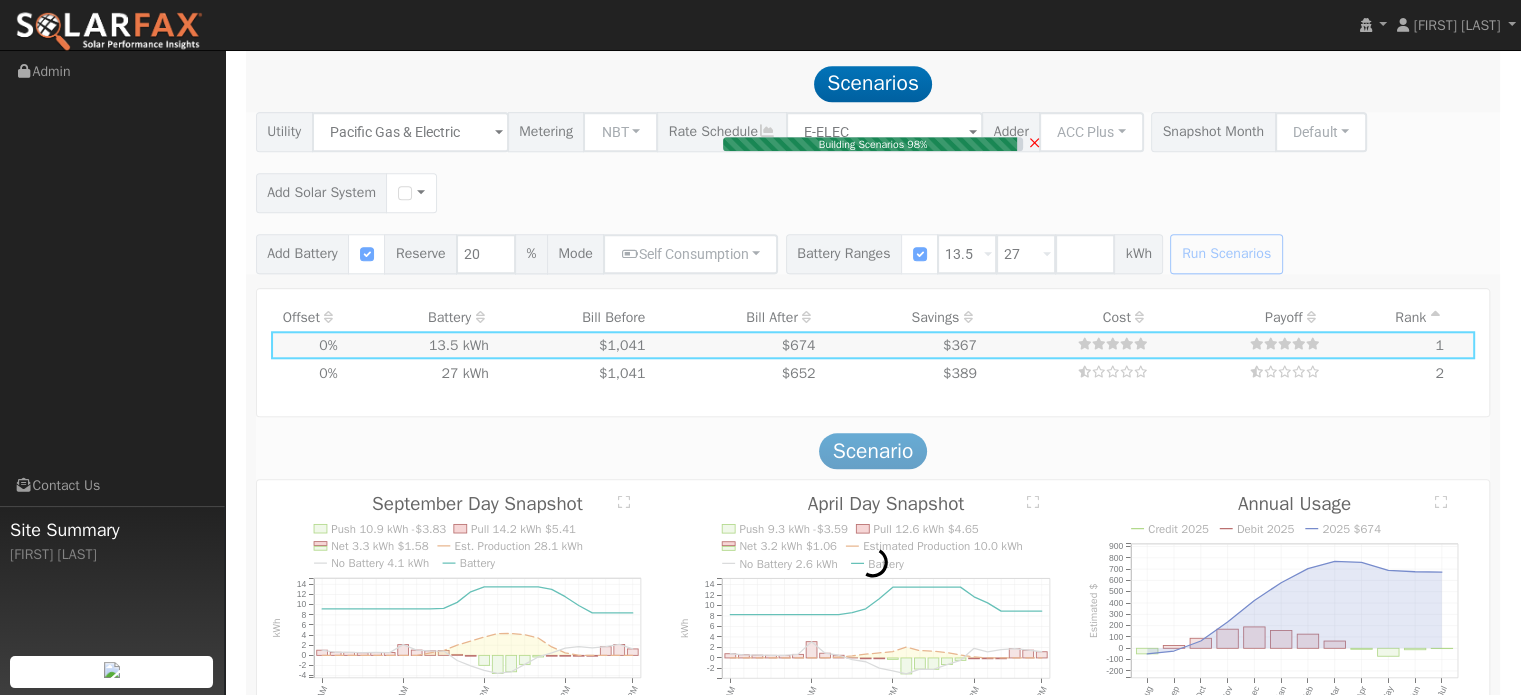 type on "$32,400" 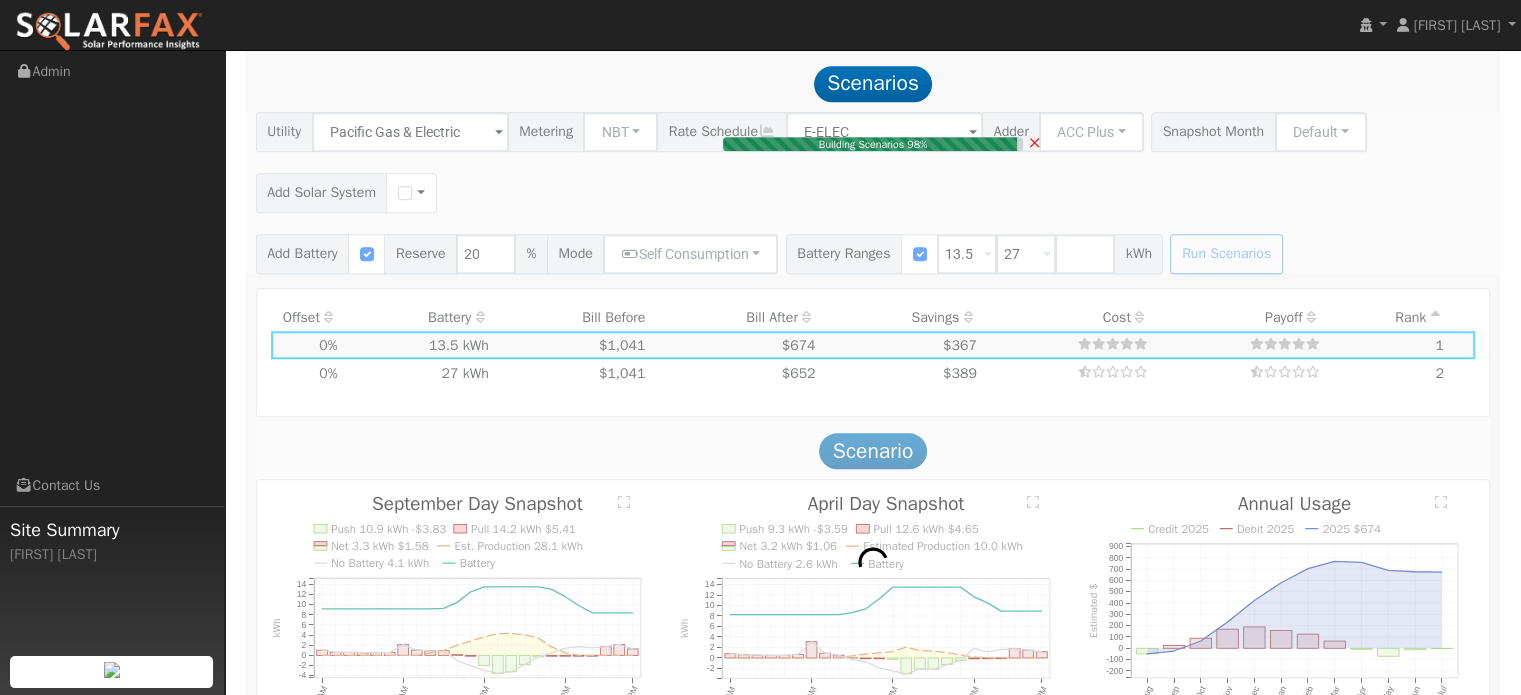 type on "$9,720" 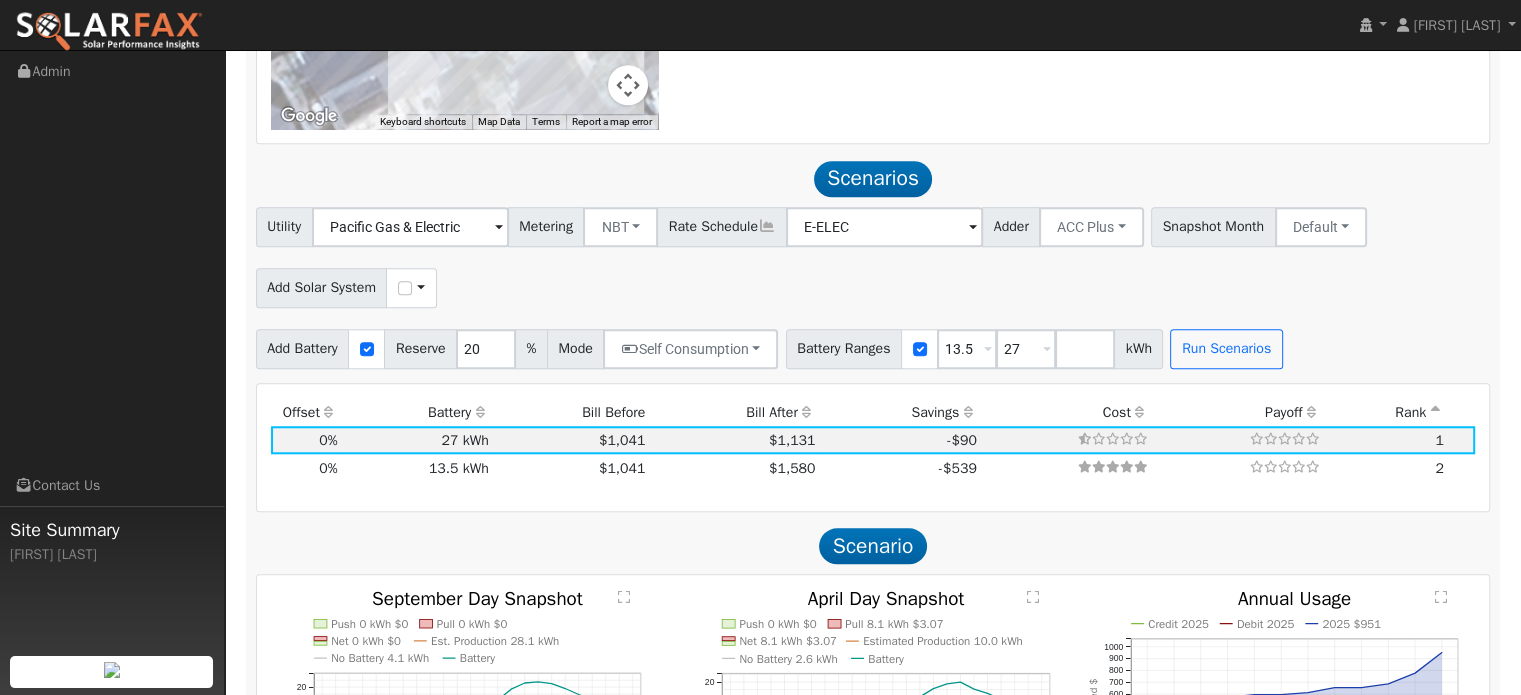 scroll, scrollTop: 1744, scrollLeft: 0, axis: vertical 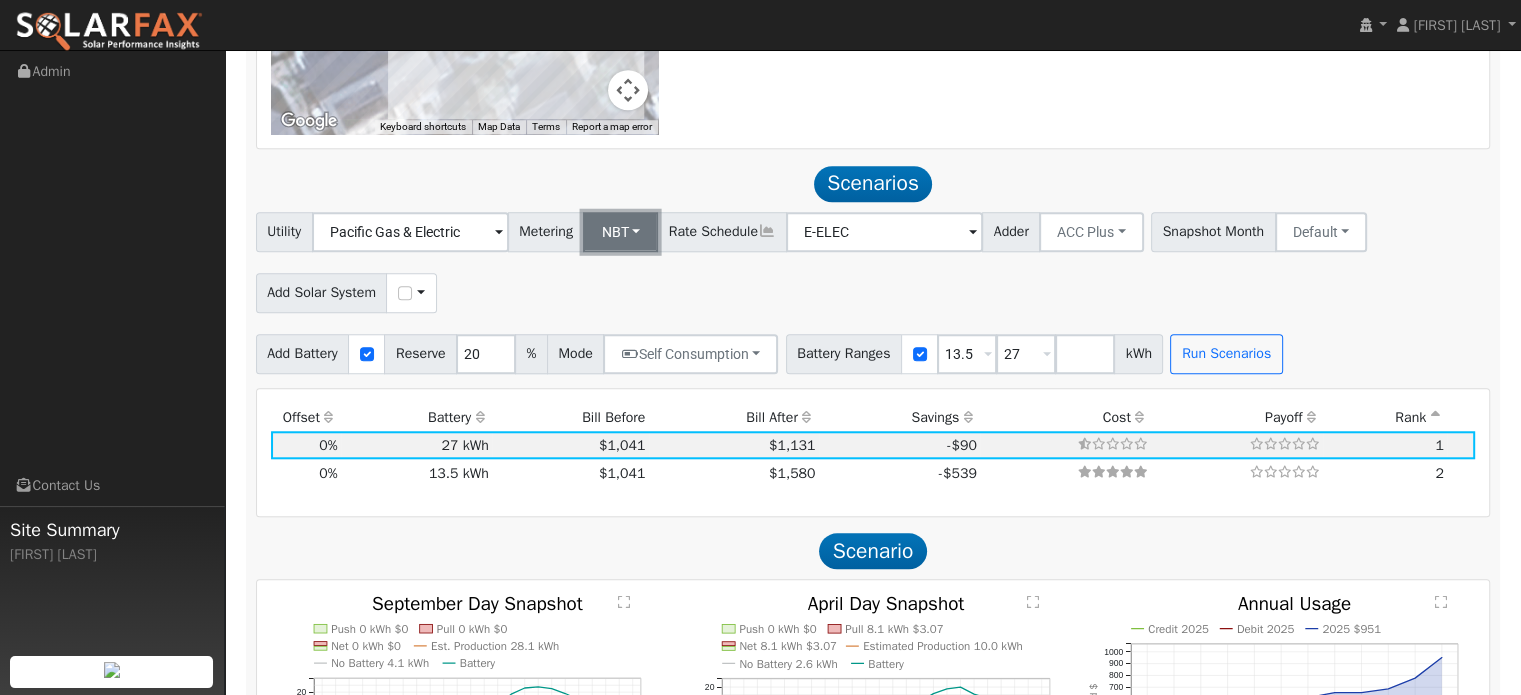click on "NBT" at bounding box center [620, 232] 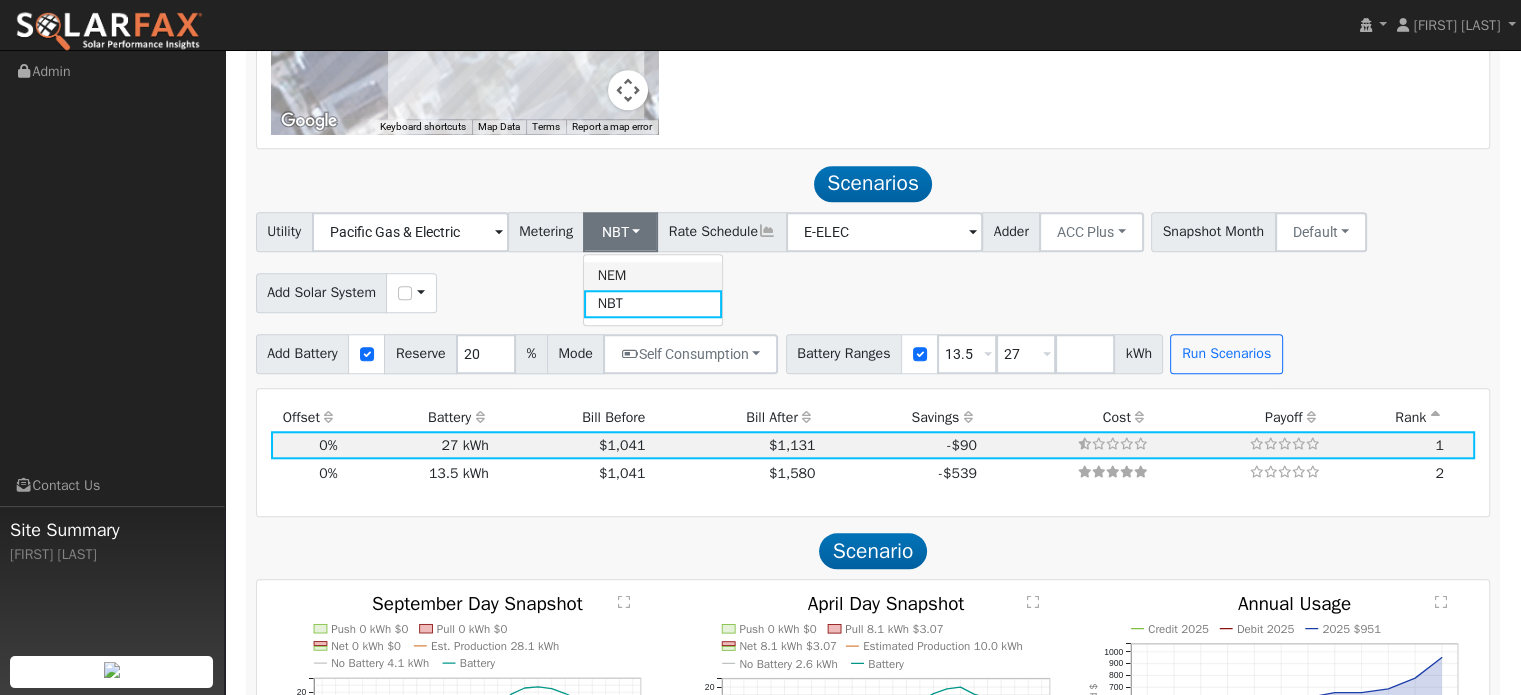 click on "NEM" at bounding box center [653, 276] 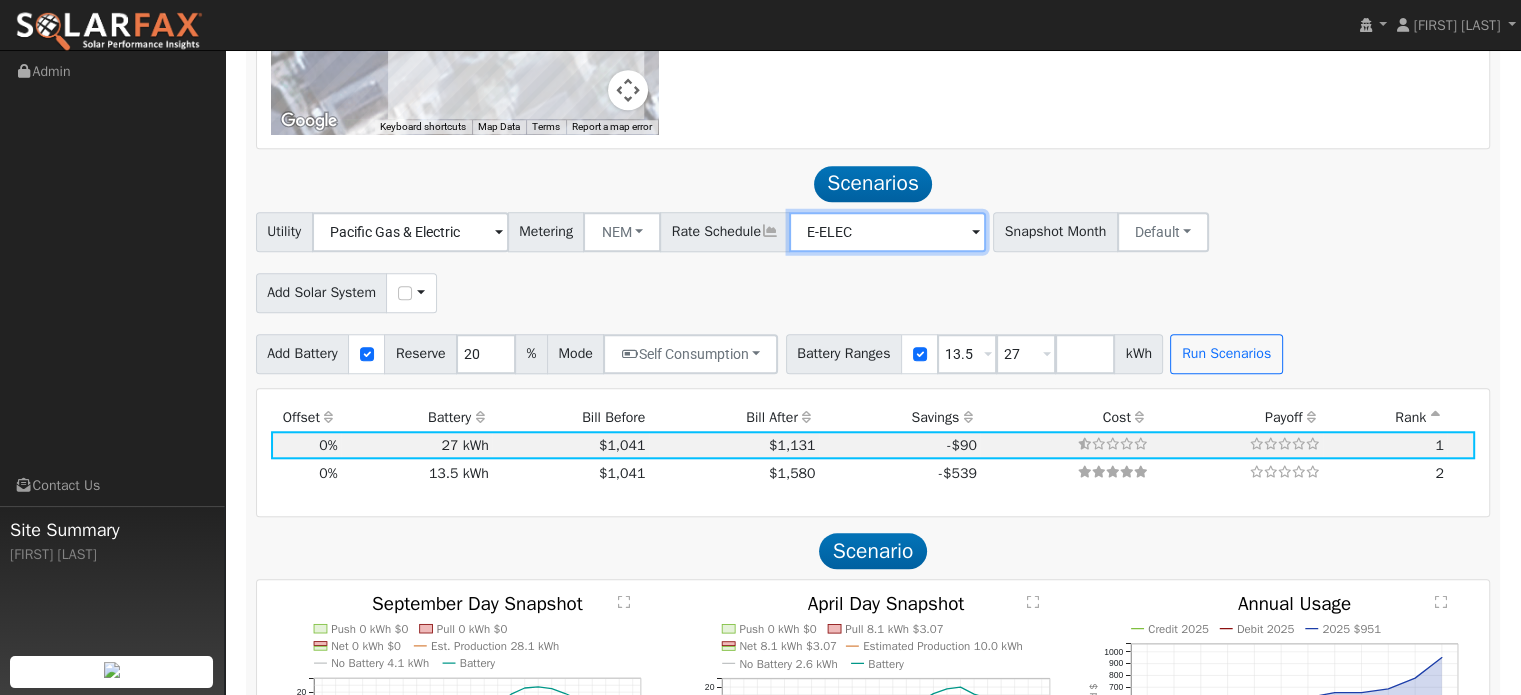 click on "E-ELEC" at bounding box center [410, 232] 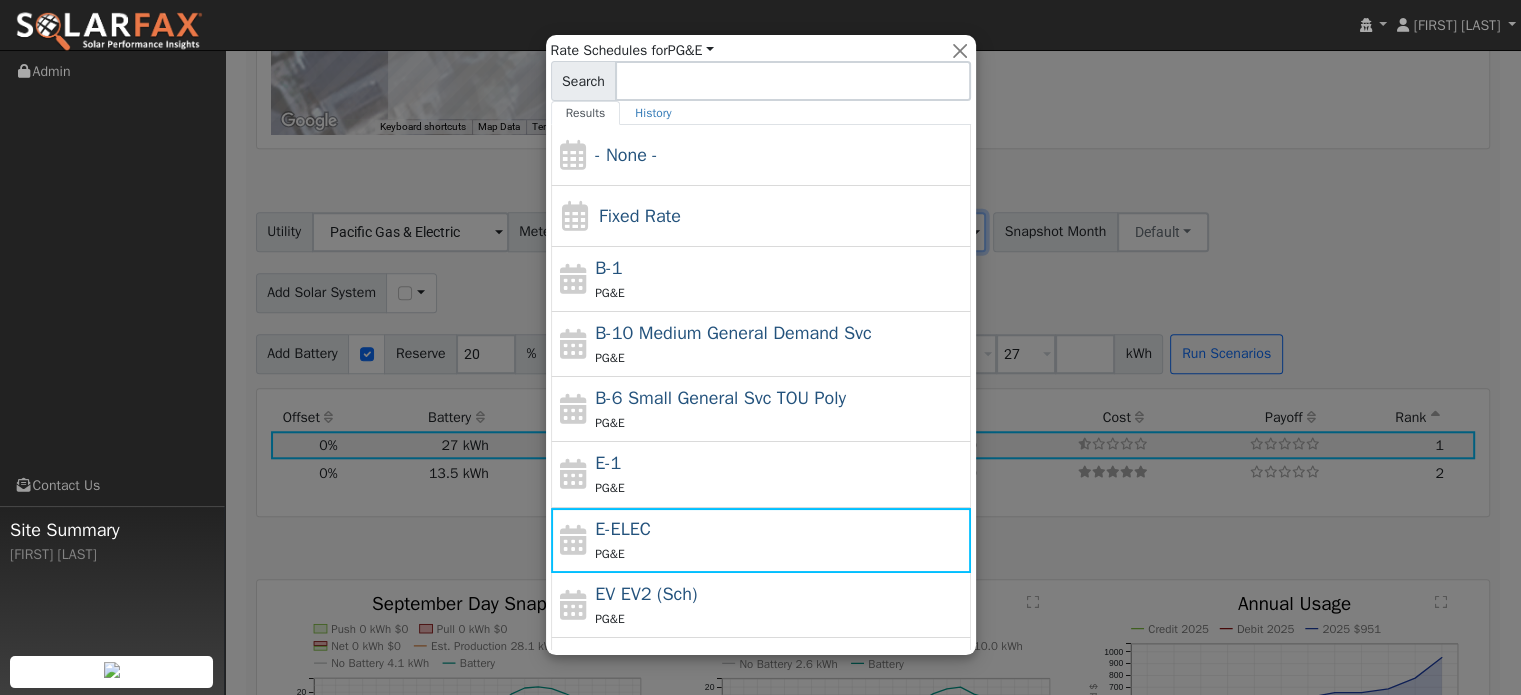 click on "EV EV2 (Sch)" at bounding box center (646, 594) 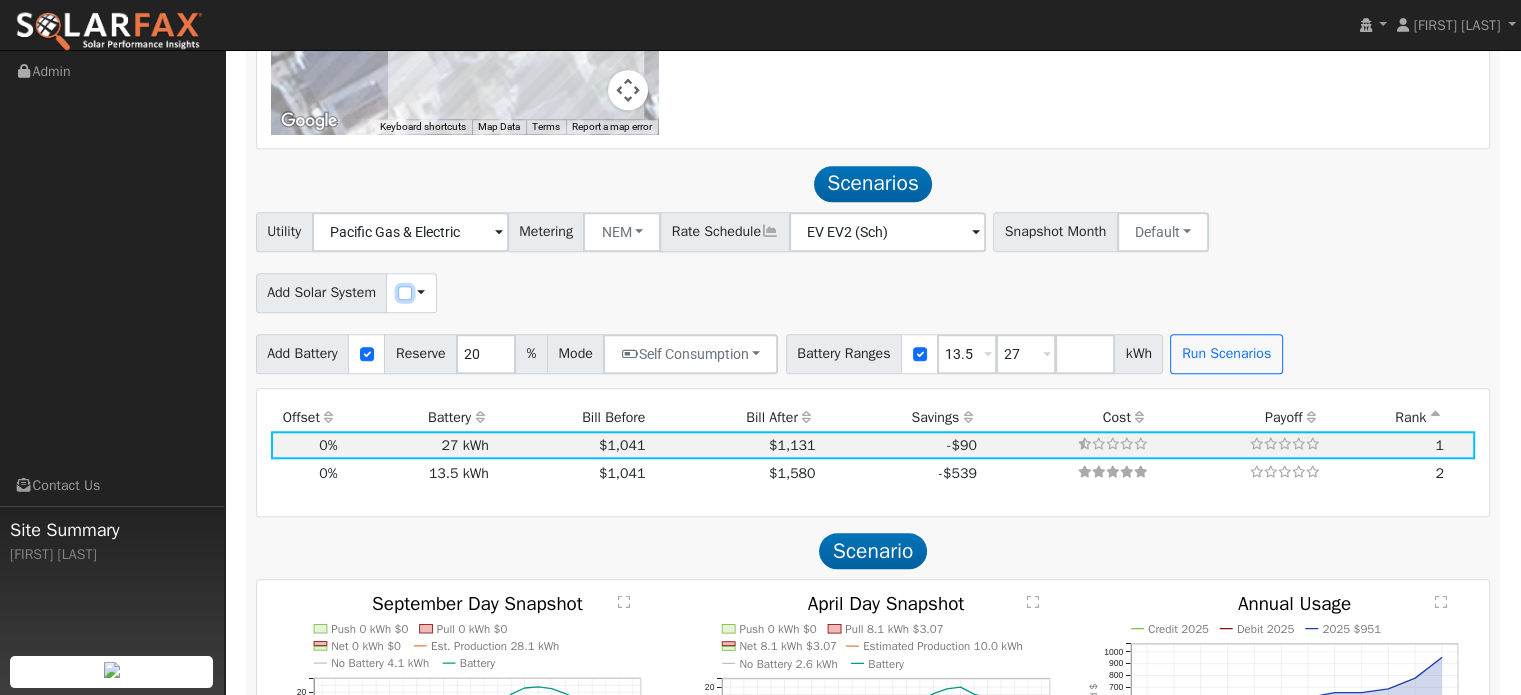 click at bounding box center (405, 293) 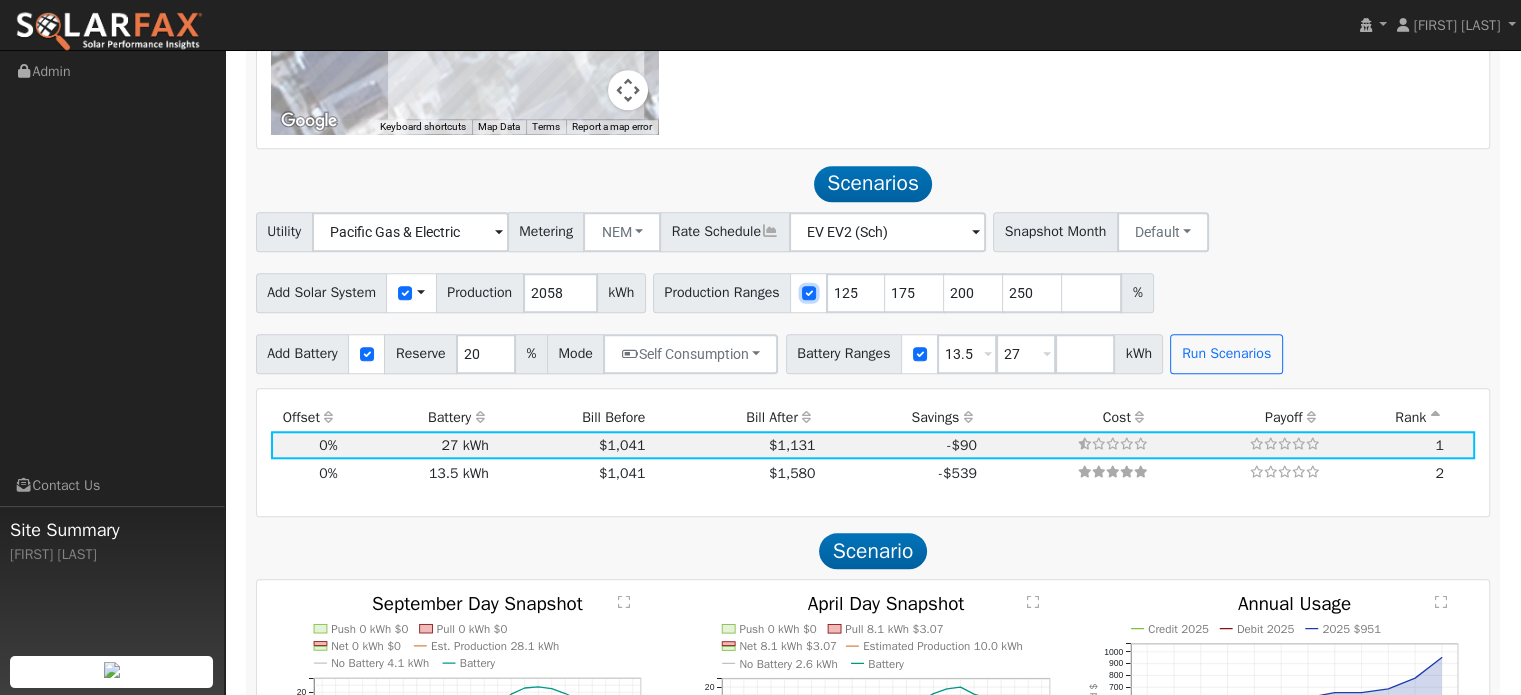 click at bounding box center [809, 293] 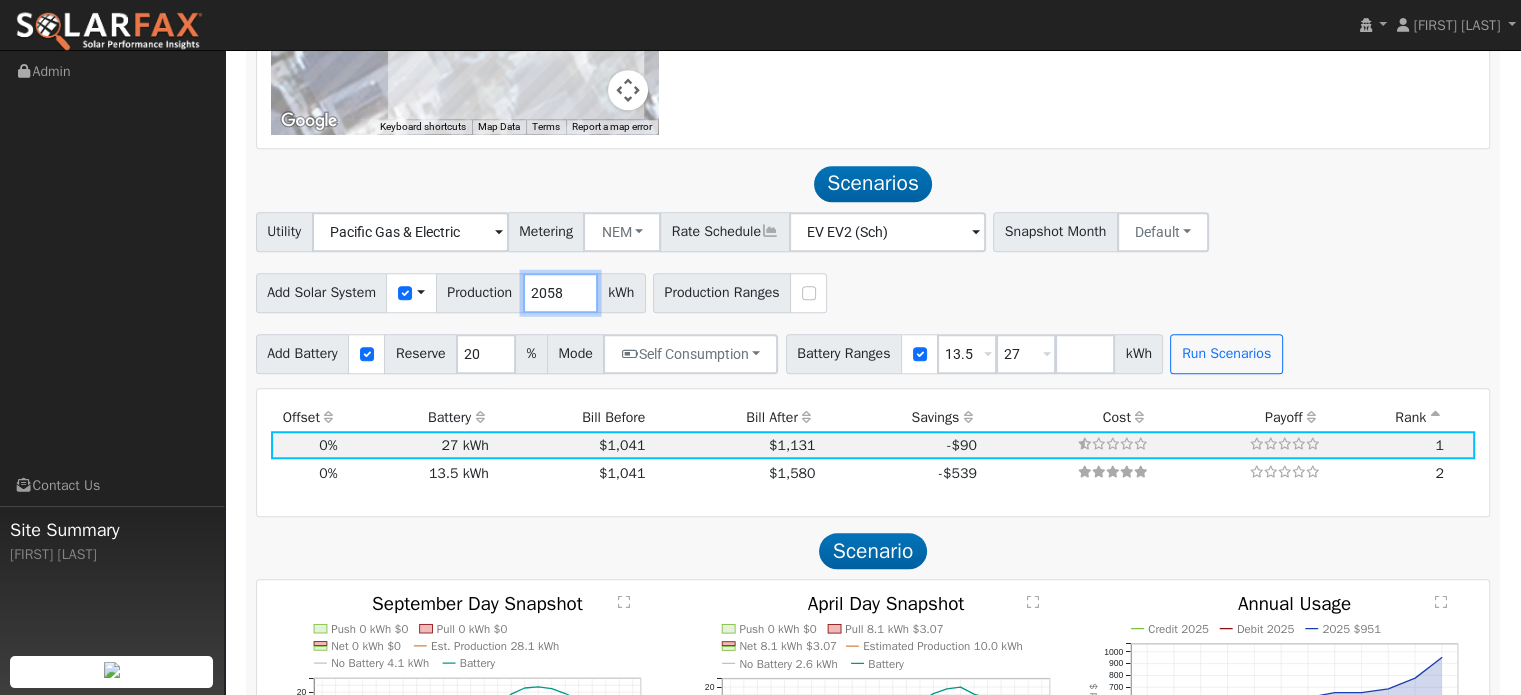 drag, startPoint x: 561, startPoint y: 287, endPoint x: 510, endPoint y: 288, distance: 51.009804 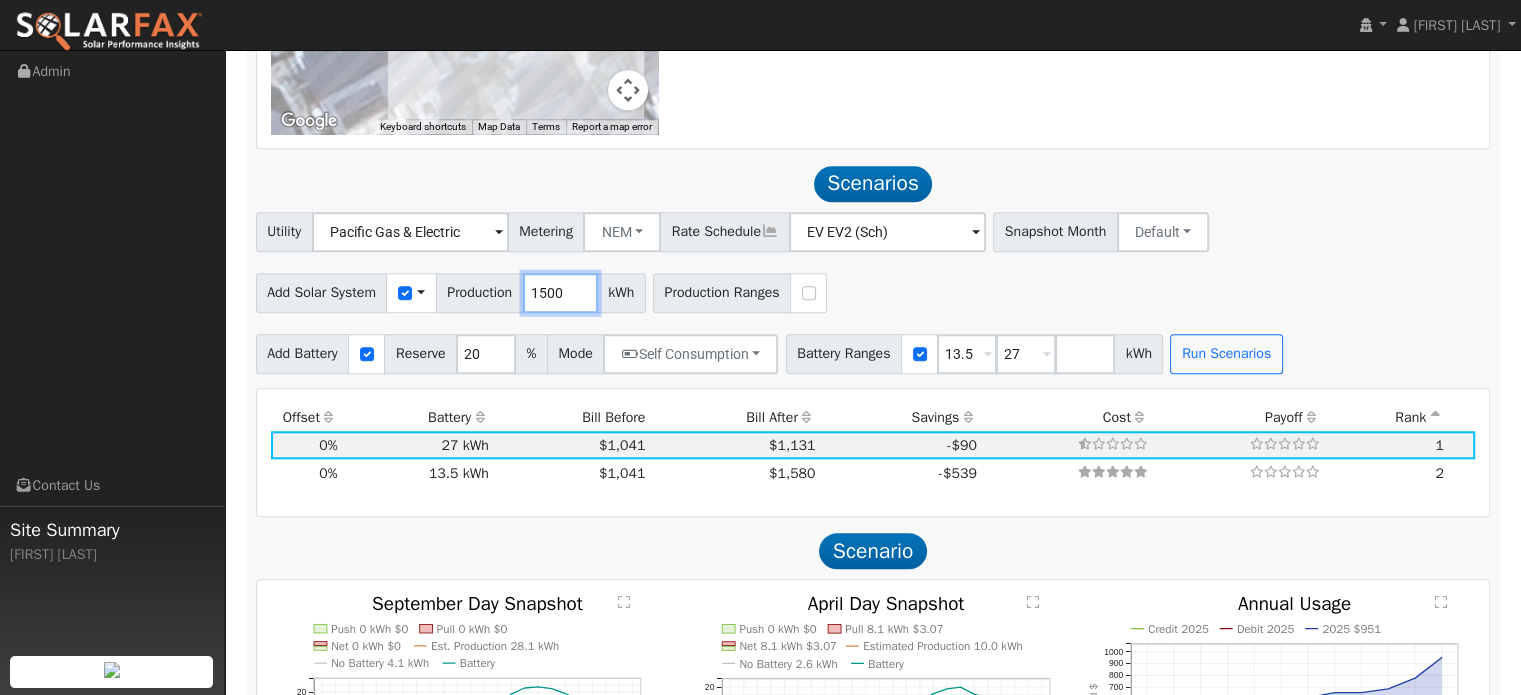 type on "1500" 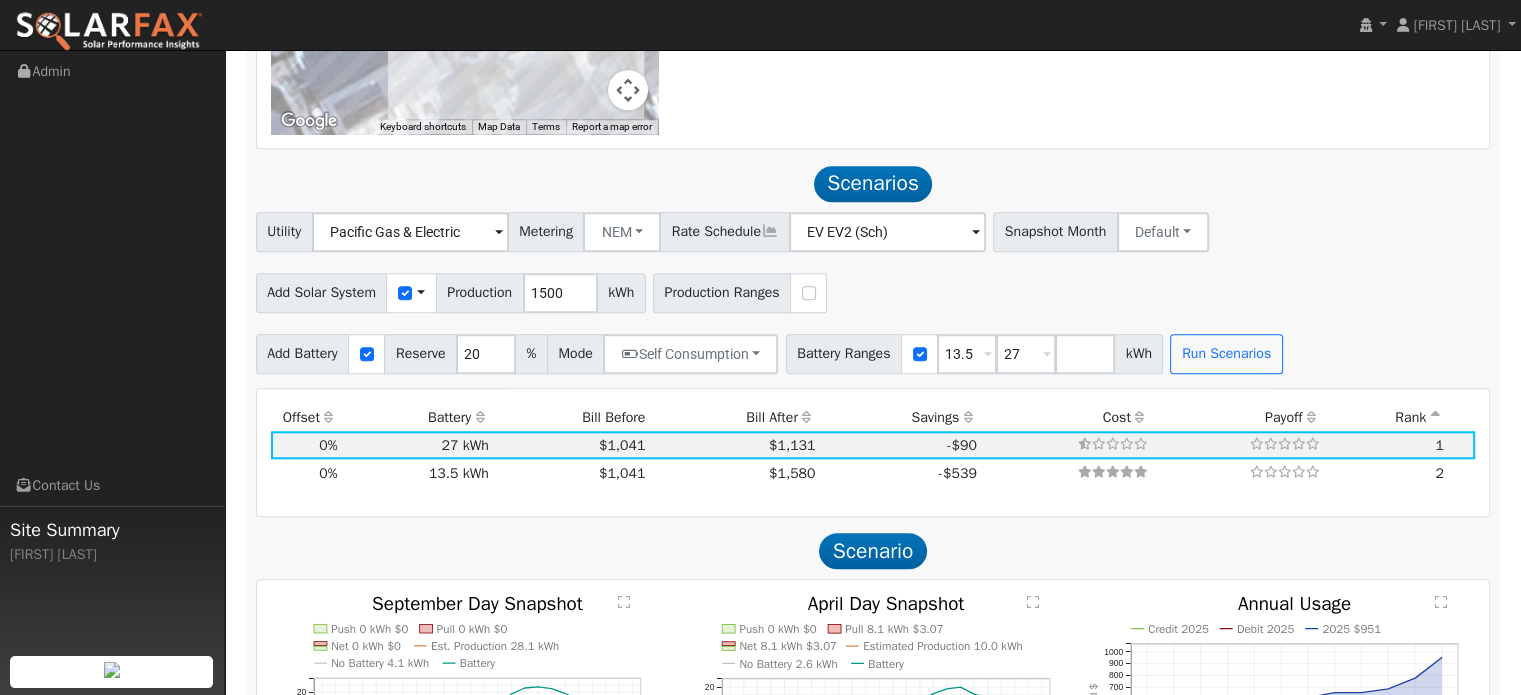 click on "Add Solar System Use CSV Data Production 1500 kWh Production Ranges" at bounding box center [873, 289] 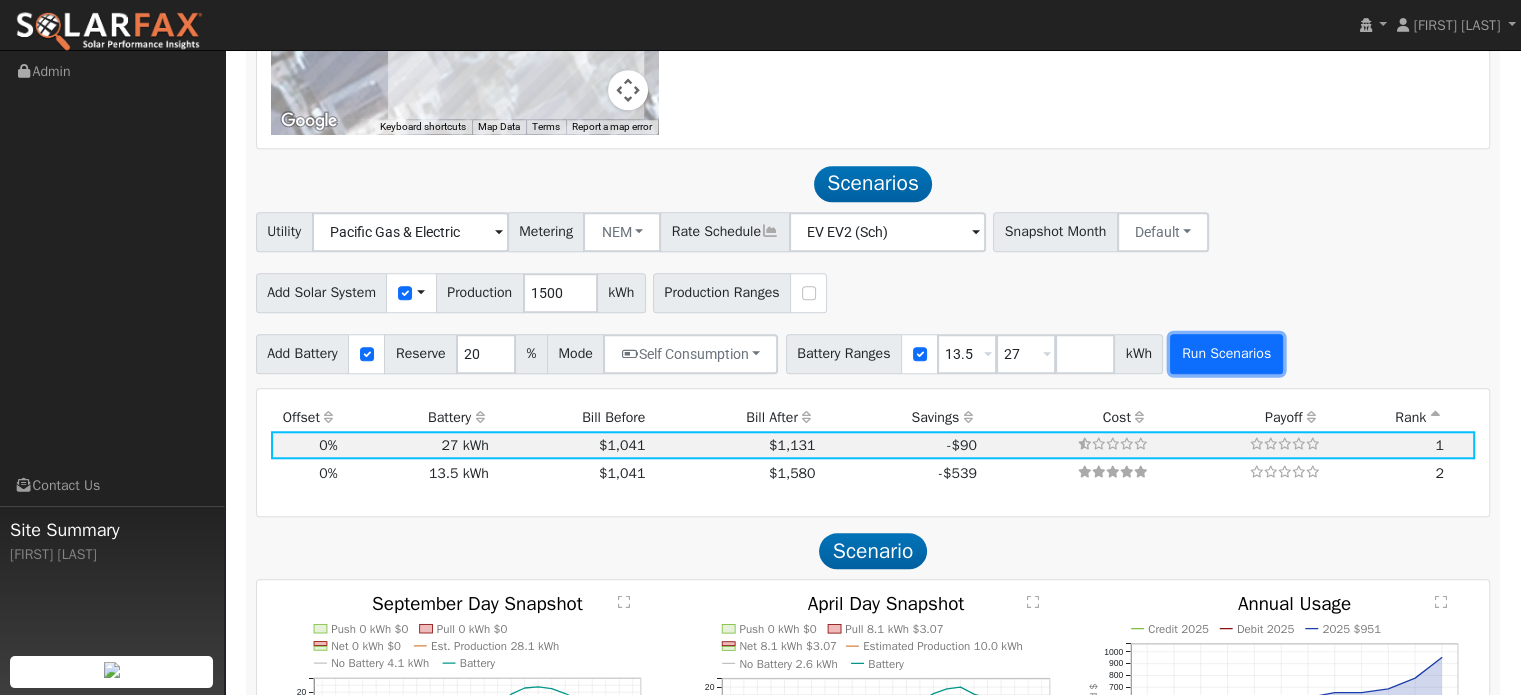 click on "Run Scenarios" at bounding box center [1226, 354] 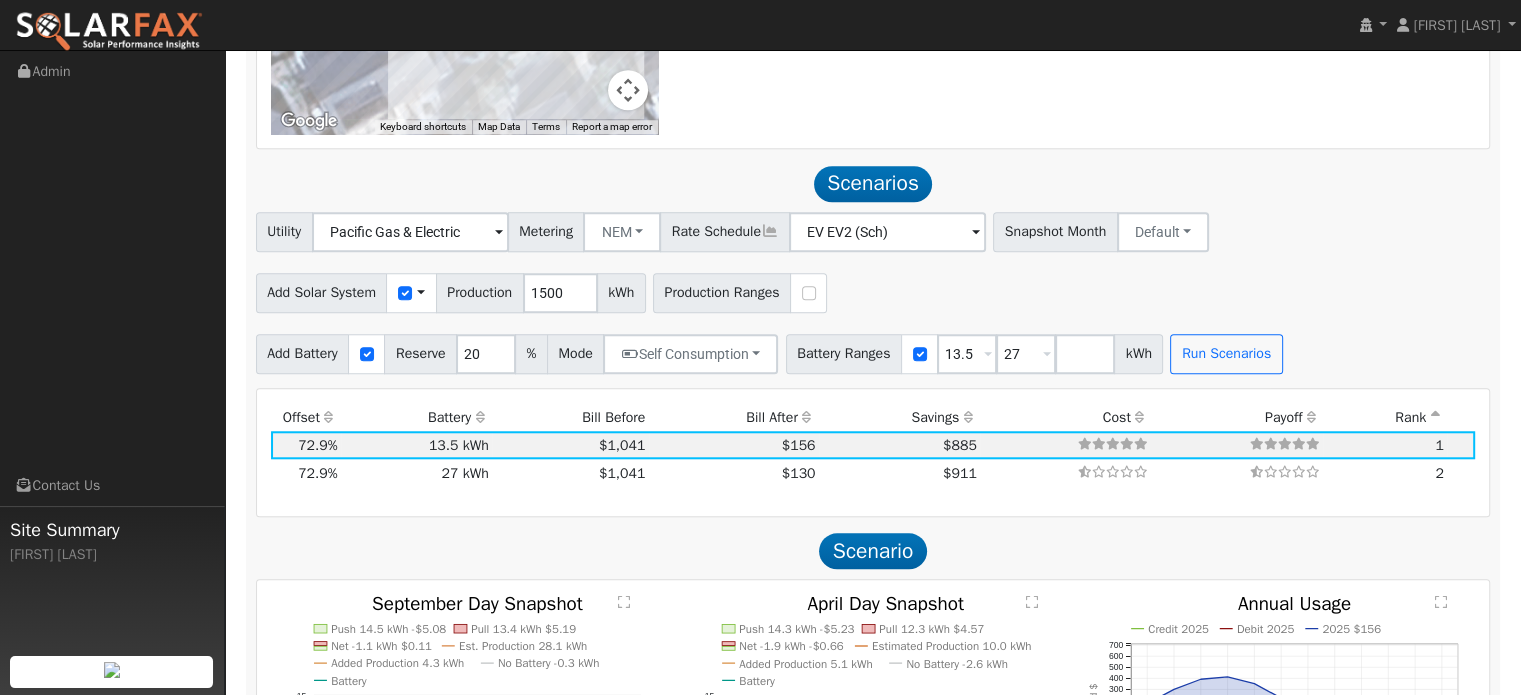 type on "1.0" 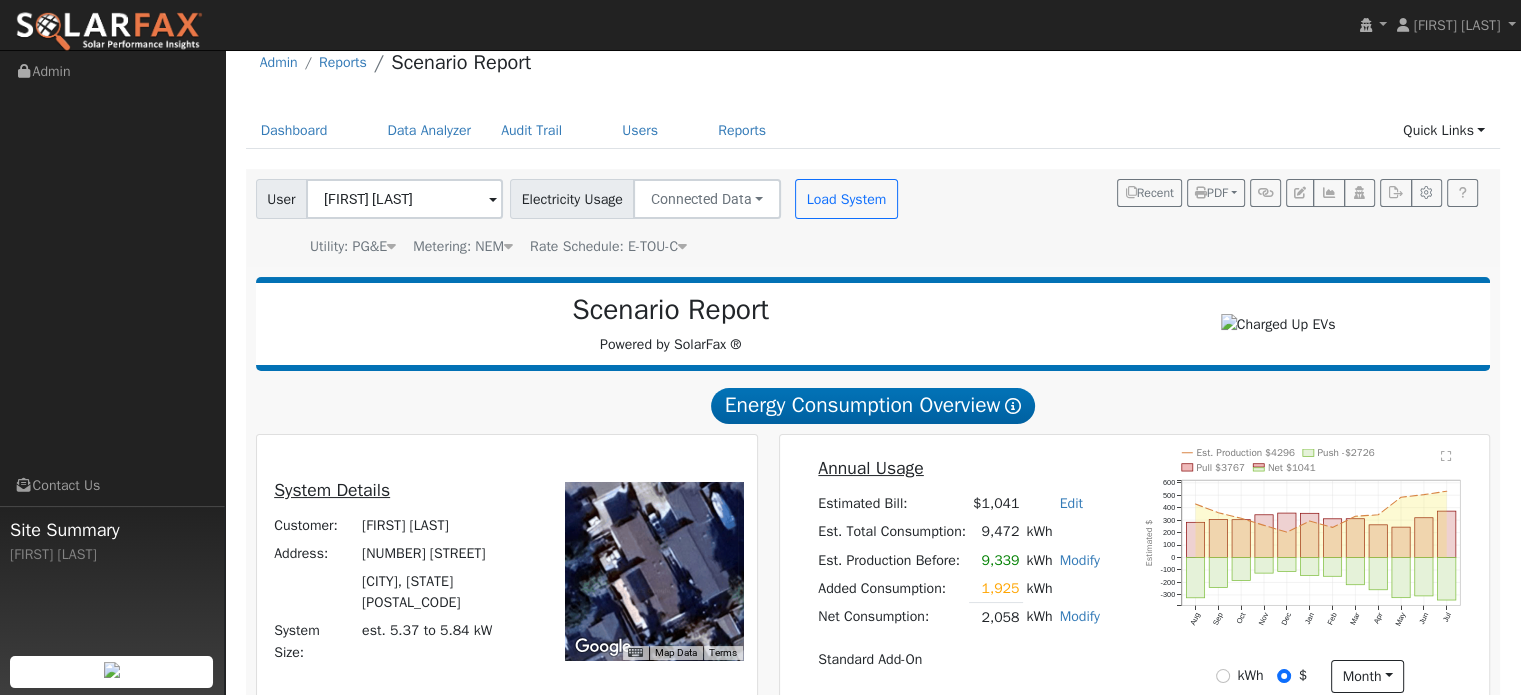 scroll, scrollTop: 0, scrollLeft: 0, axis: both 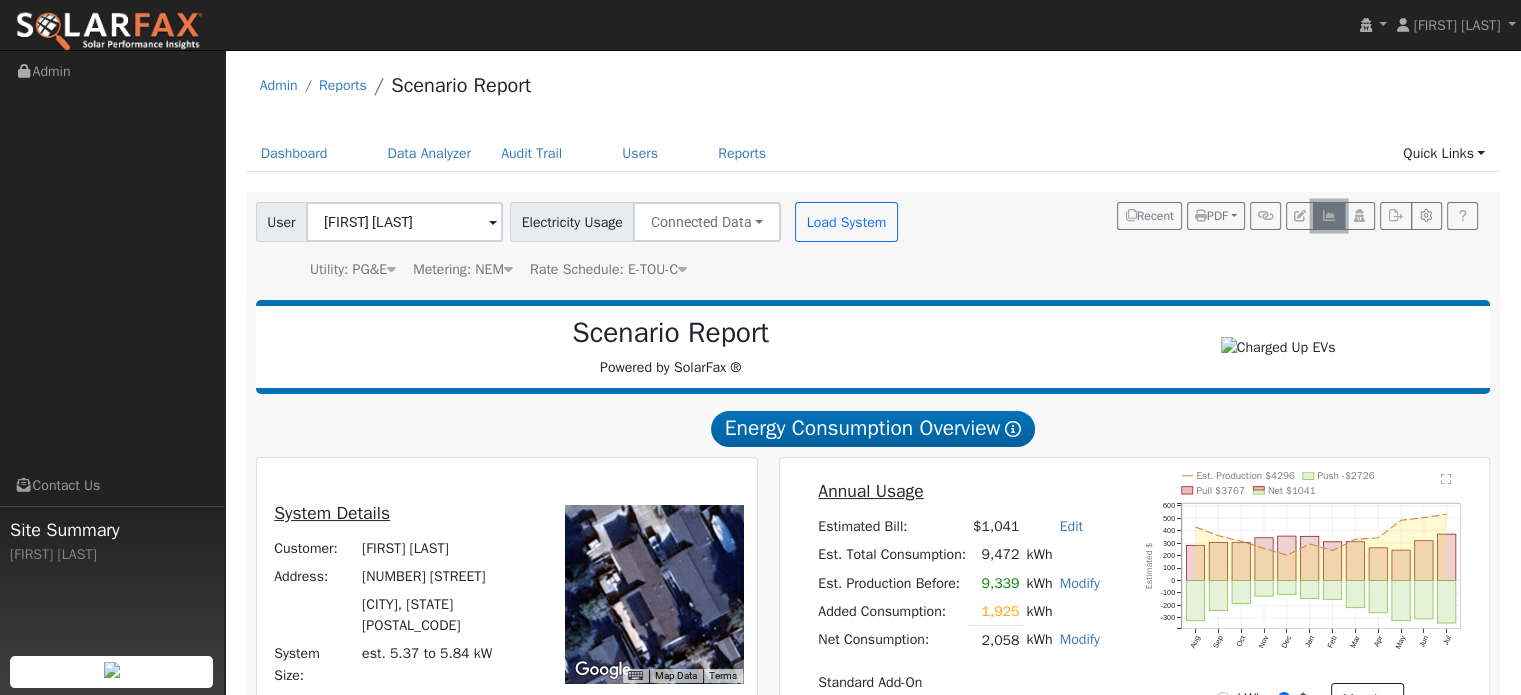 click at bounding box center (1328, 216) 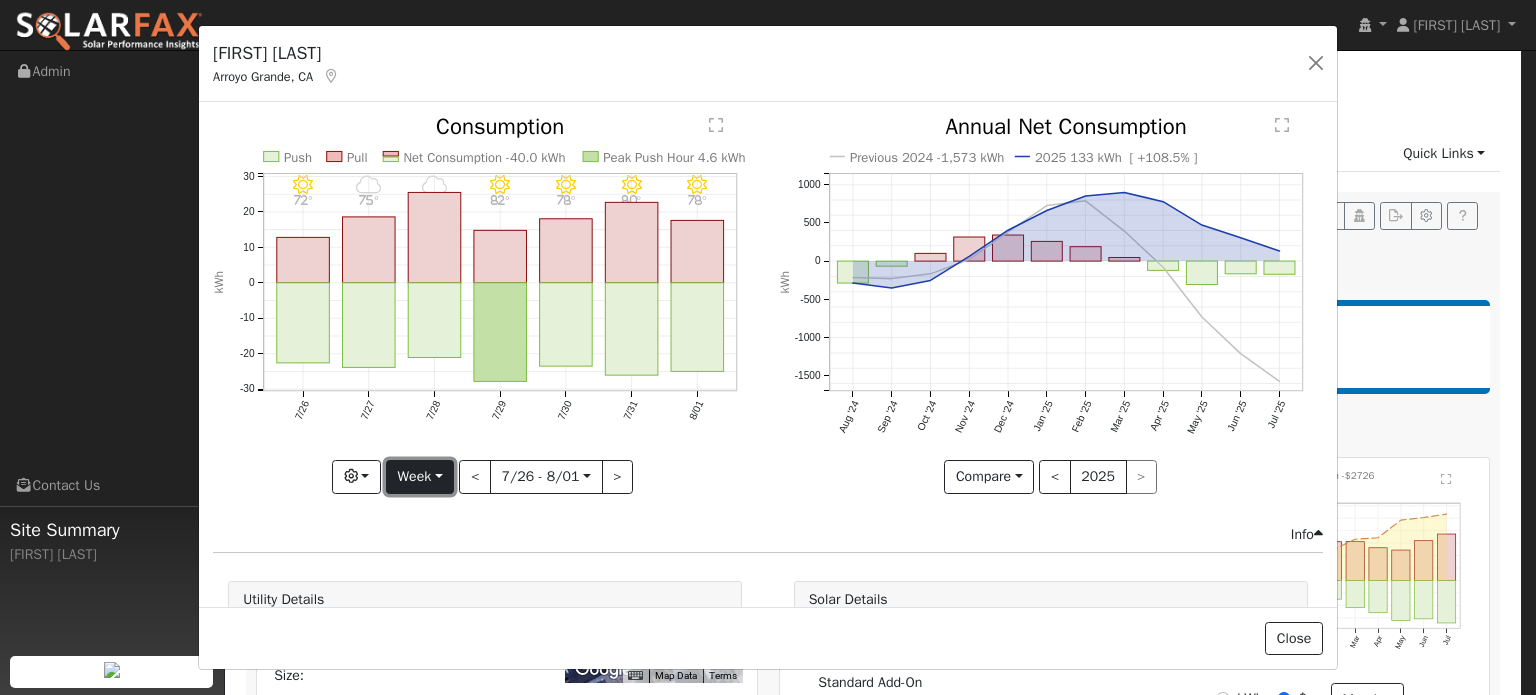 click on "Week" at bounding box center (420, 477) 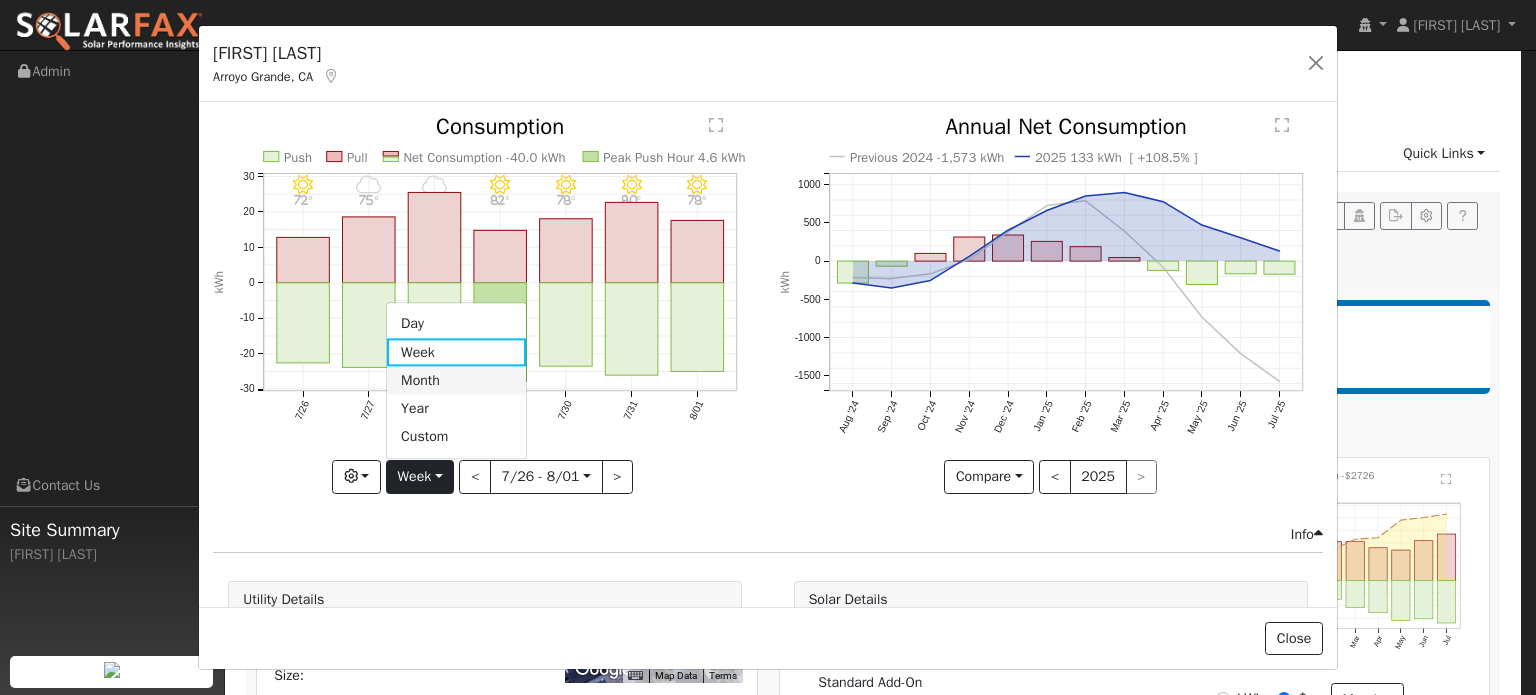 click on "Month" at bounding box center (456, 381) 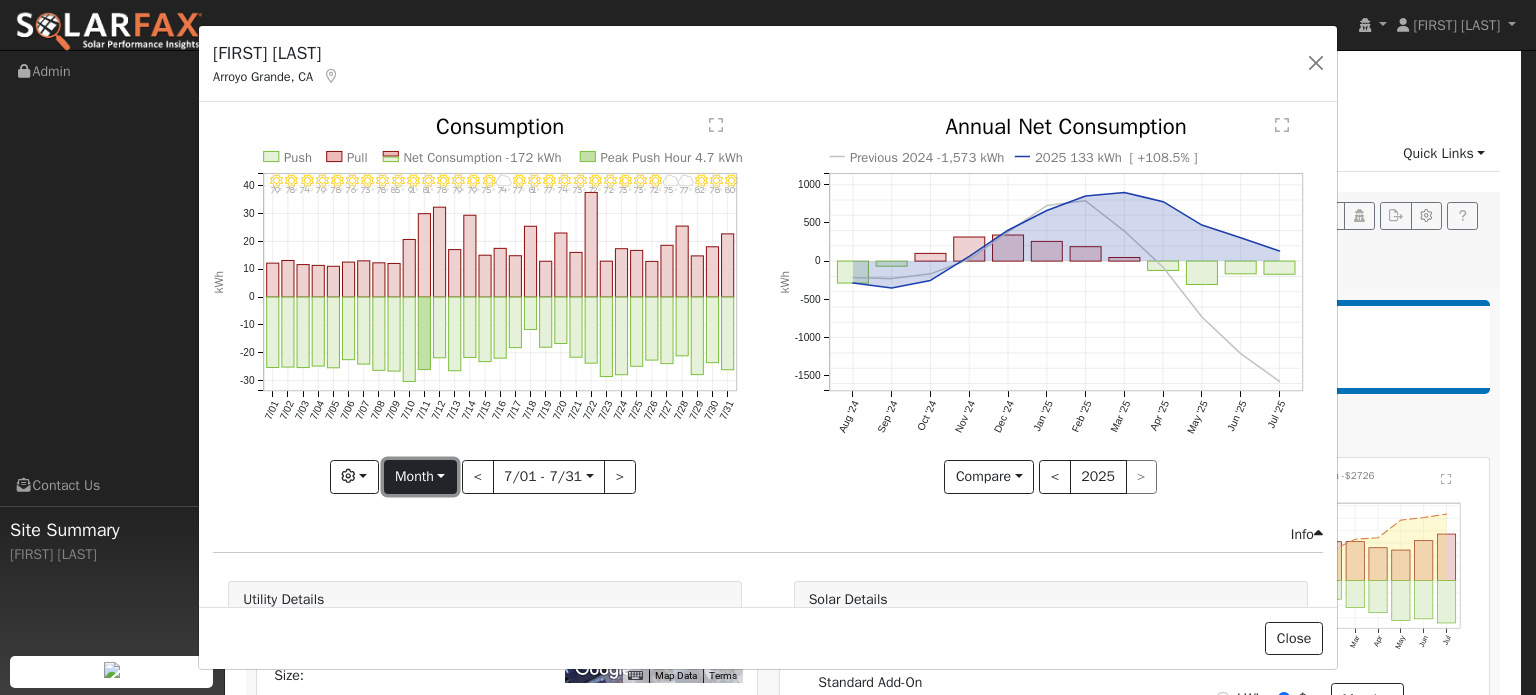 click on "Month" at bounding box center (420, 477) 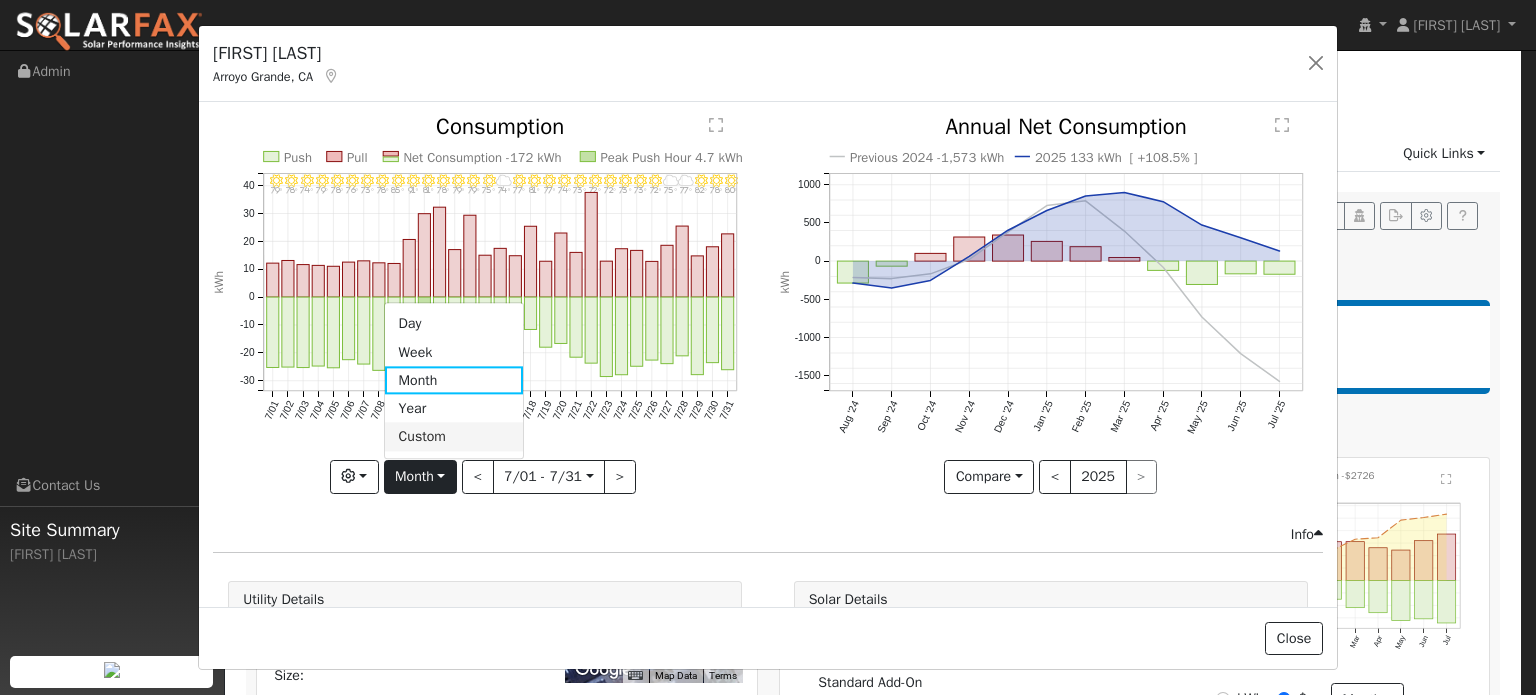 click on "Custom" at bounding box center [454, 437] 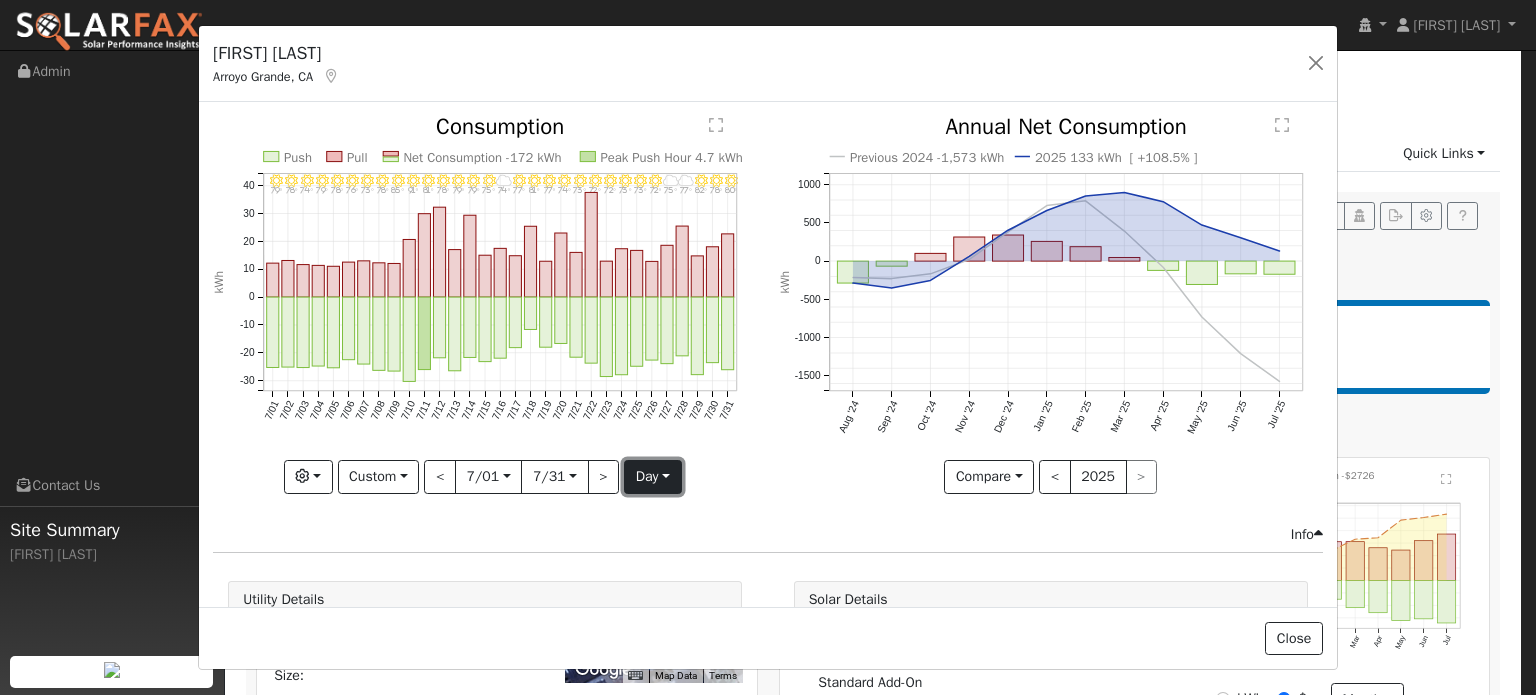 click on "day" at bounding box center [652, 477] 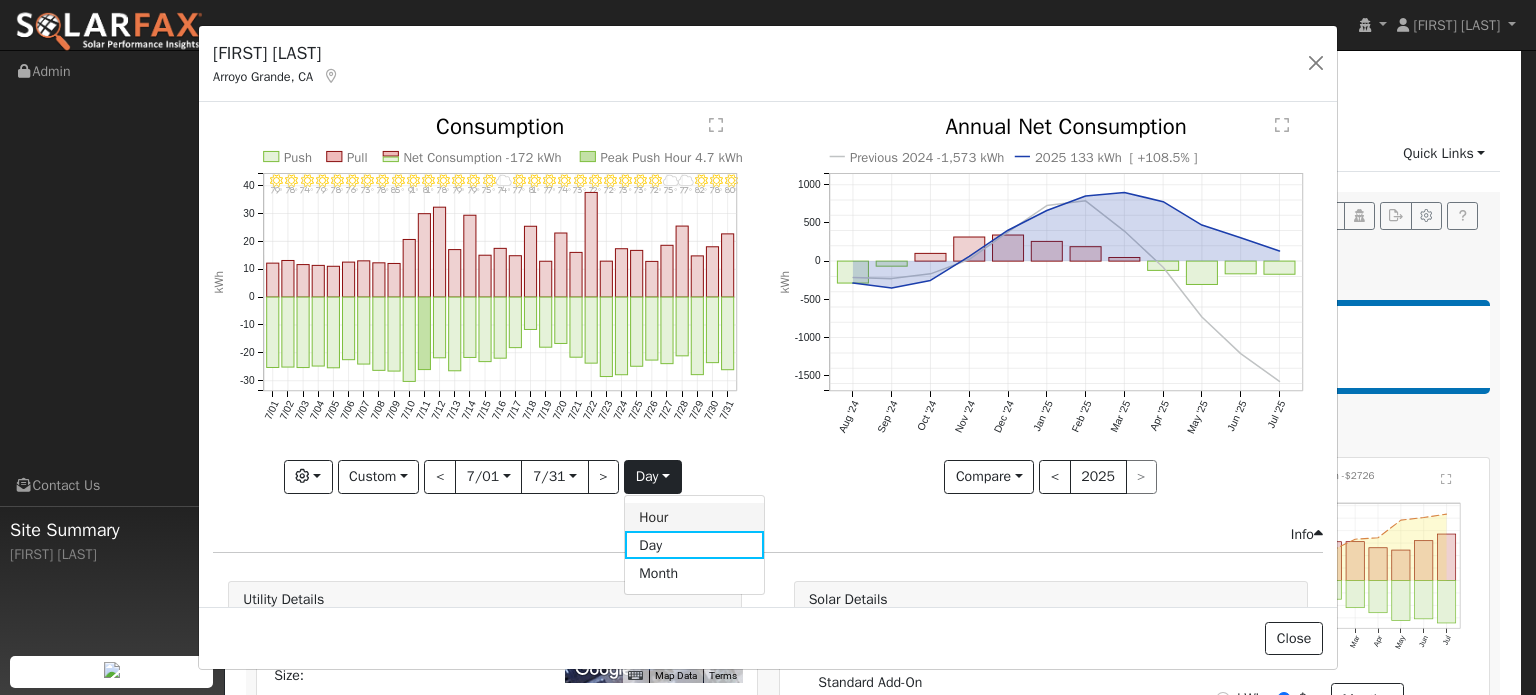 click on "Hour" at bounding box center (694, 517) 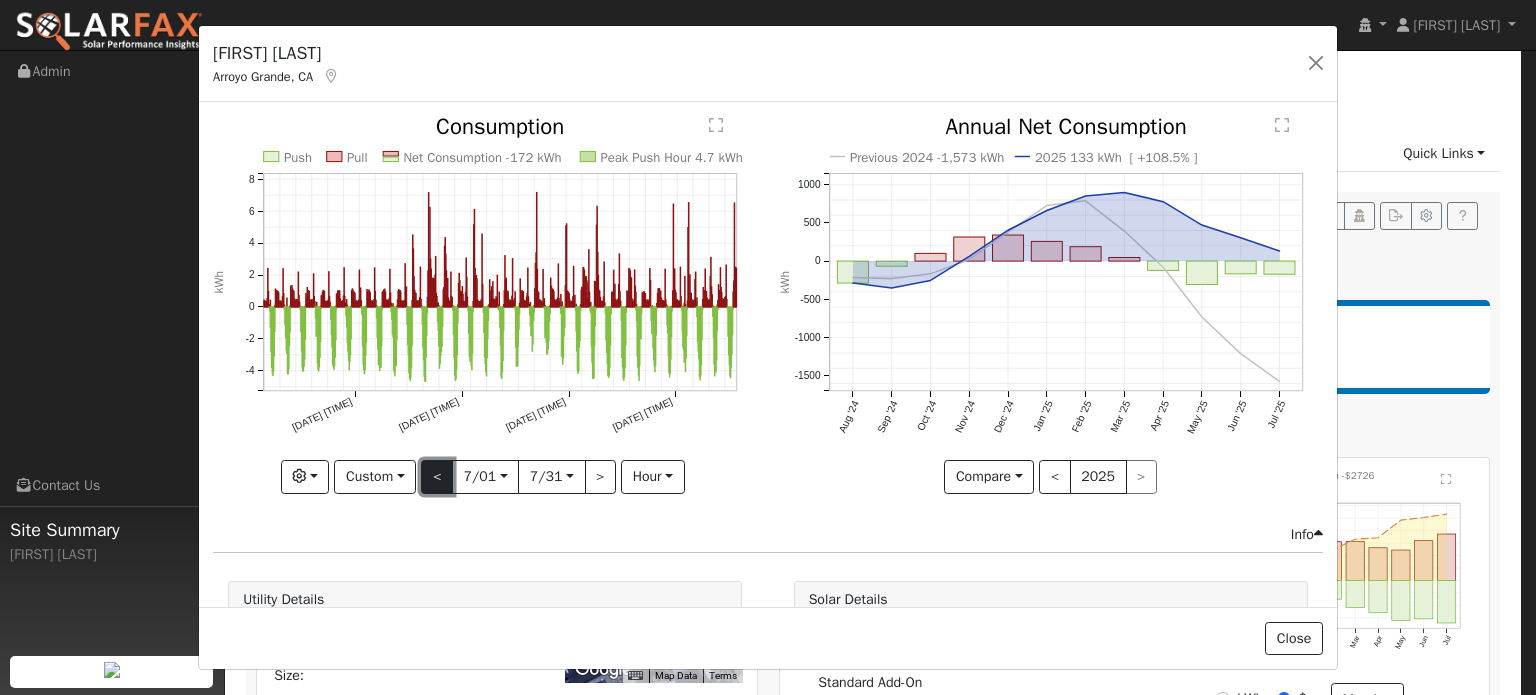 click on "<" at bounding box center [437, 477] 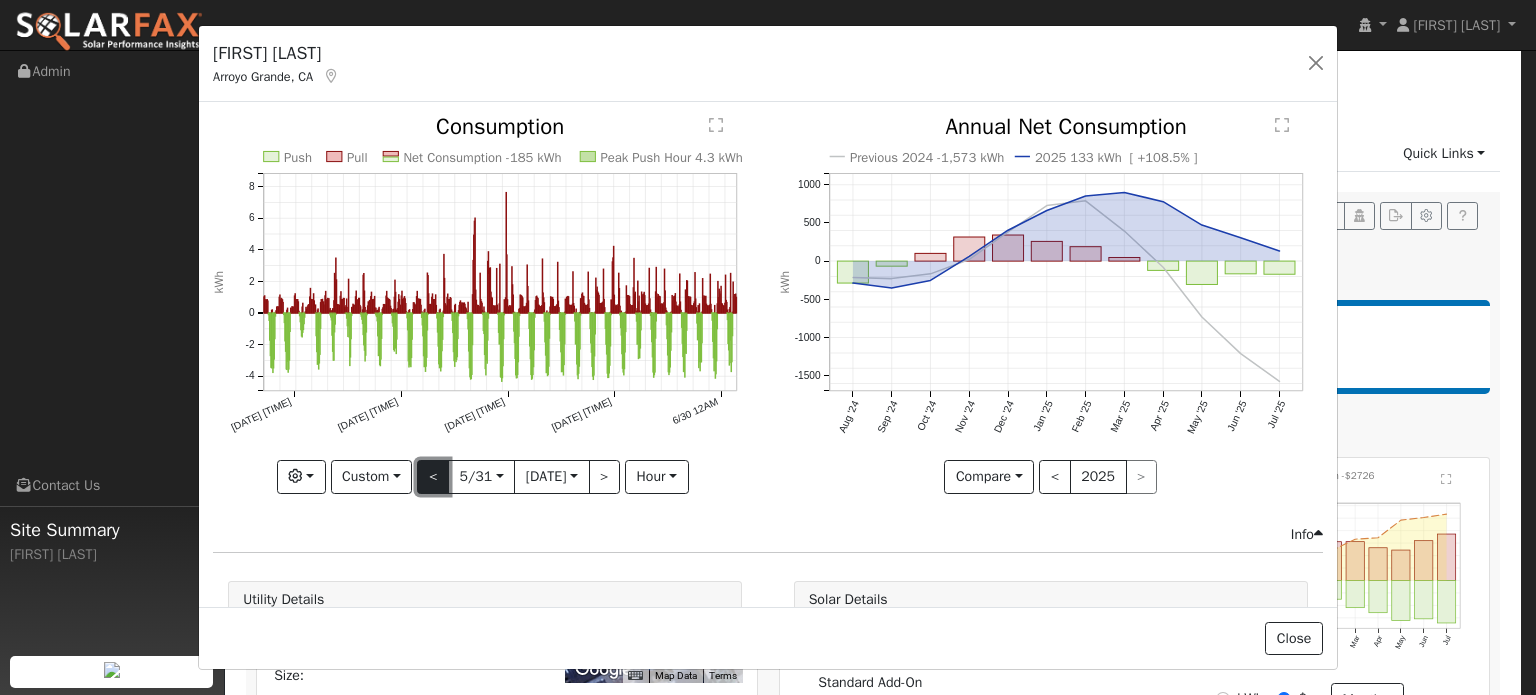 click on "<" at bounding box center (433, 477) 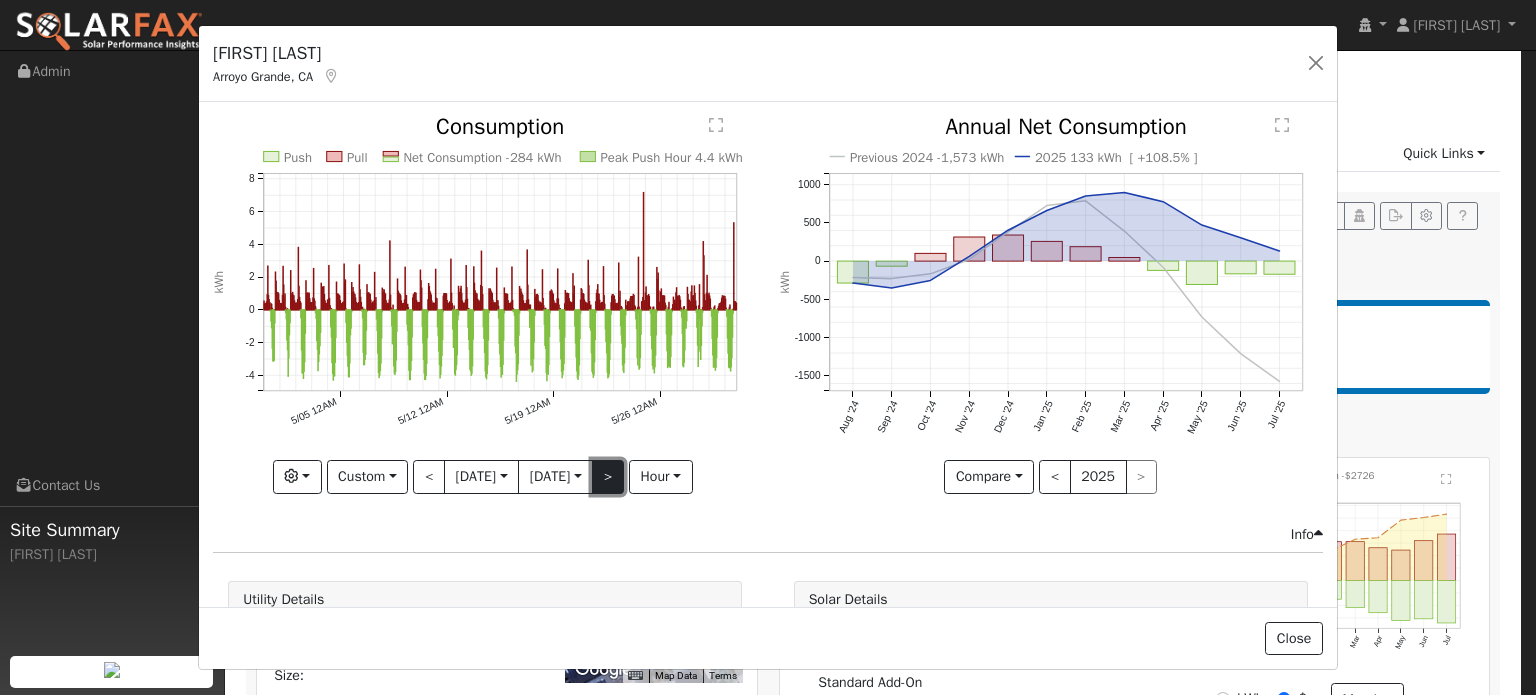 click on ">" at bounding box center (608, 477) 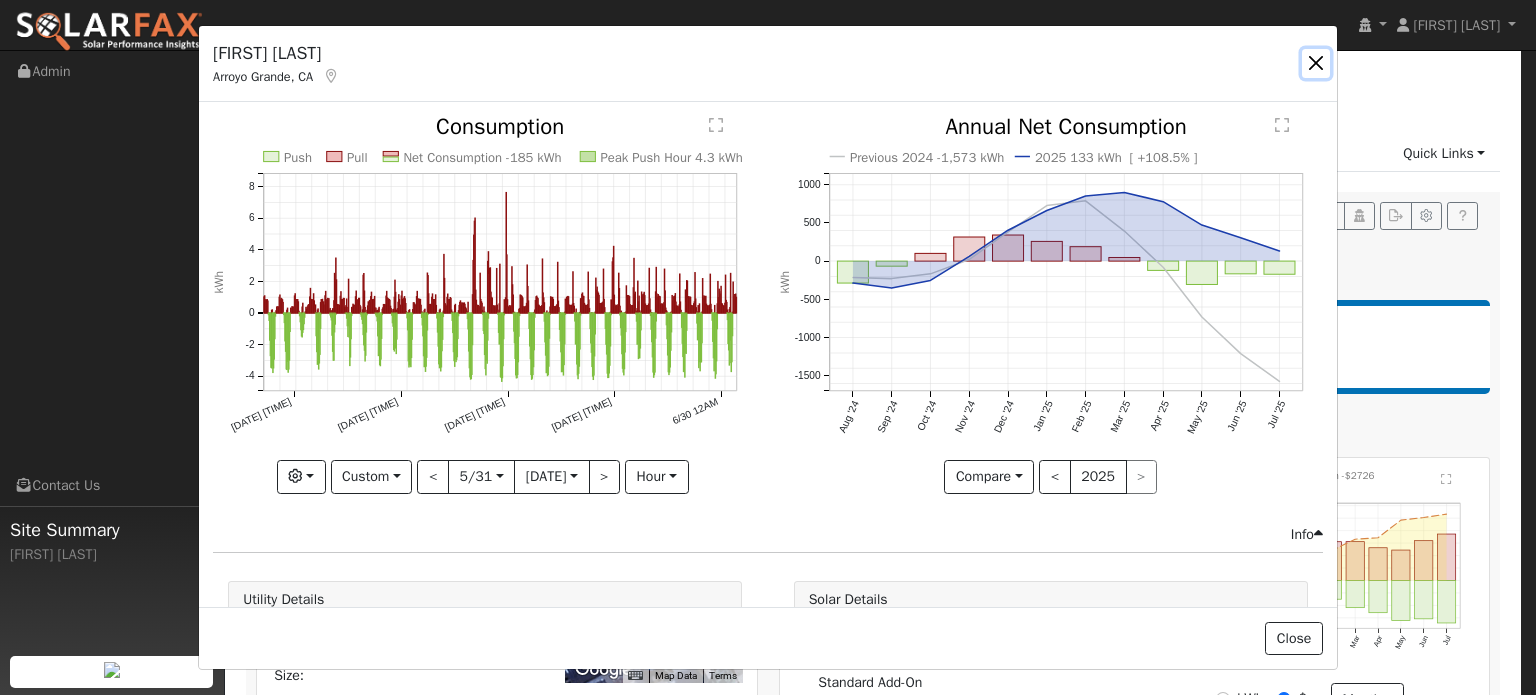 click at bounding box center [1316, 63] 